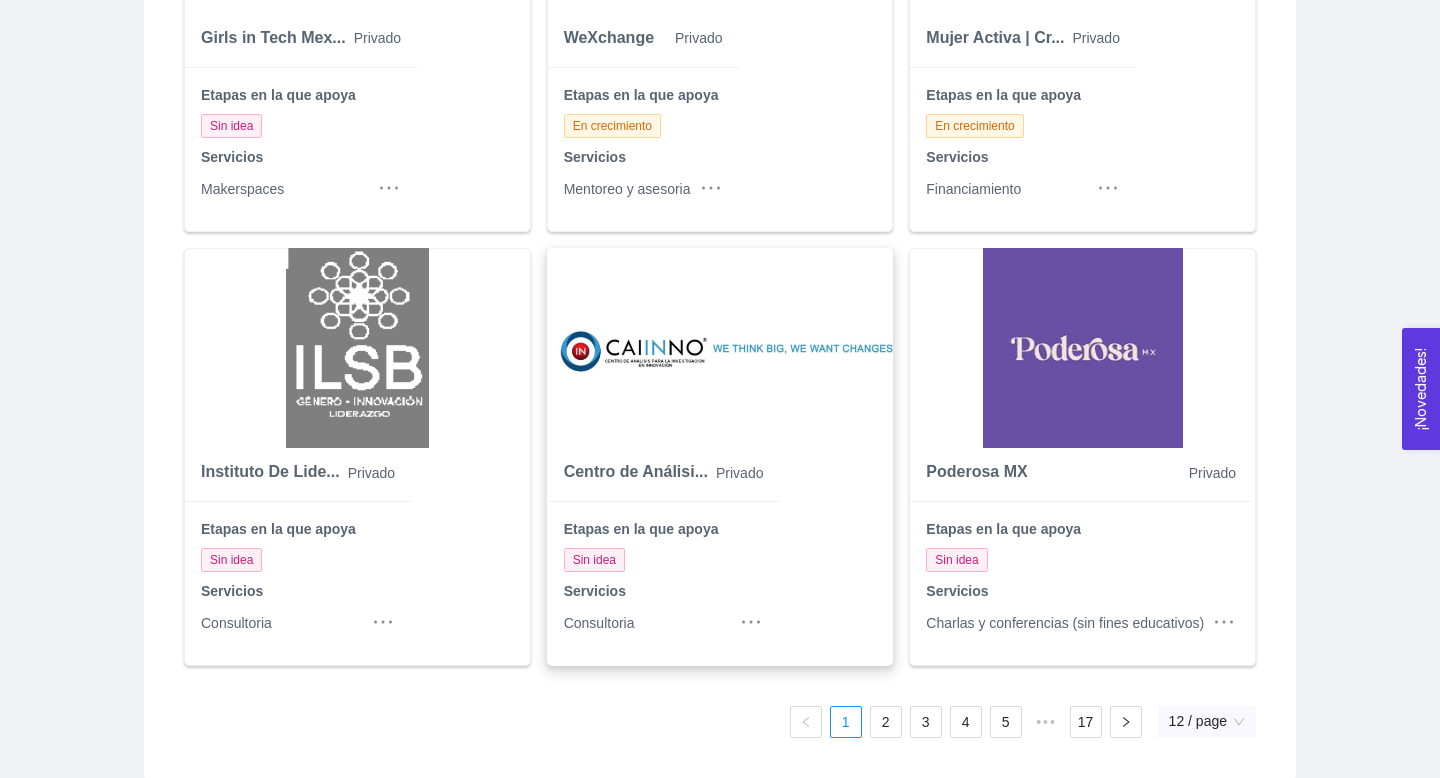 scroll, scrollTop: 0, scrollLeft: 0, axis: both 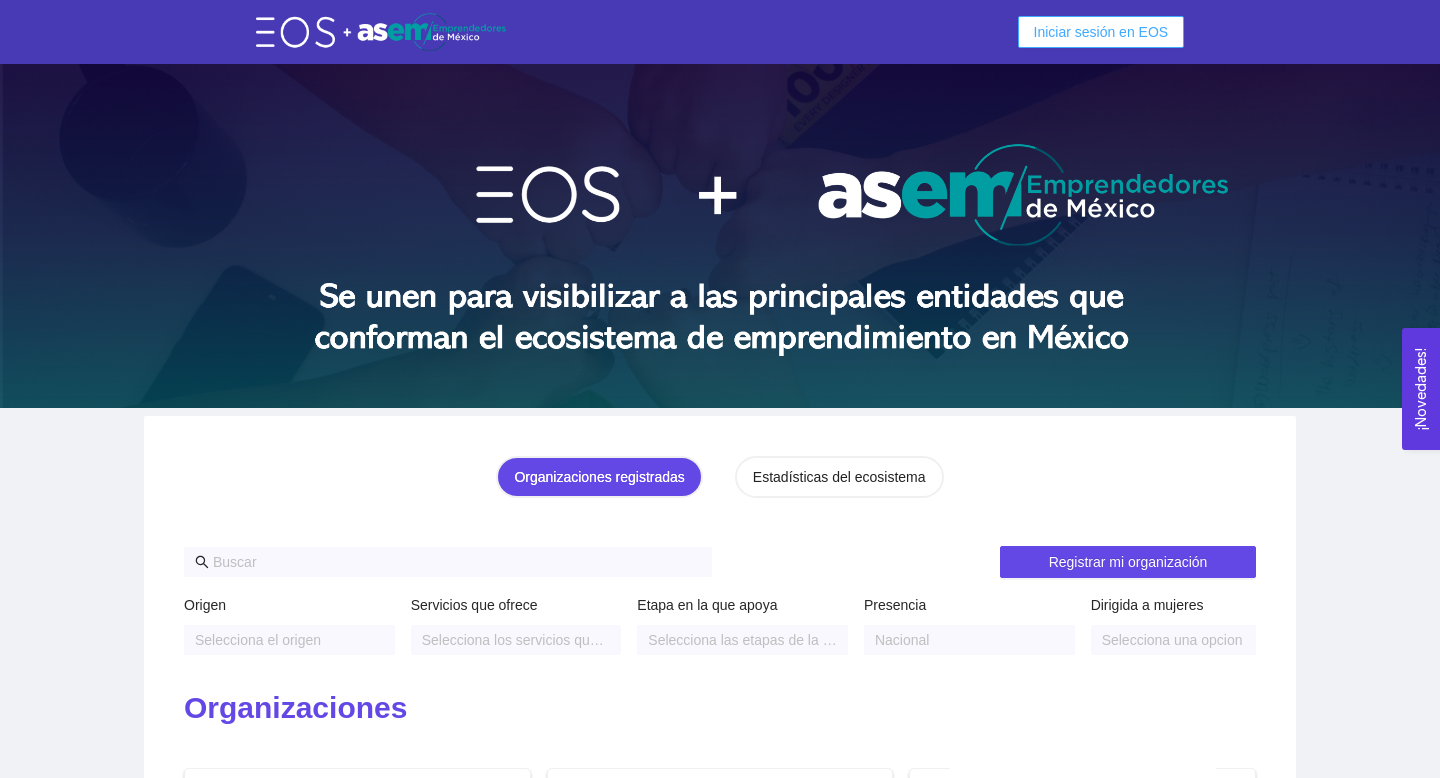 click on "Iniciar sesión en EOS" at bounding box center (1101, 32) 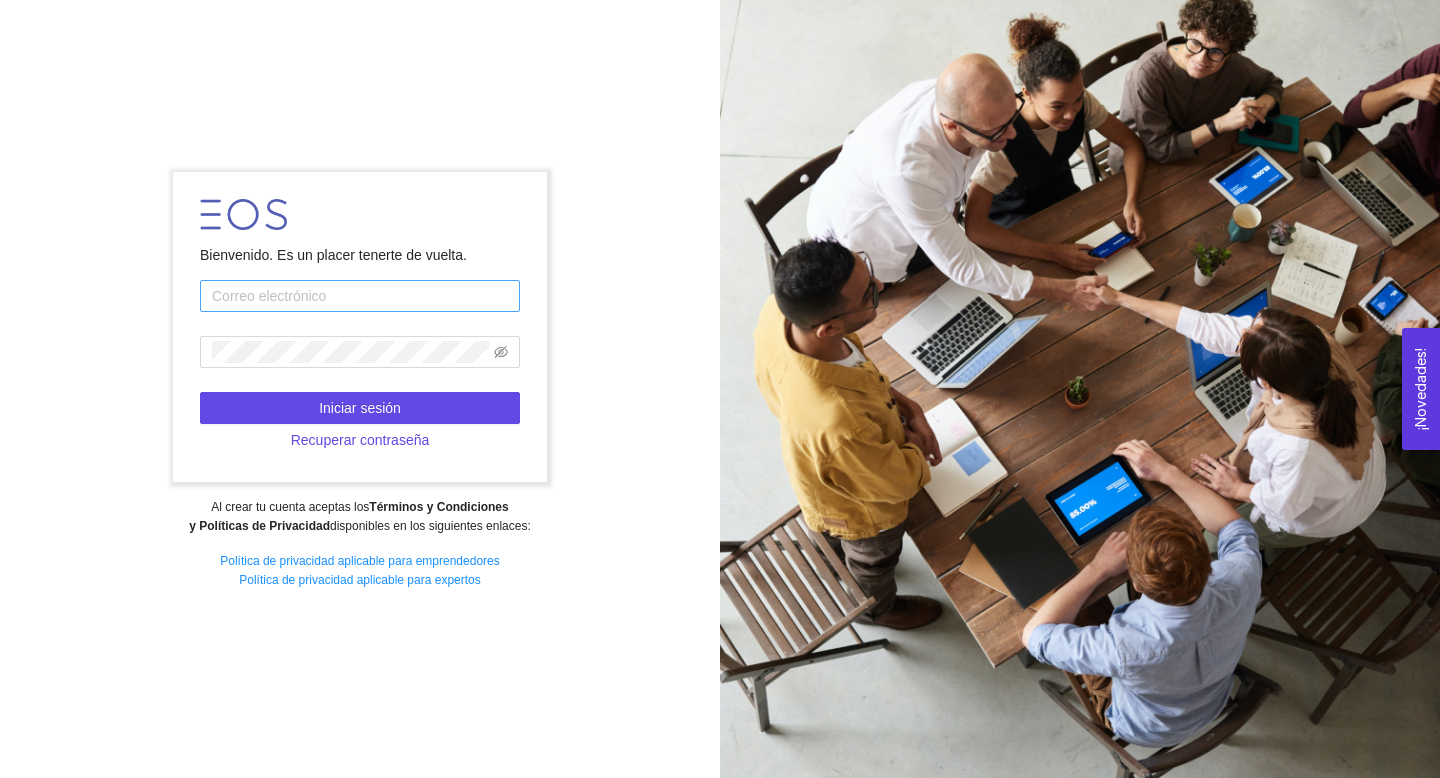 click at bounding box center (360, 296) 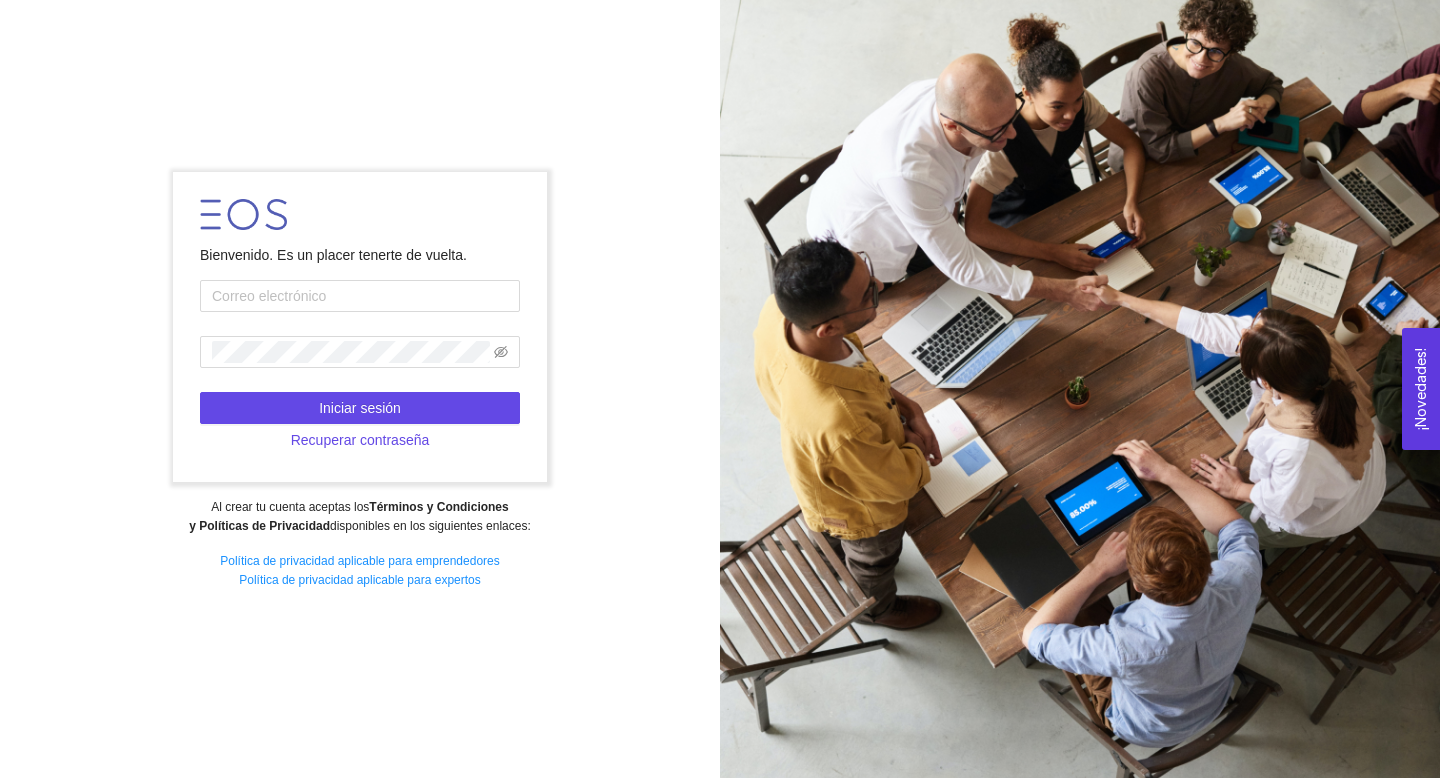 type on "[EMAIL]" 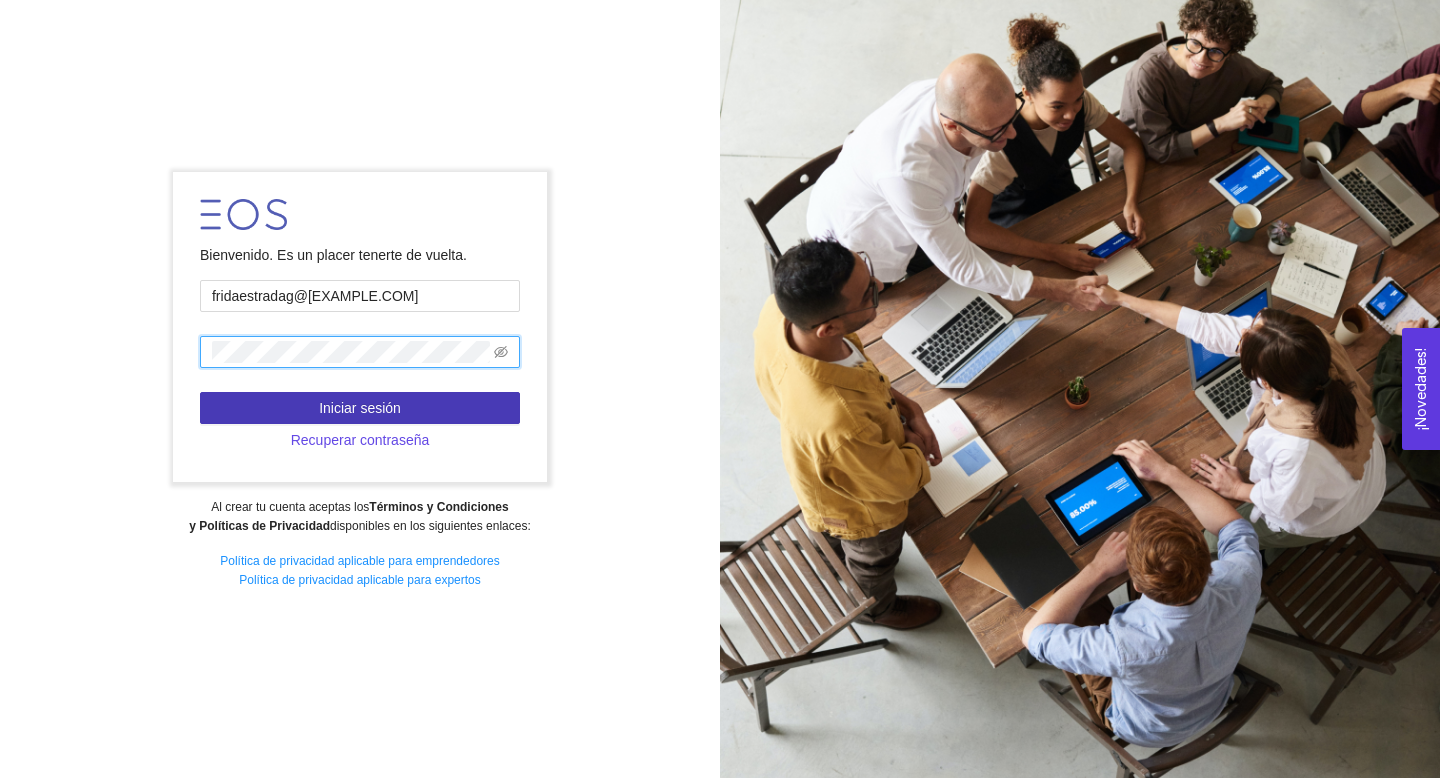 click on "Iniciar sesión" at bounding box center (360, 408) 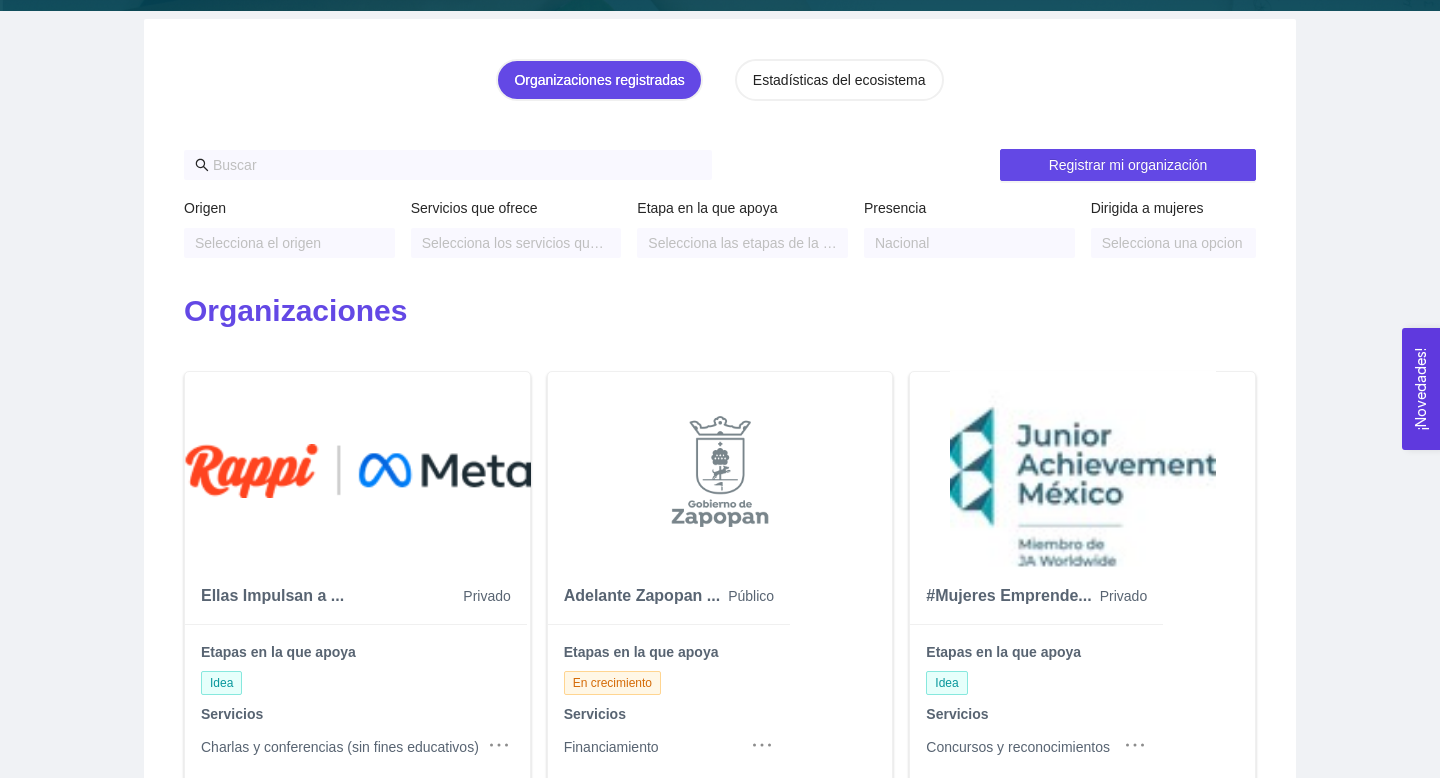 scroll, scrollTop: 0, scrollLeft: 0, axis: both 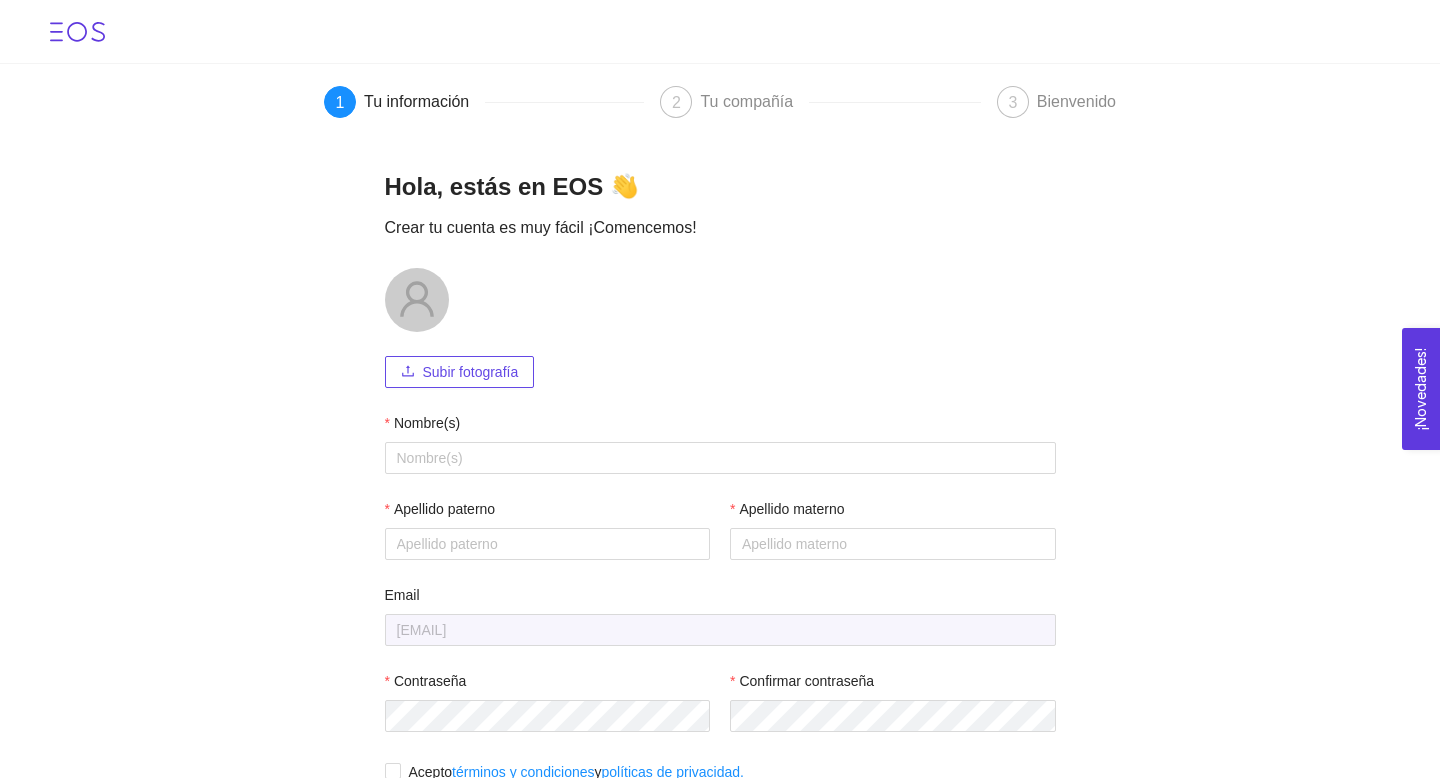 click 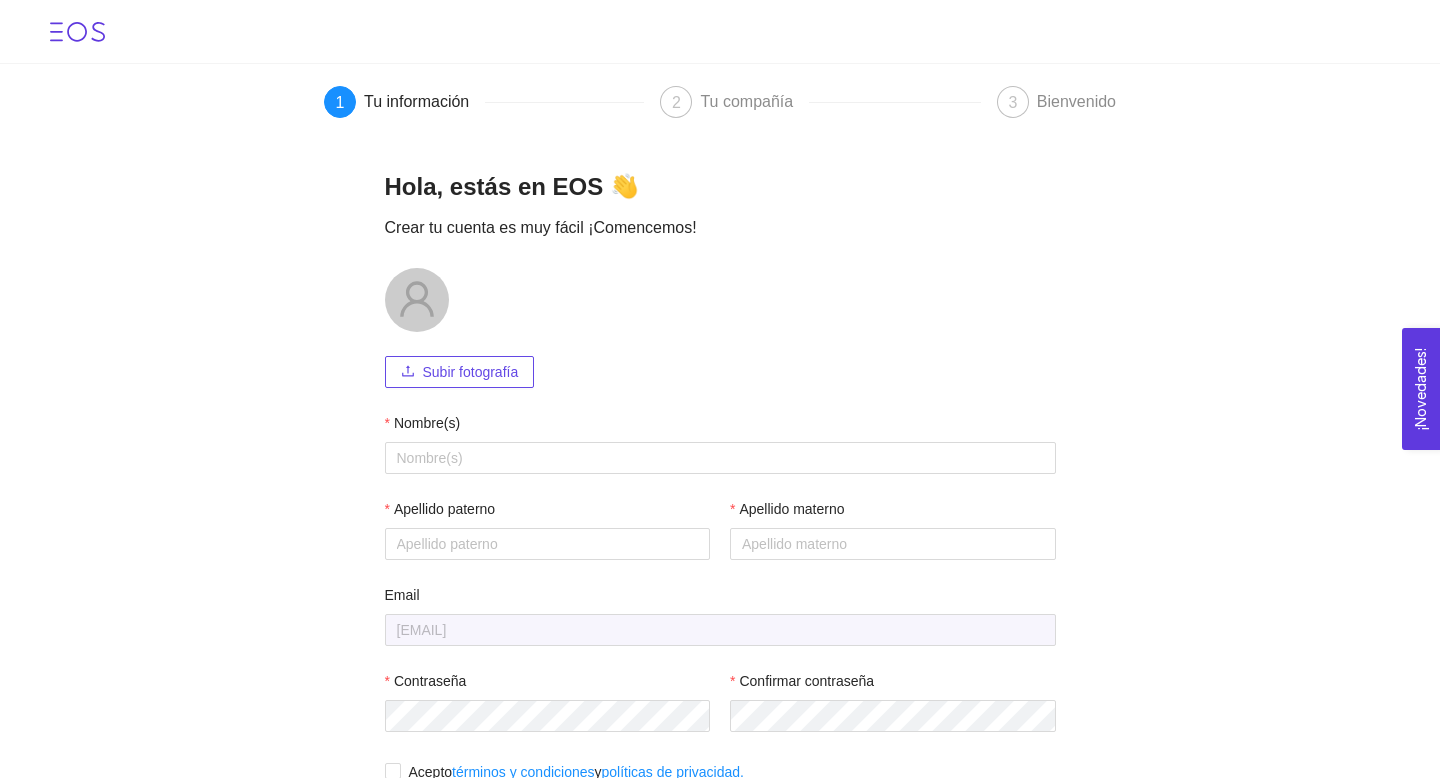 click on "Subir fotografía" at bounding box center [471, 372] 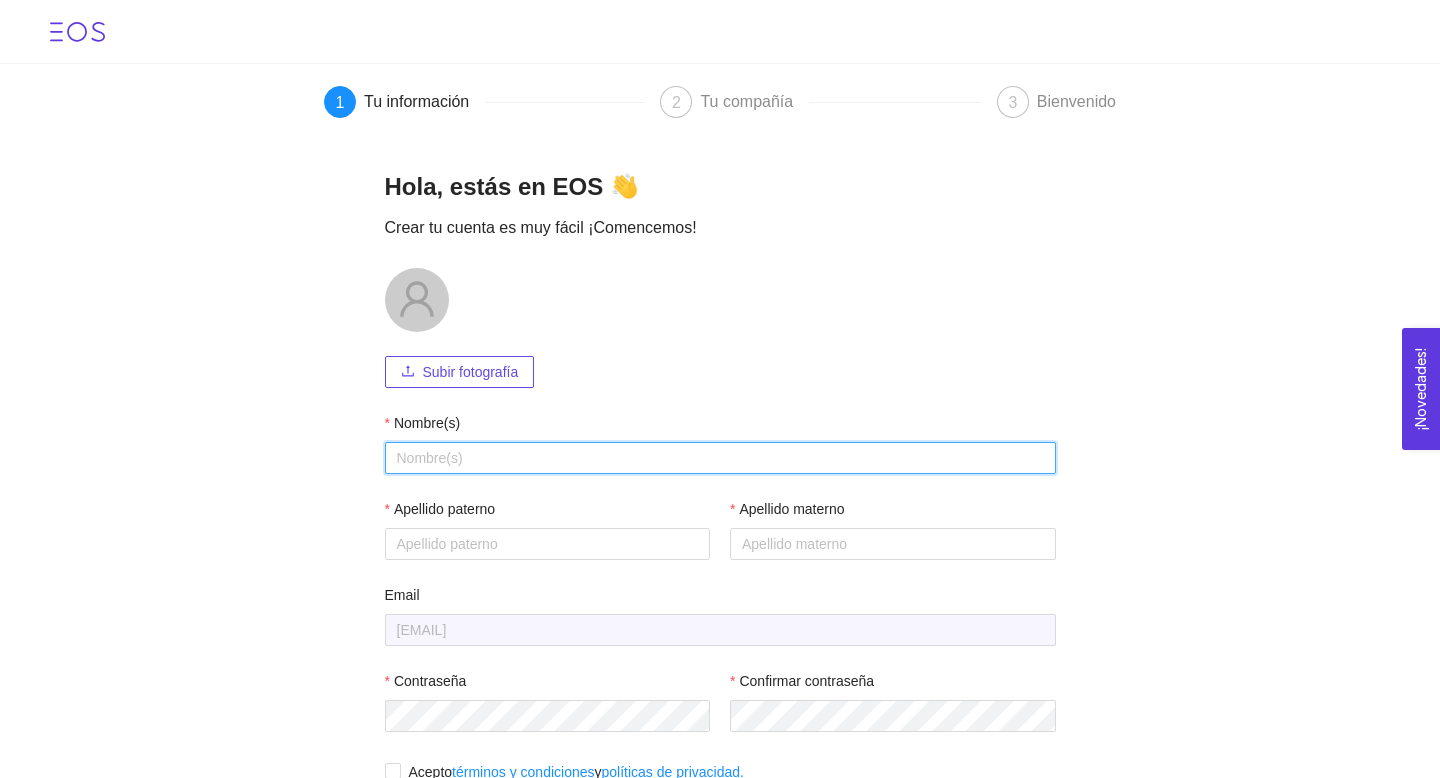 click on "Nombre(s)" at bounding box center (720, 458) 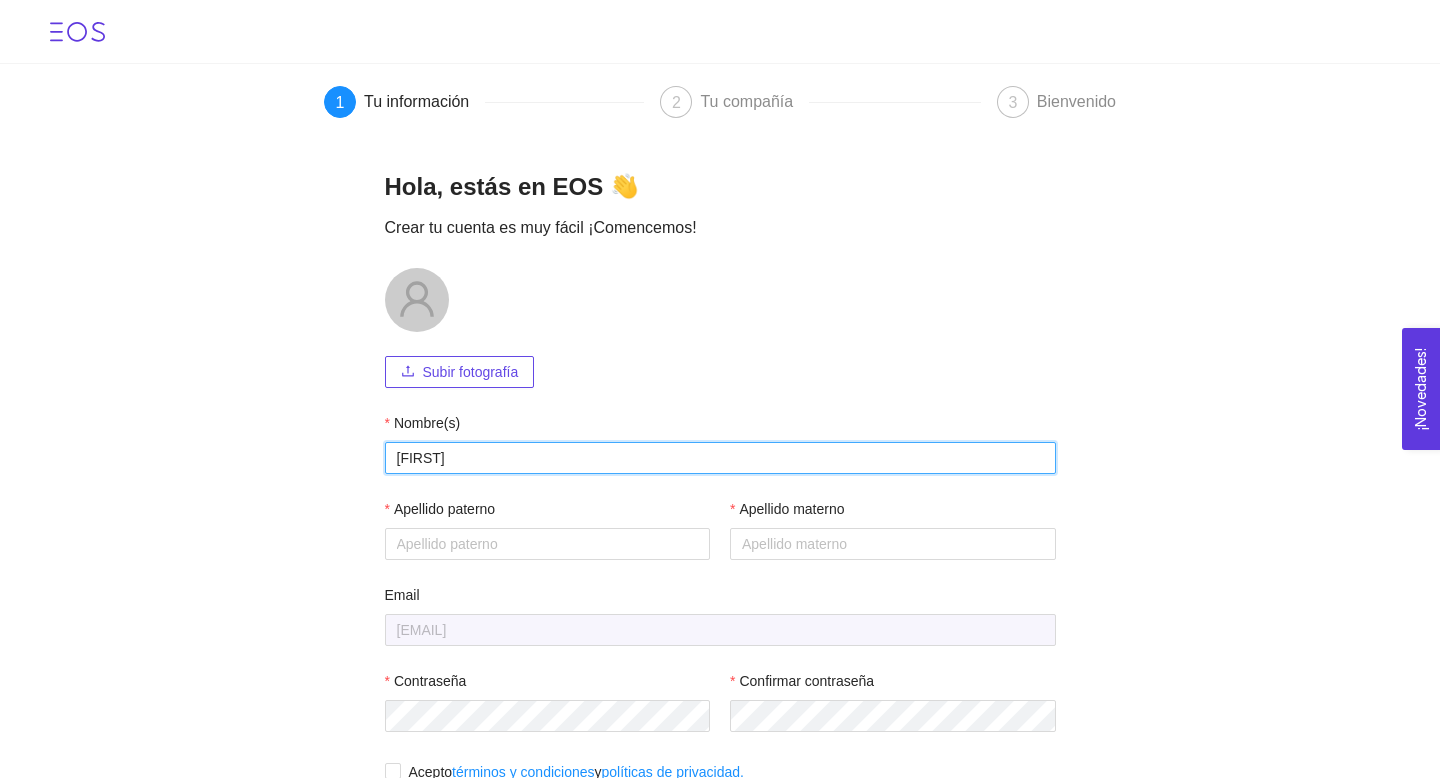 click on "Frida" at bounding box center [720, 458] 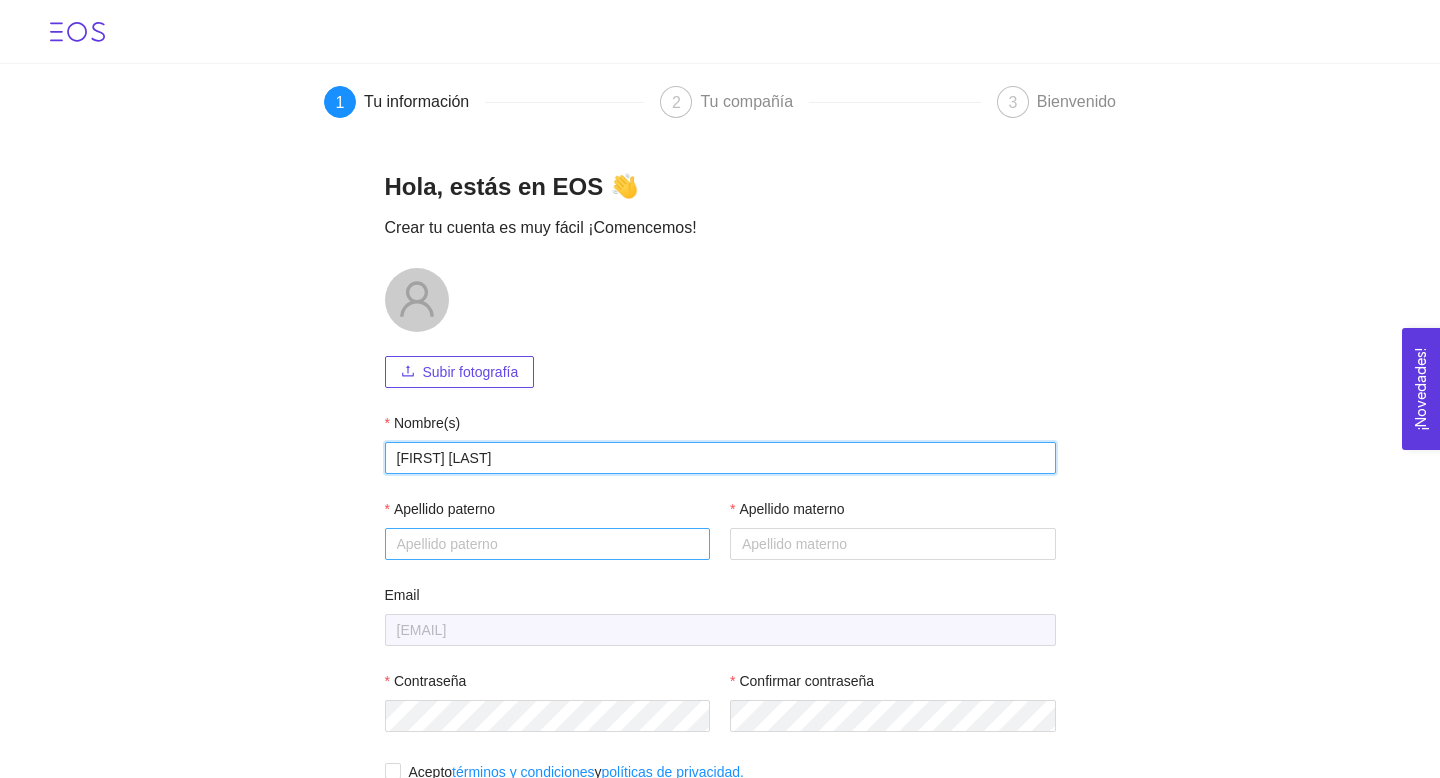 type on "[FIRST] [MIDDLE]" 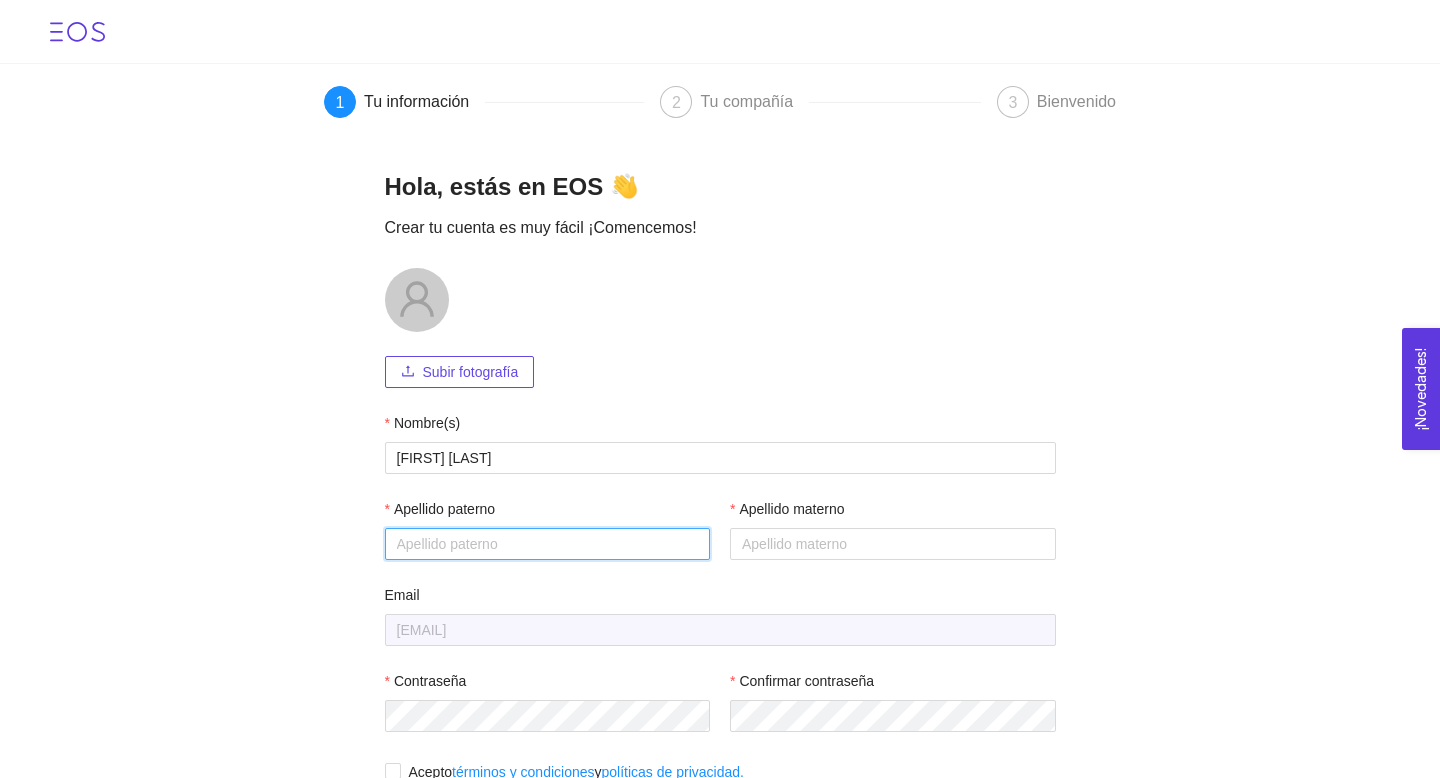 click on "Apellido paterno" at bounding box center (548, 544) 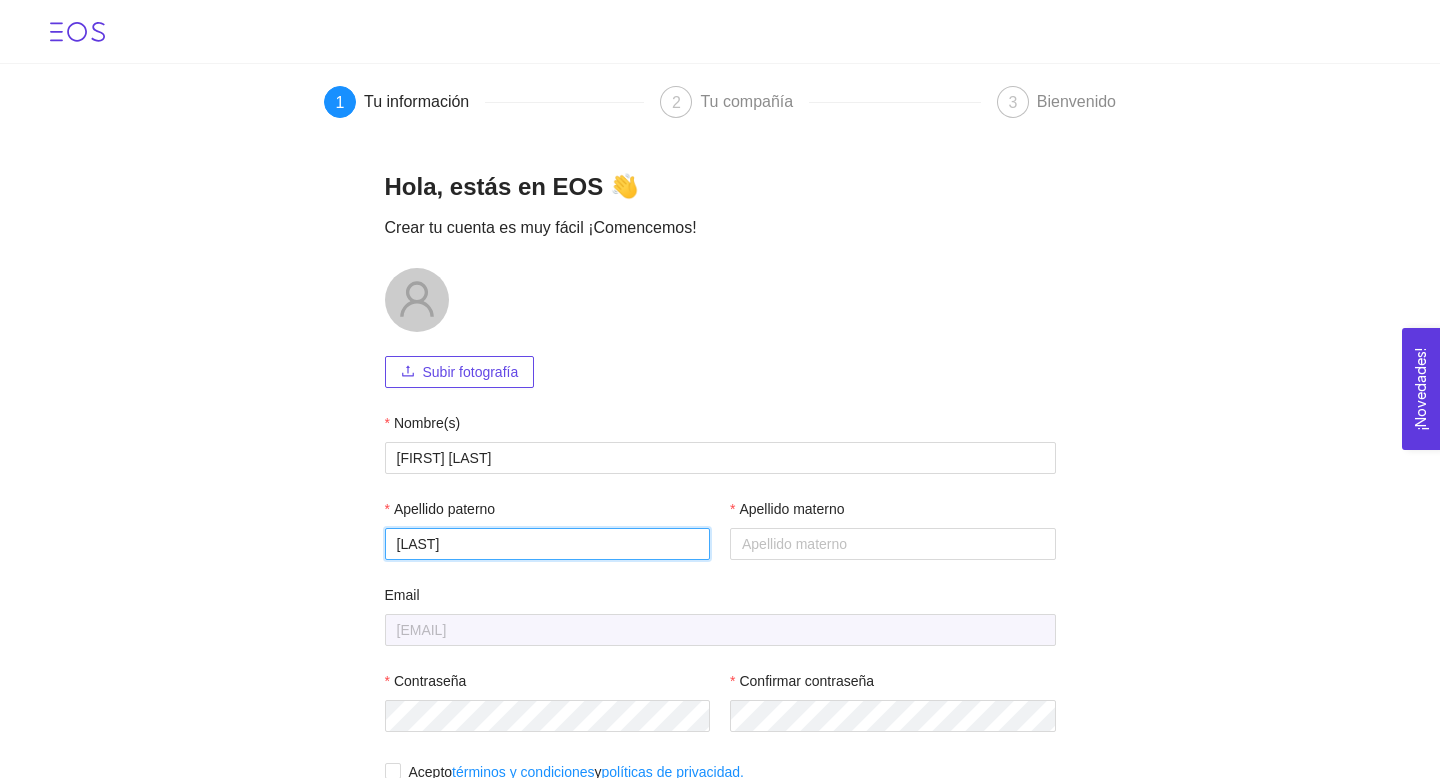 type on "[LAST]" 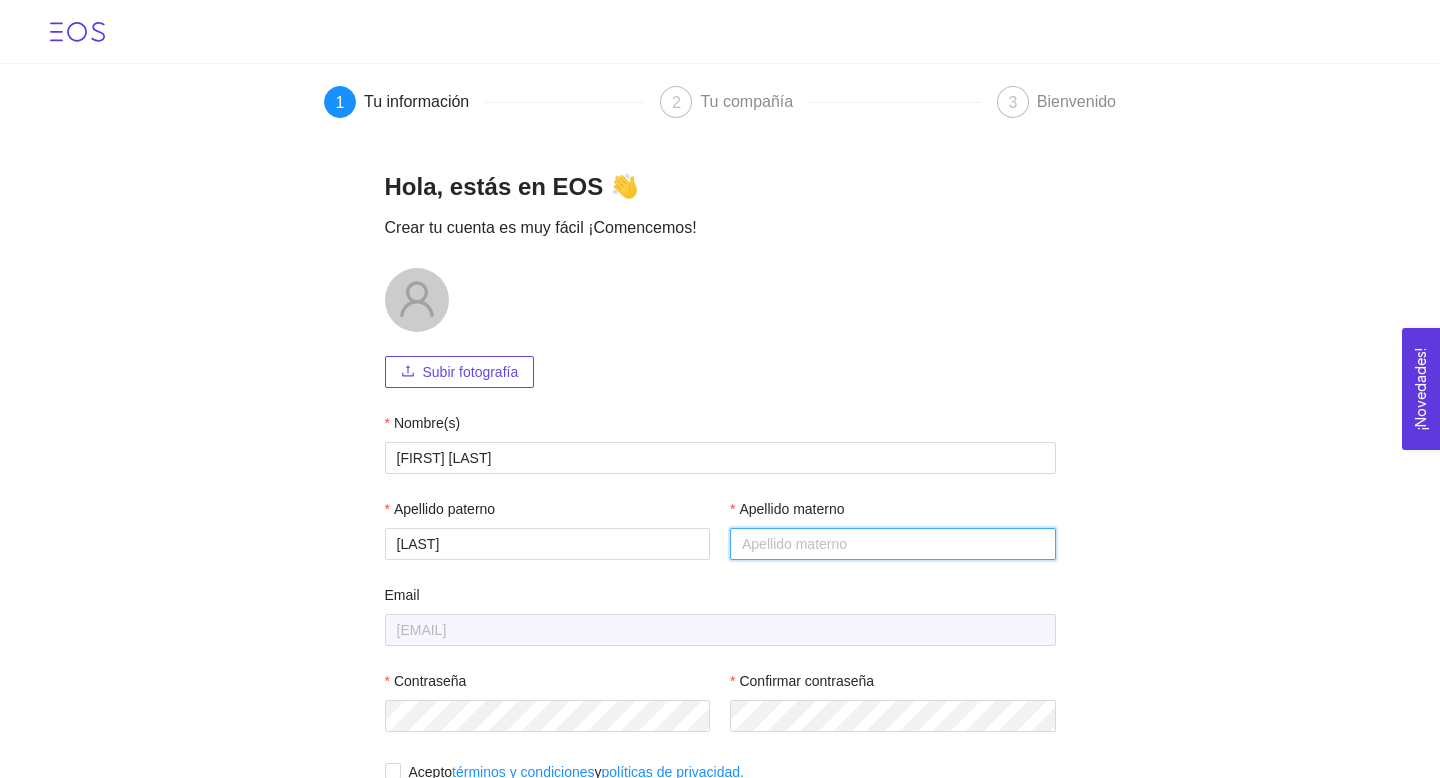 click on "Apellido materno" at bounding box center [893, 544] 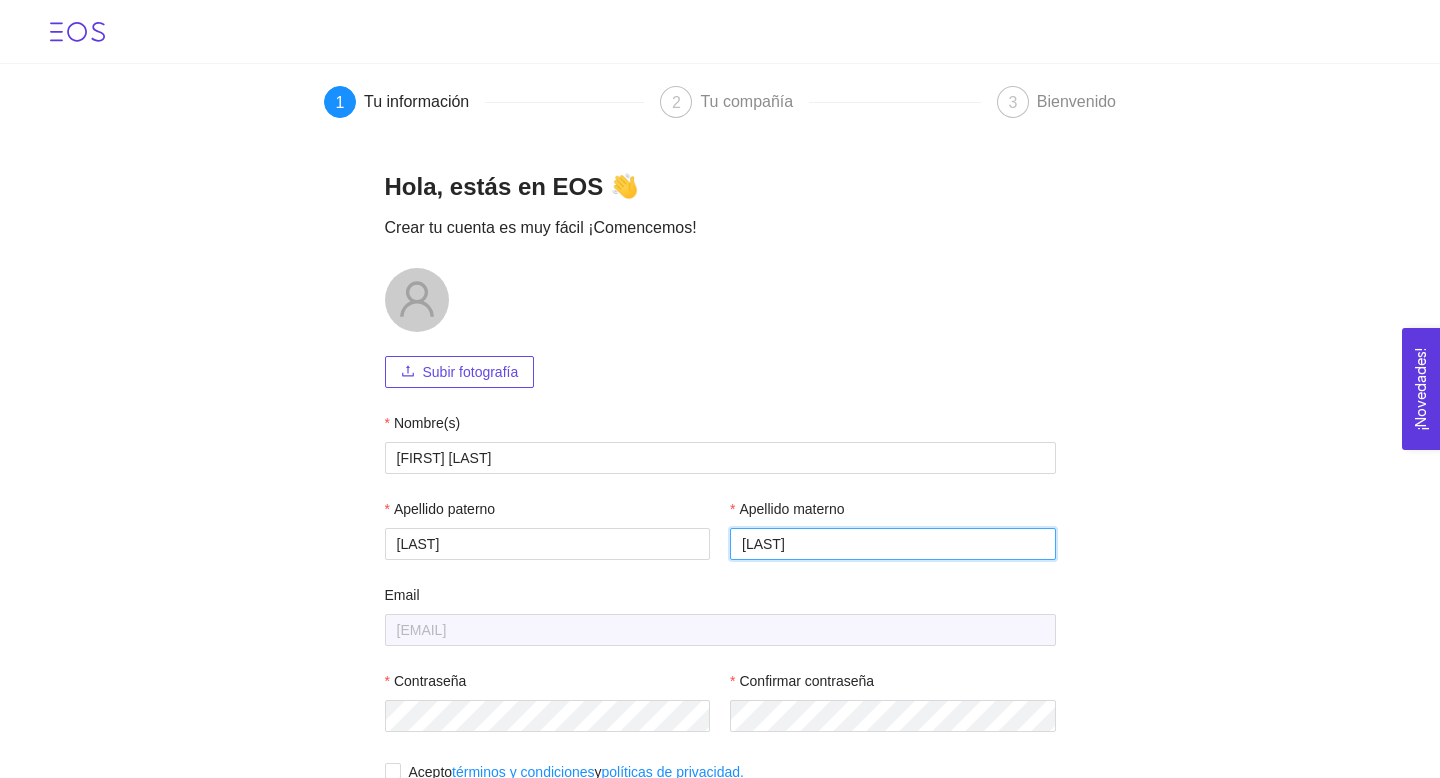 scroll, scrollTop: 8, scrollLeft: 0, axis: vertical 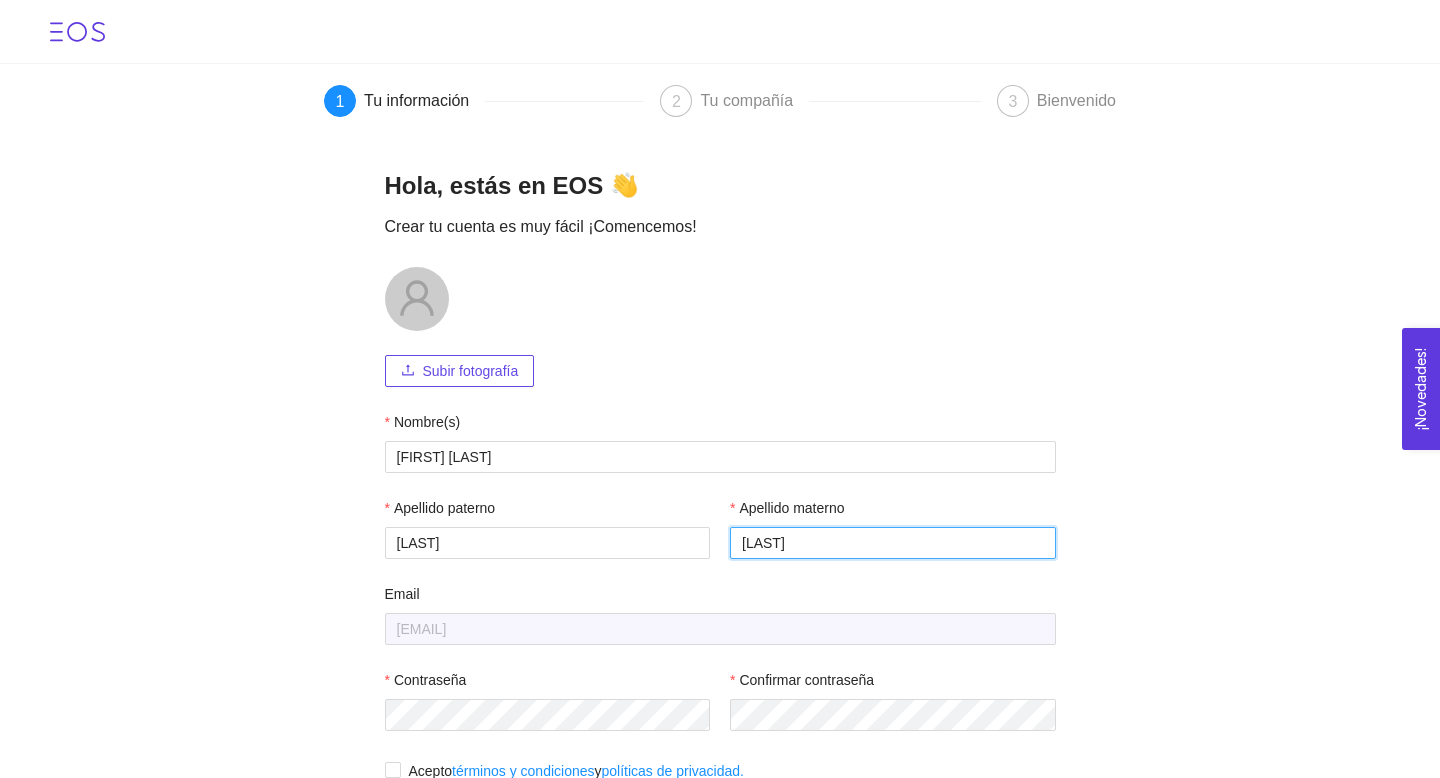 type on "[LAST]" 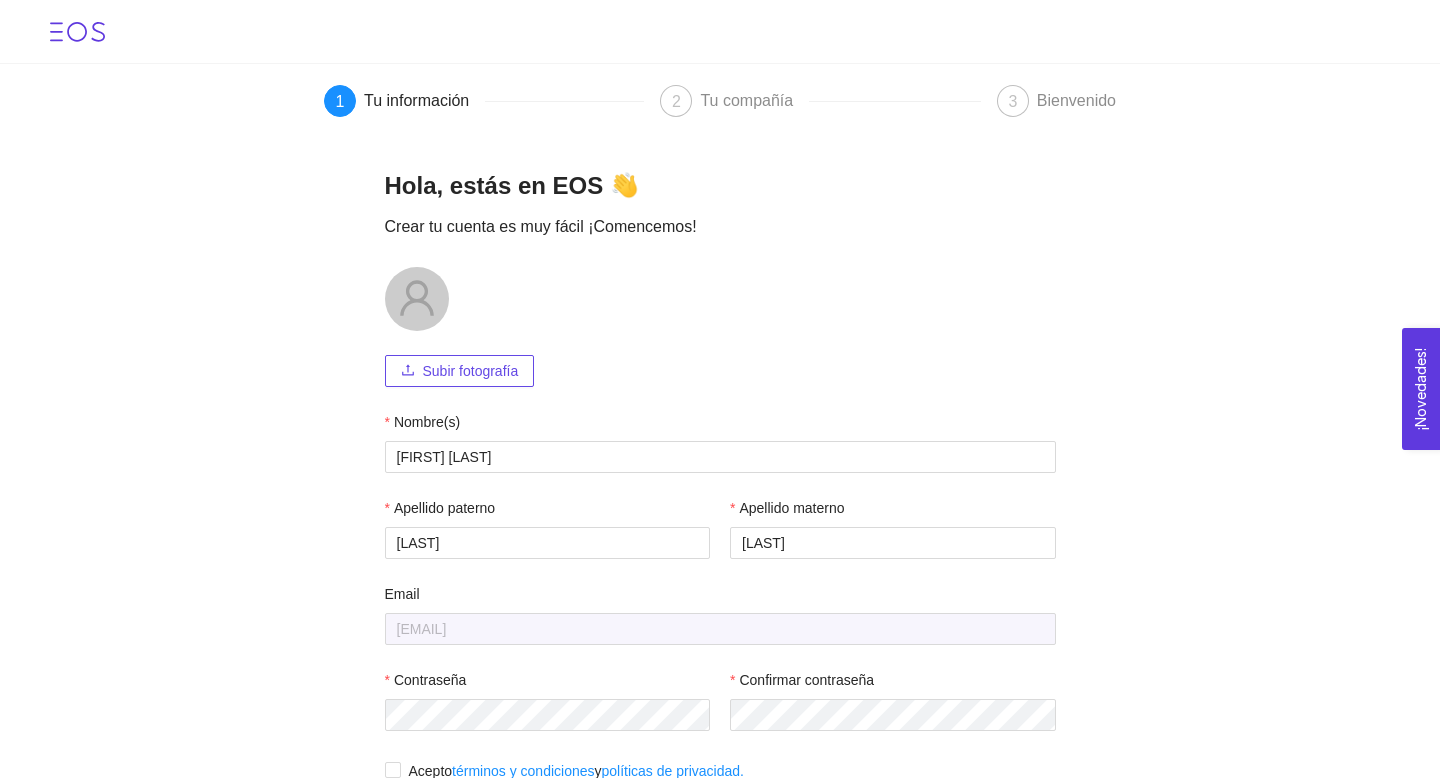 click on "Email" at bounding box center (720, 598) 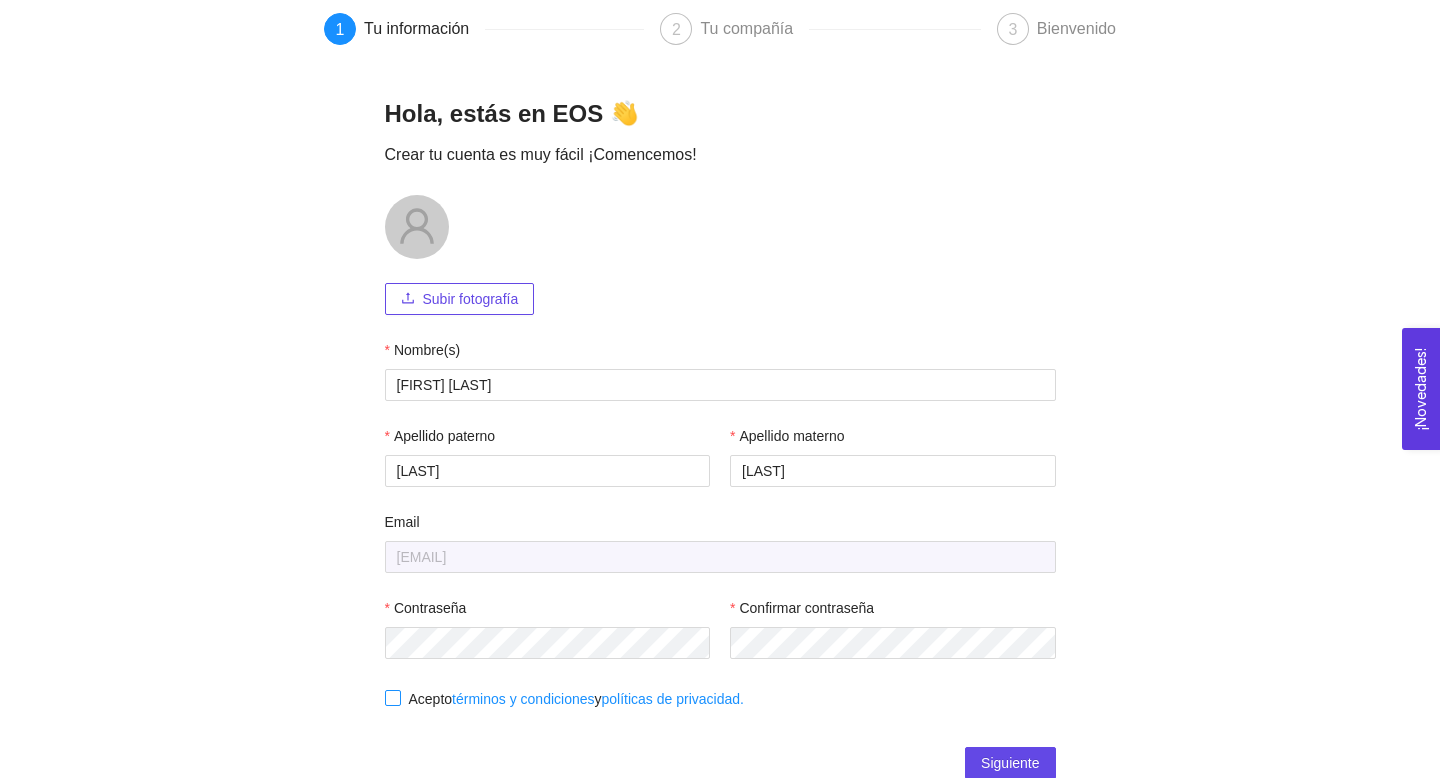 click on "Acepto  términos y condiciones  y  políticas de privacidad." at bounding box center (576, 699) 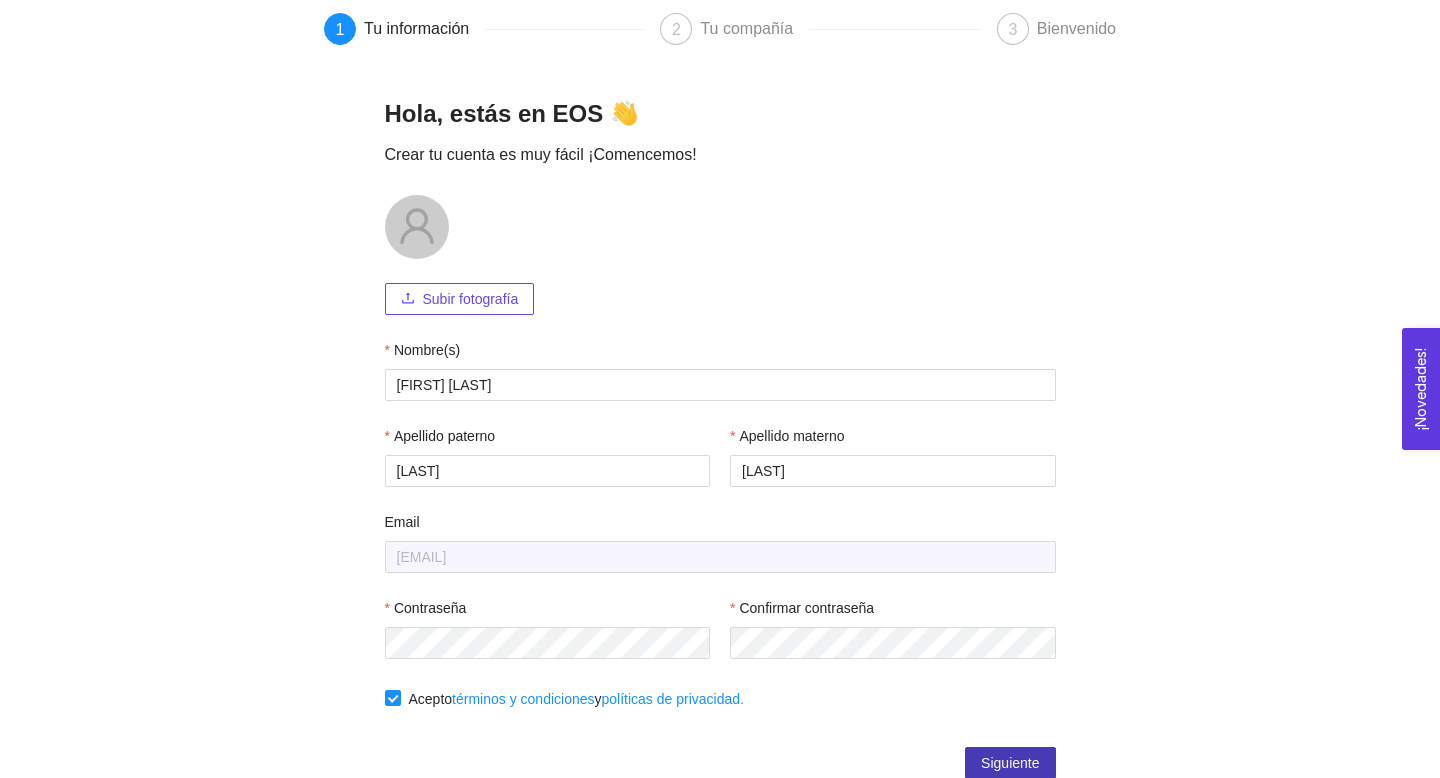 click on "Siguiente" at bounding box center [1010, 763] 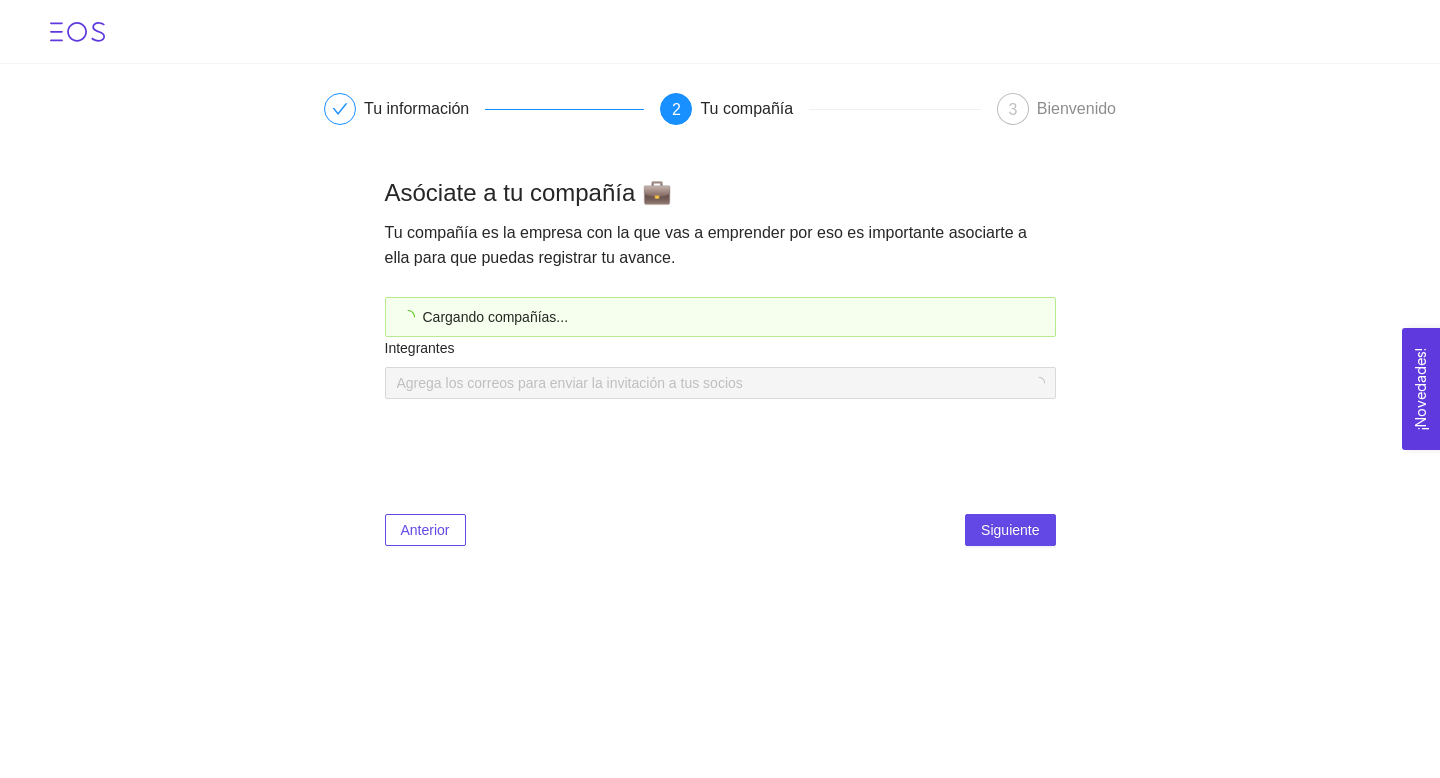 scroll, scrollTop: 0, scrollLeft: 0, axis: both 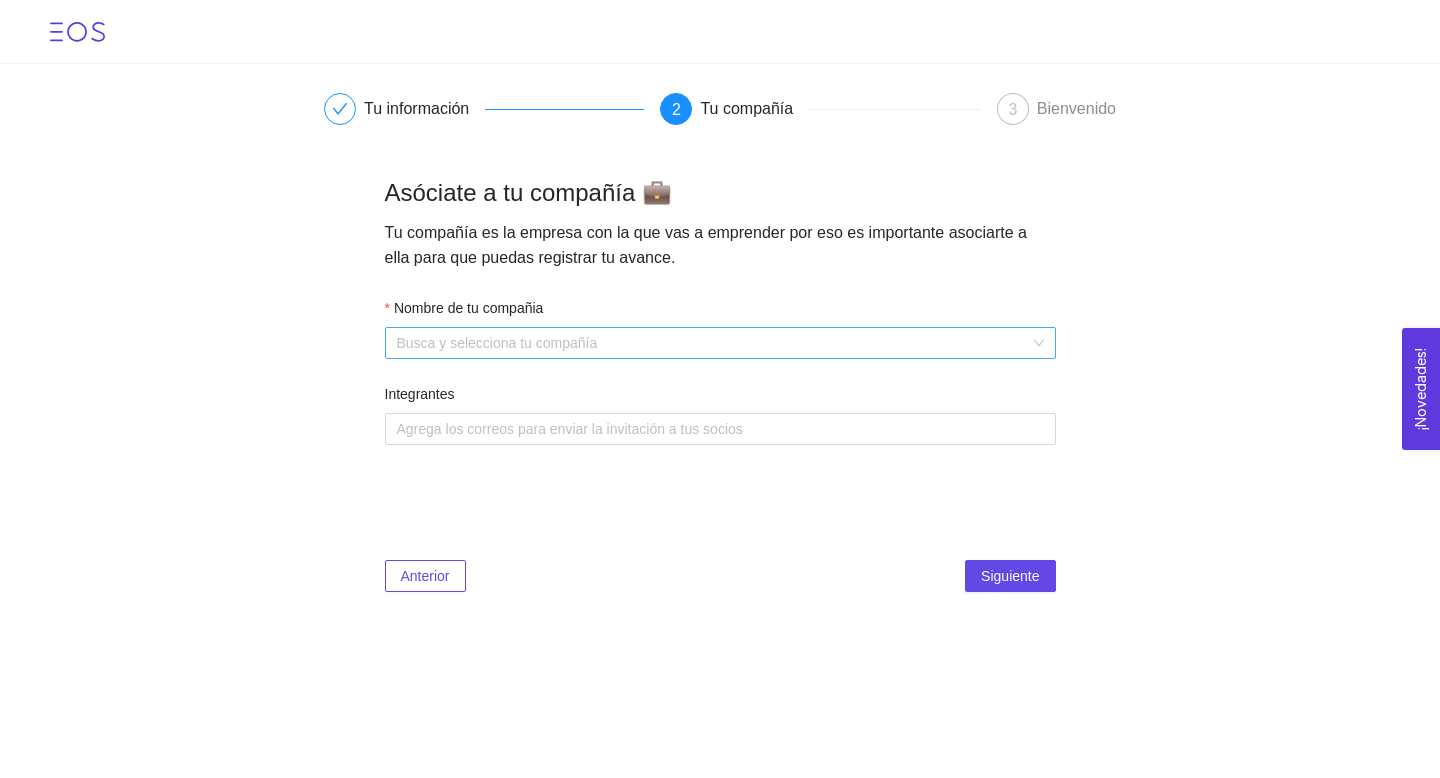 click on "Nombre de tu compañia" at bounding box center (713, 343) 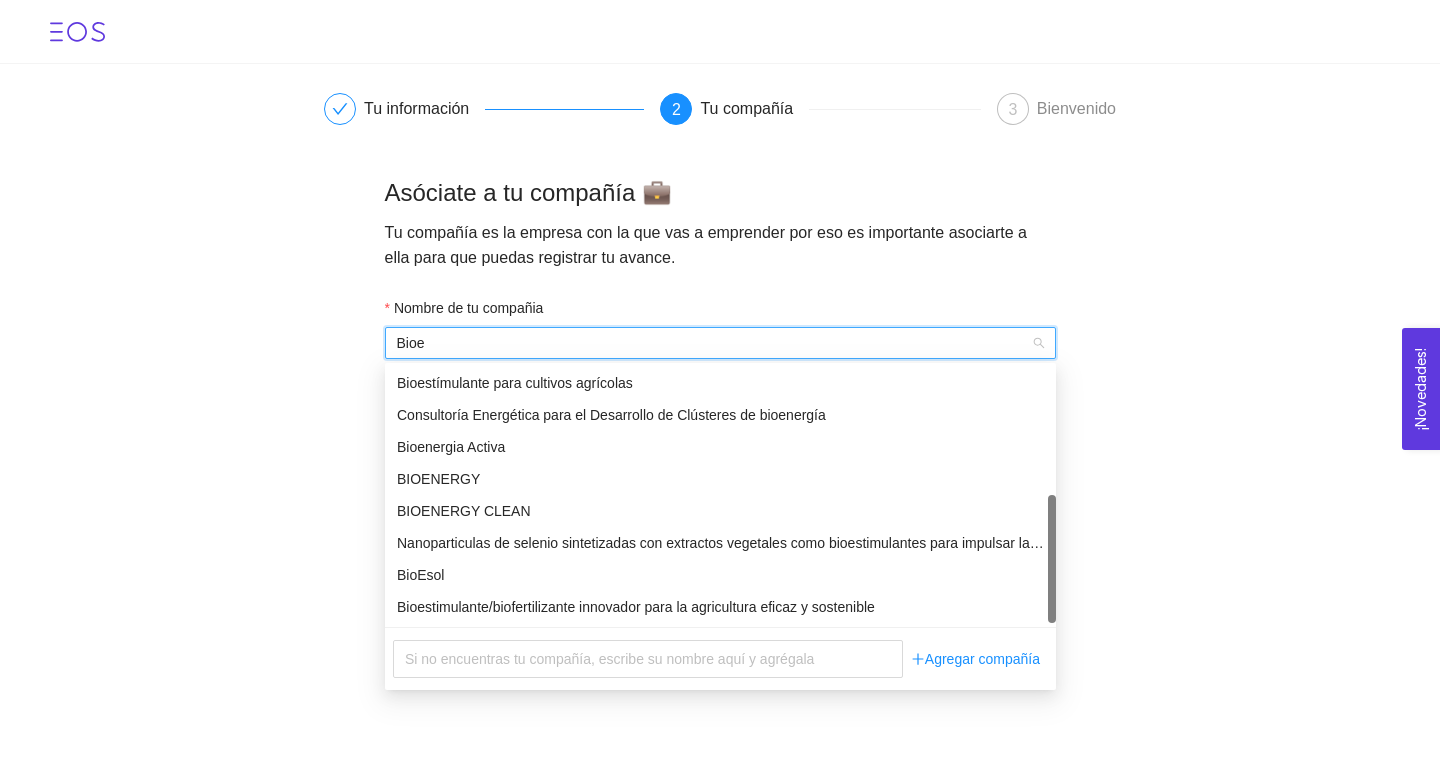 scroll, scrollTop: 32, scrollLeft: 0, axis: vertical 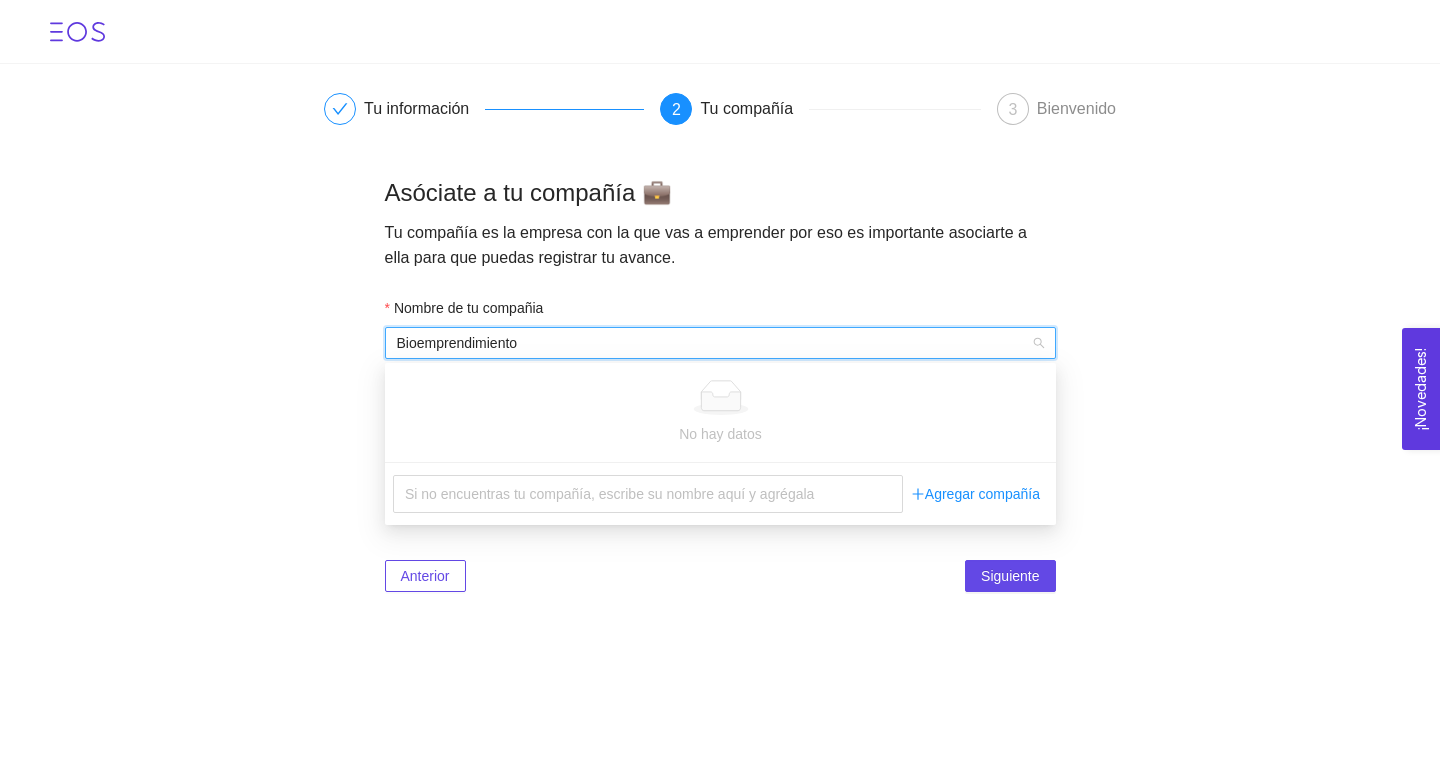 type on "Bioemprendimiento" 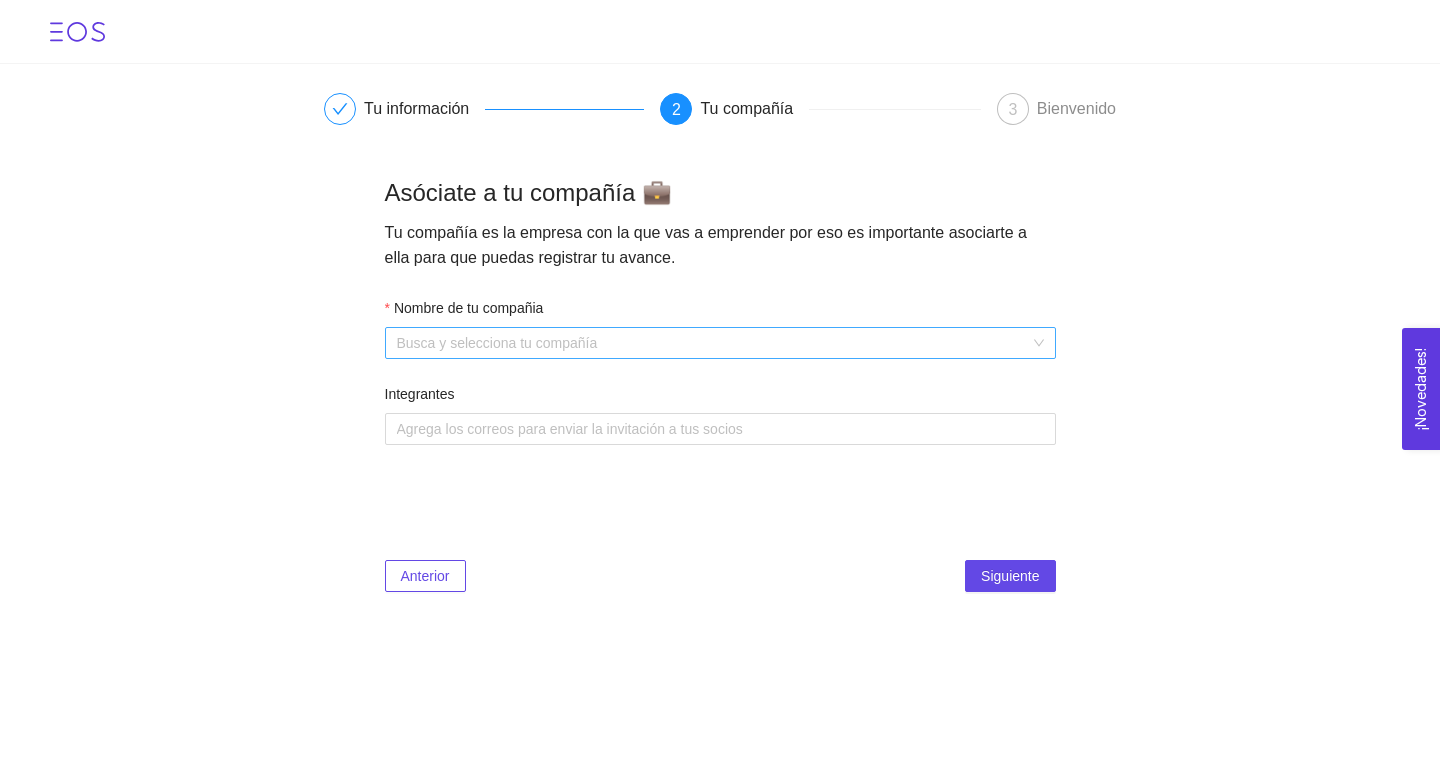 click on "Nombre de tu compañia" at bounding box center [713, 343] 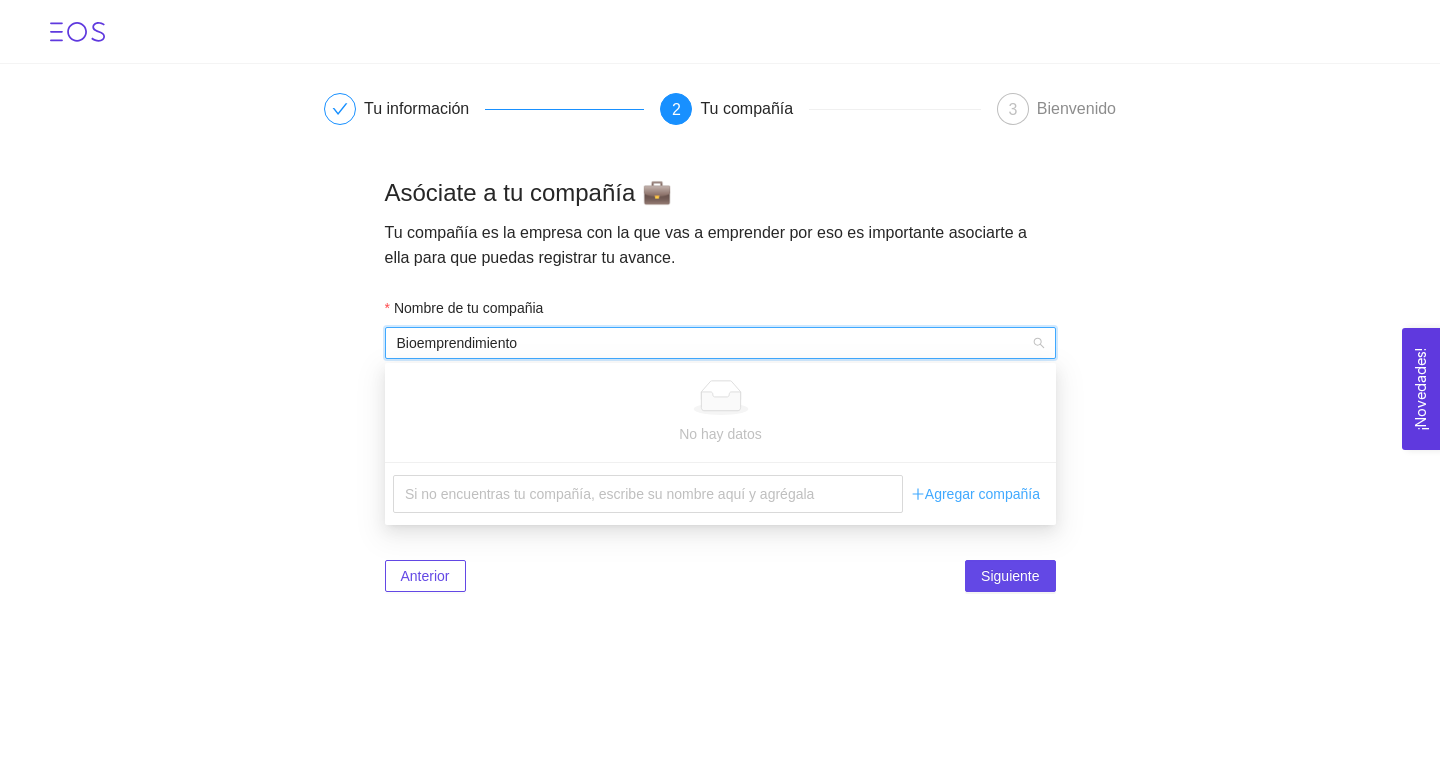 type on "Bioemprendimiento" 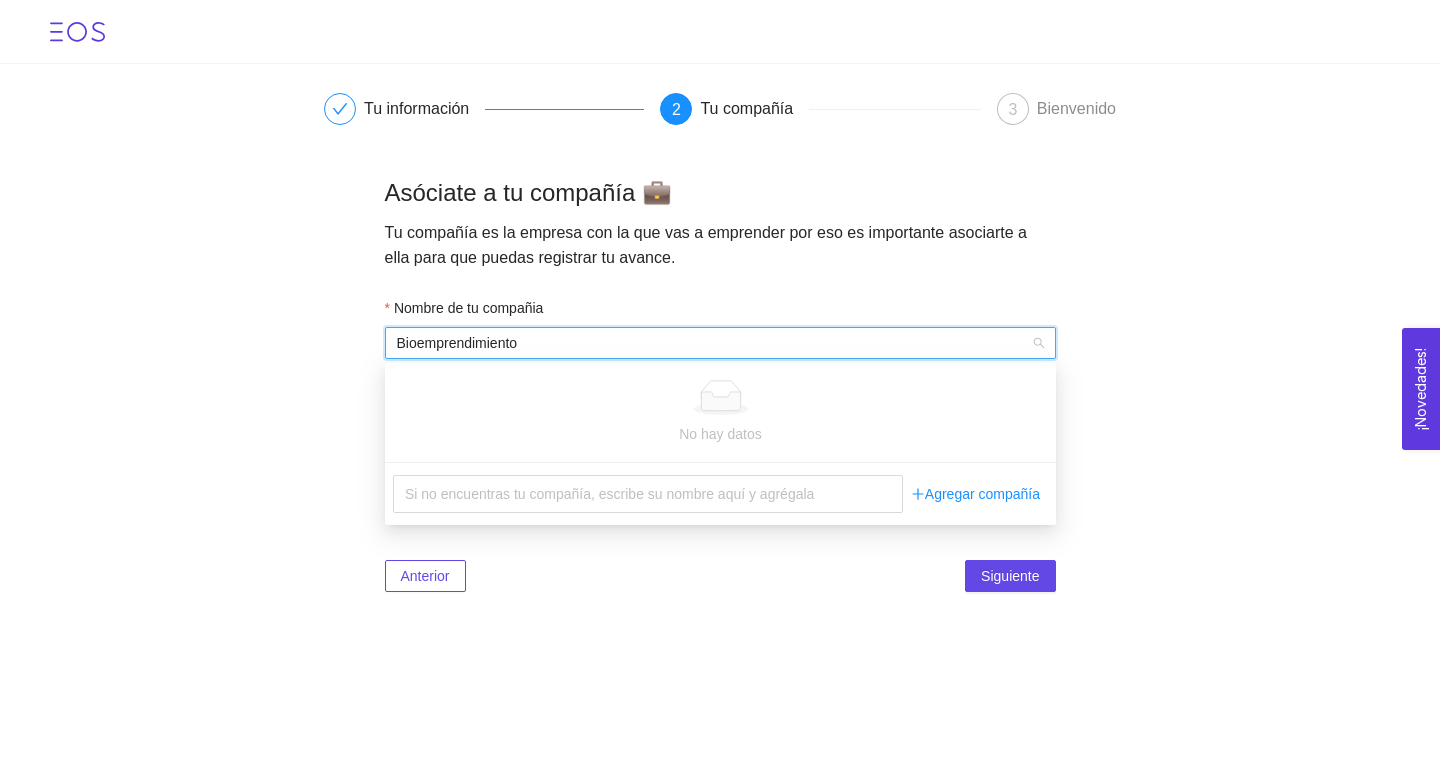 type 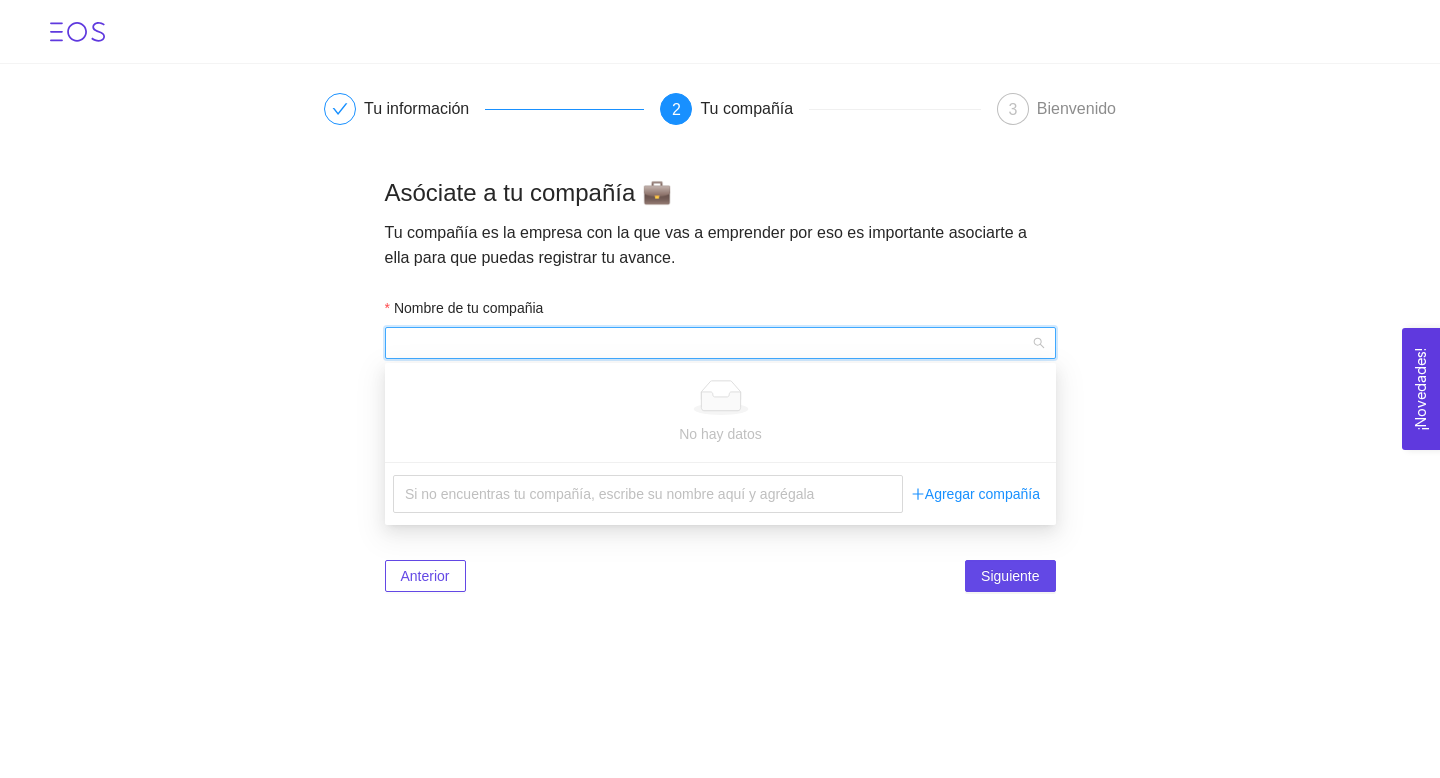 click on "Asóciate a tu compañía 💼 Tu compañía es la empresa con la que vas a emprender por eso es importante asociarte a ella para que puedas registrar tu avance. Nombre de tu compañia Busca y selecciona tu compañía Integrantes   Agrega los correos para enviar la invitación a tus socios Anterior Siguiente" at bounding box center [720, 385] 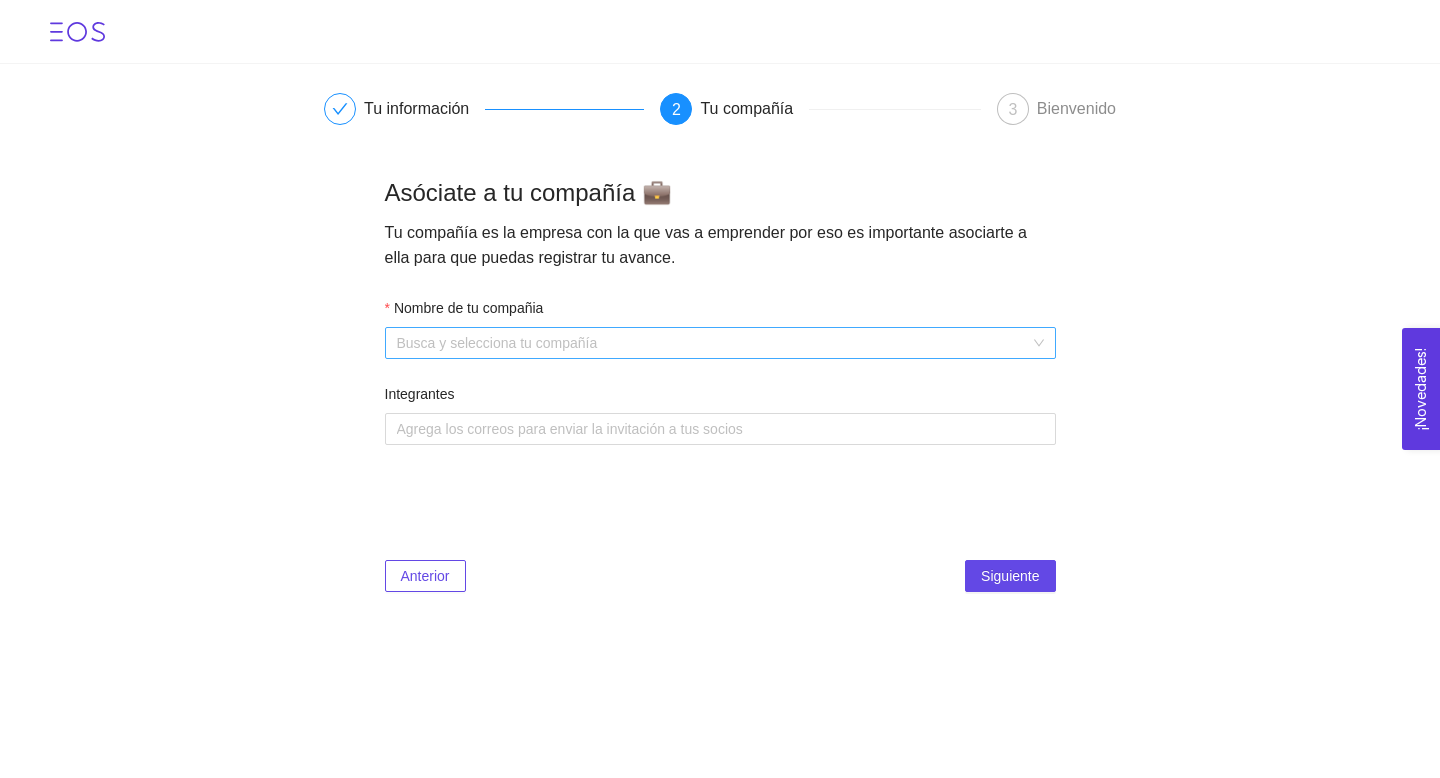 click on "Nombre de tu compañia" at bounding box center (713, 343) 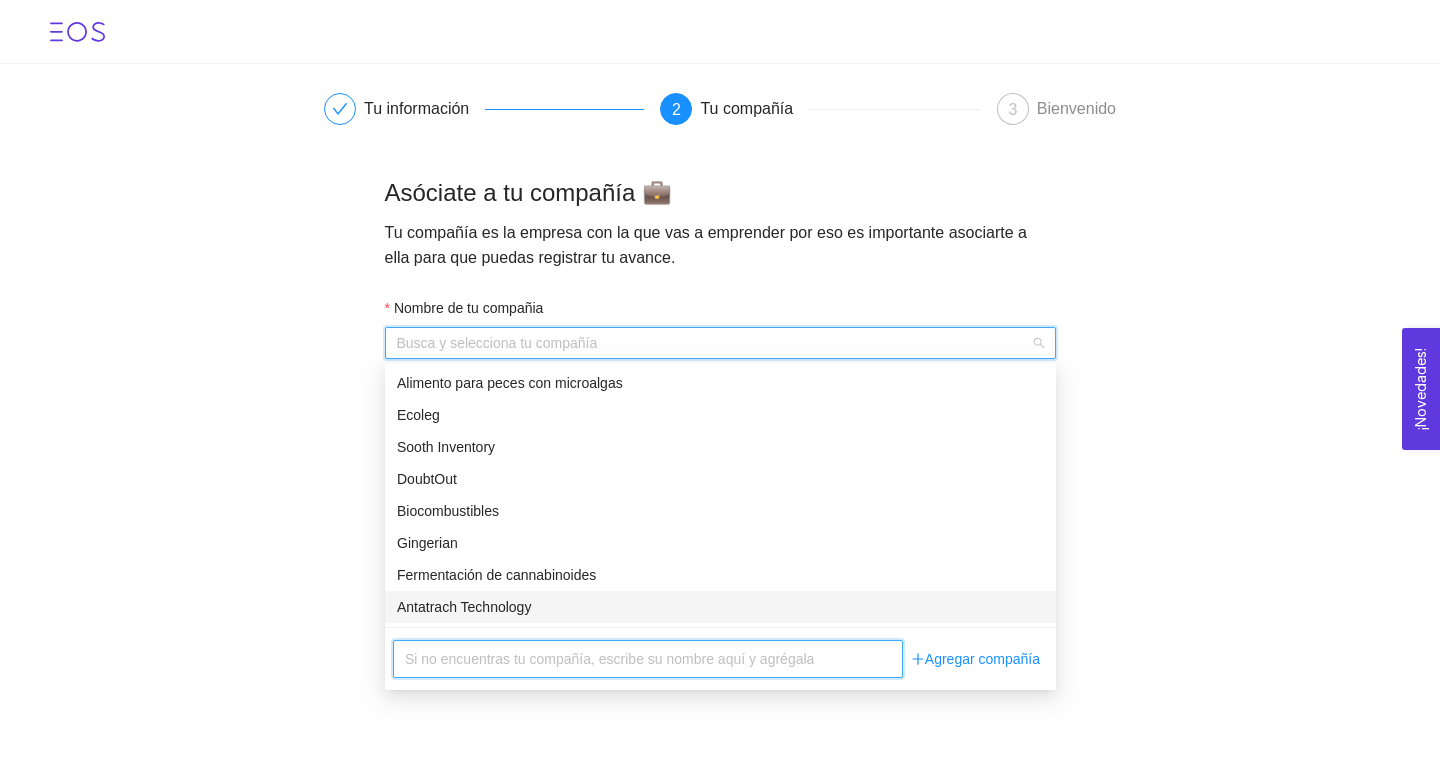 click at bounding box center (648, 659) 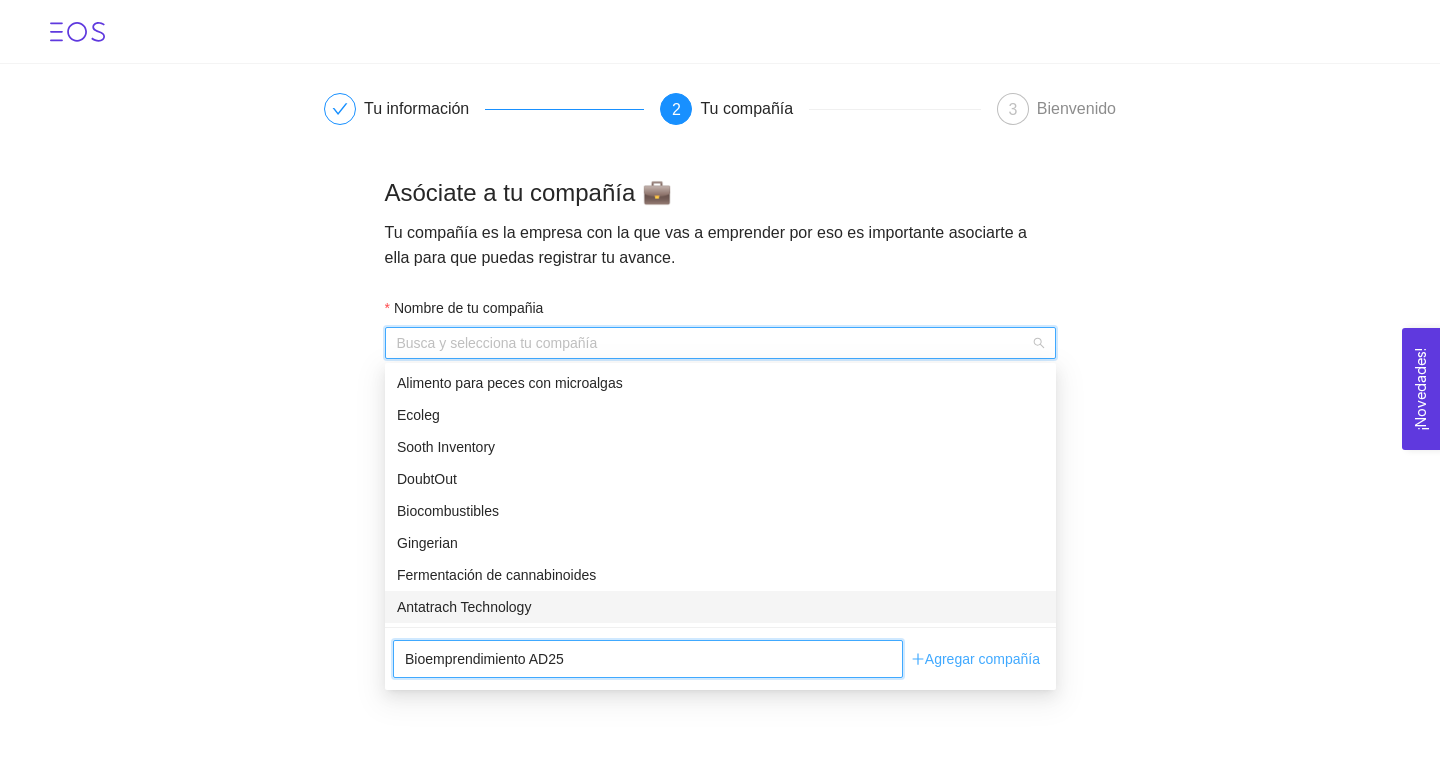 type on "Bioemprendimiento AD25" 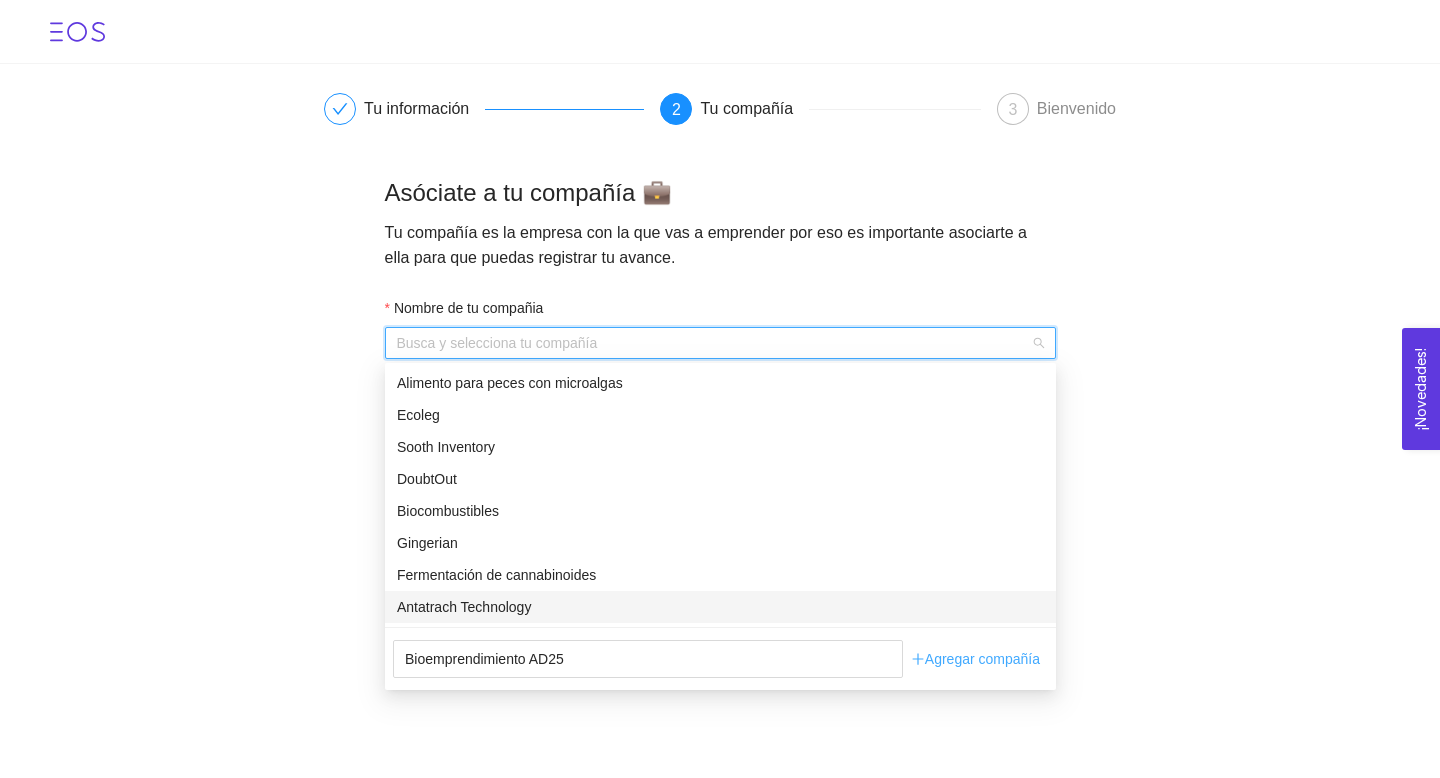 click on "Agregar compañía" at bounding box center [975, 659] 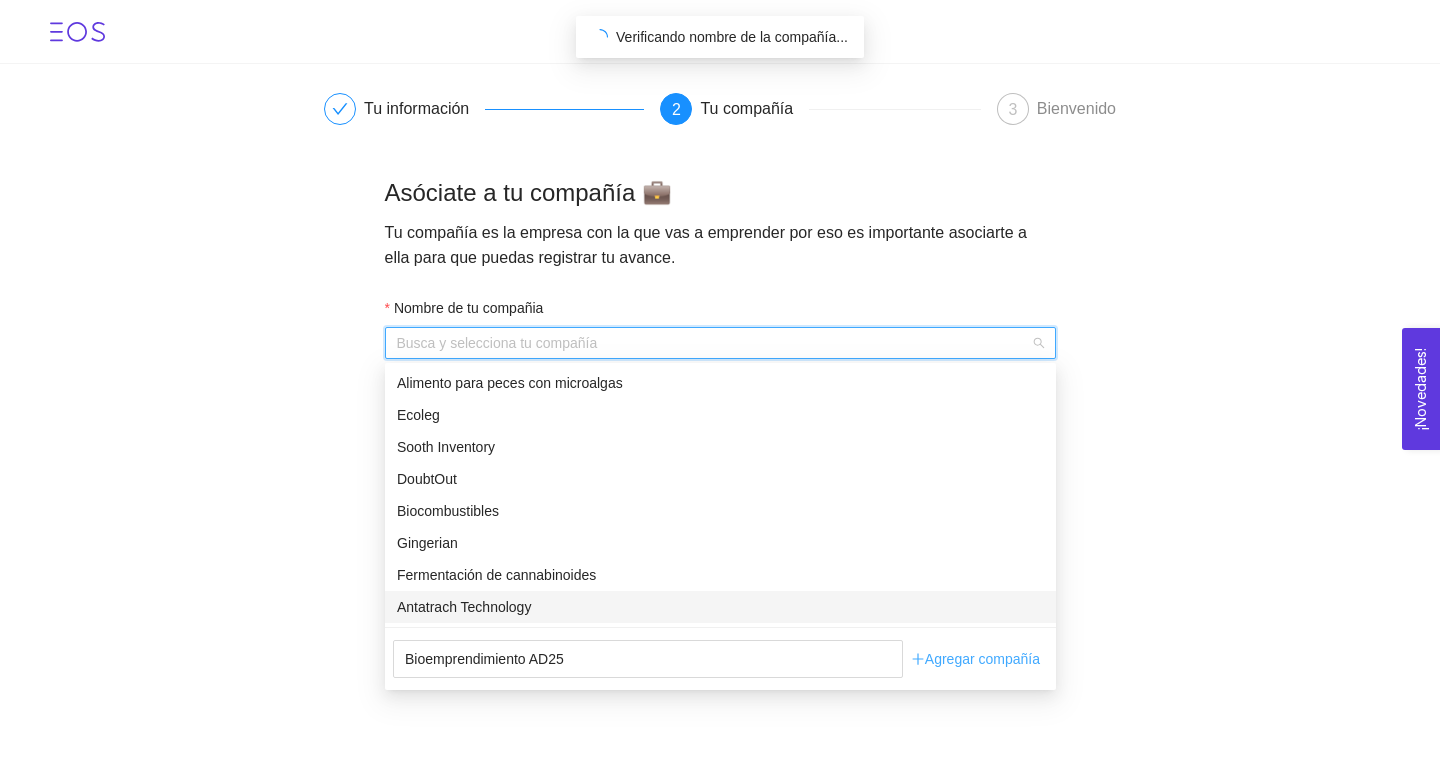 type 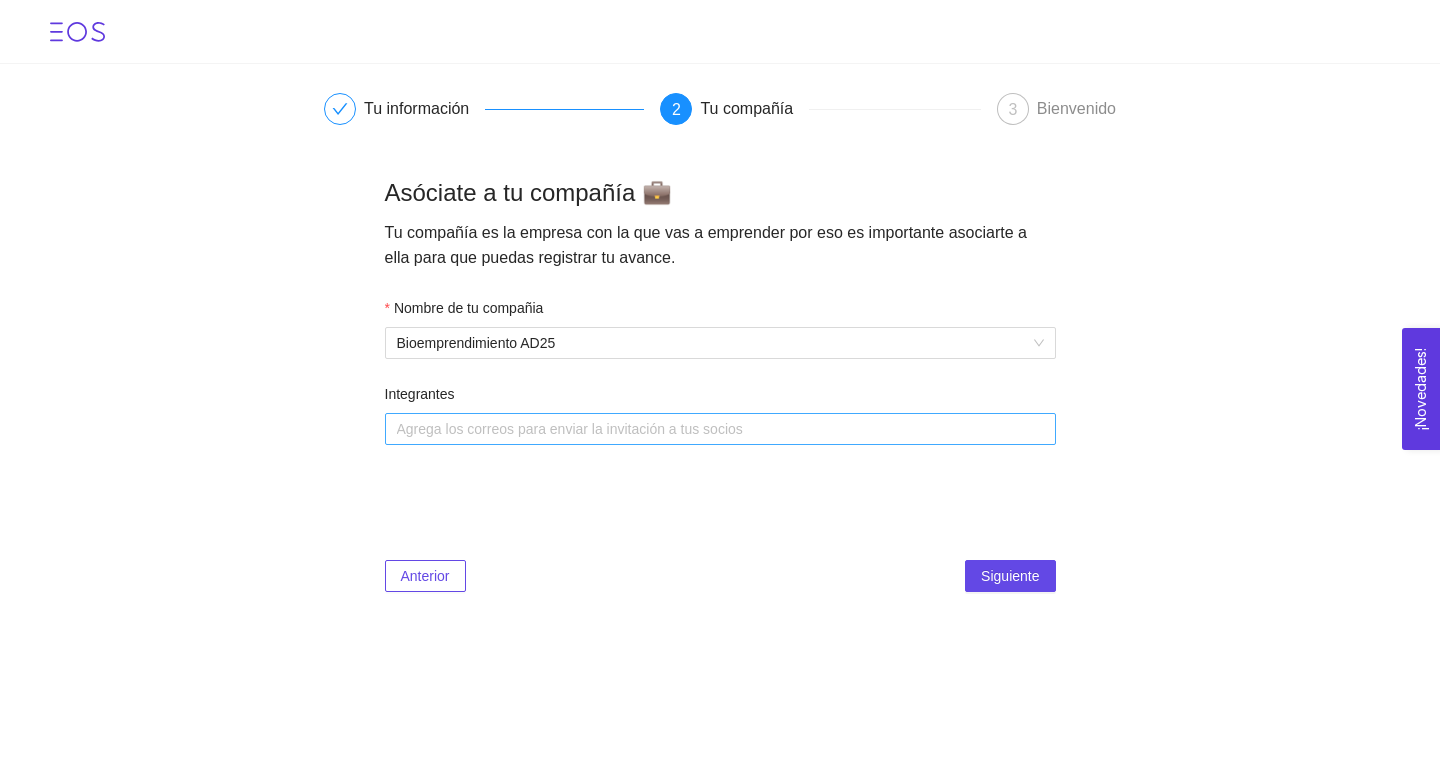 click at bounding box center (710, 429) 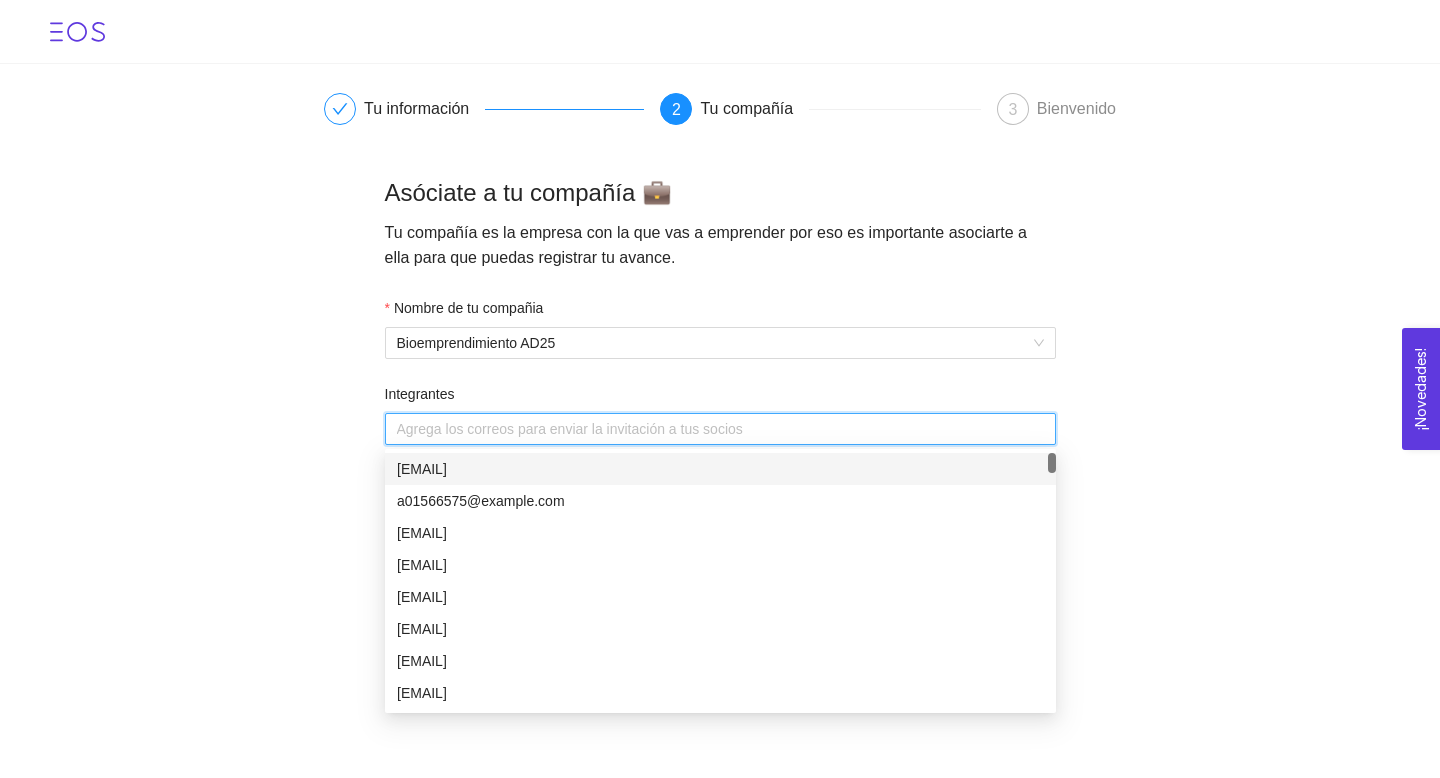 click on "Tu información 2 Tu compañía 3 Bienvenido Asóciate a tu compañía 💼 Tu compañía es la empresa con la que vas a emprender por eso es importante asociarte a ella para que puedas registrar tu avance. Nombre de tu compañia Bioemprendimiento AD25 Integrantes   Agrega los correos para enviar la invitación a tus socios Anterior Siguiente" at bounding box center (720, 340) 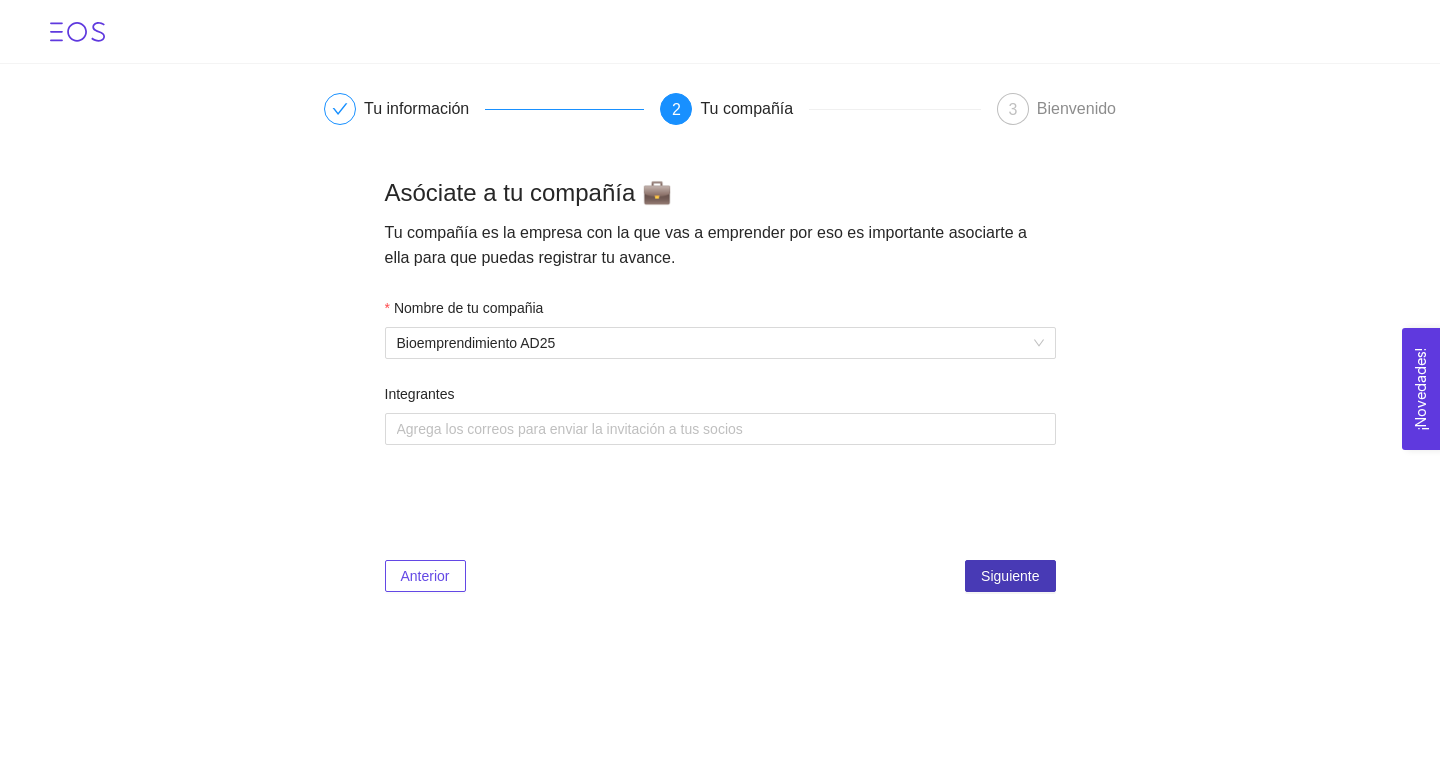 click on "Siguiente" at bounding box center [1010, 576] 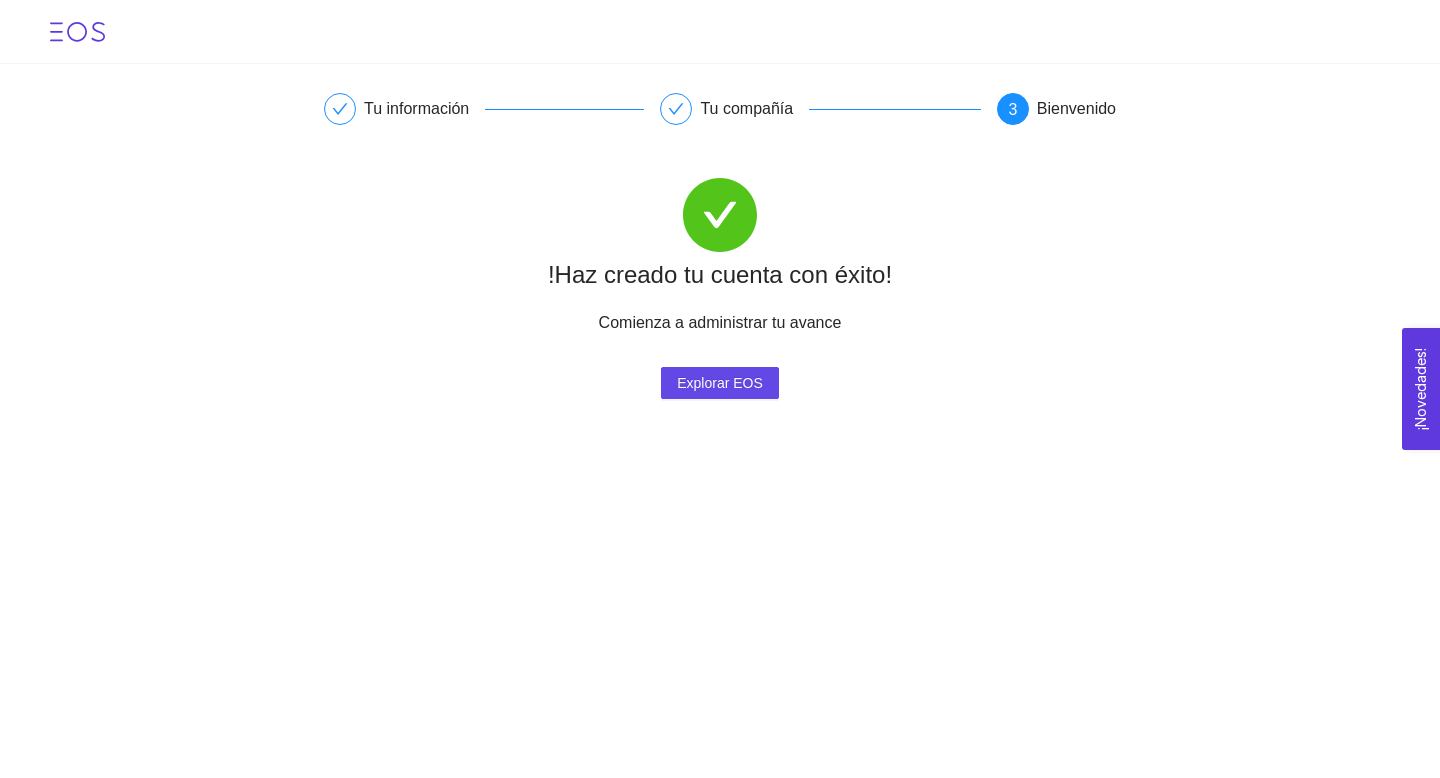click on "!Haz creado tu cuenta con éxito! Comienza a administrar tu avance Explorar EOS" at bounding box center [720, 288] 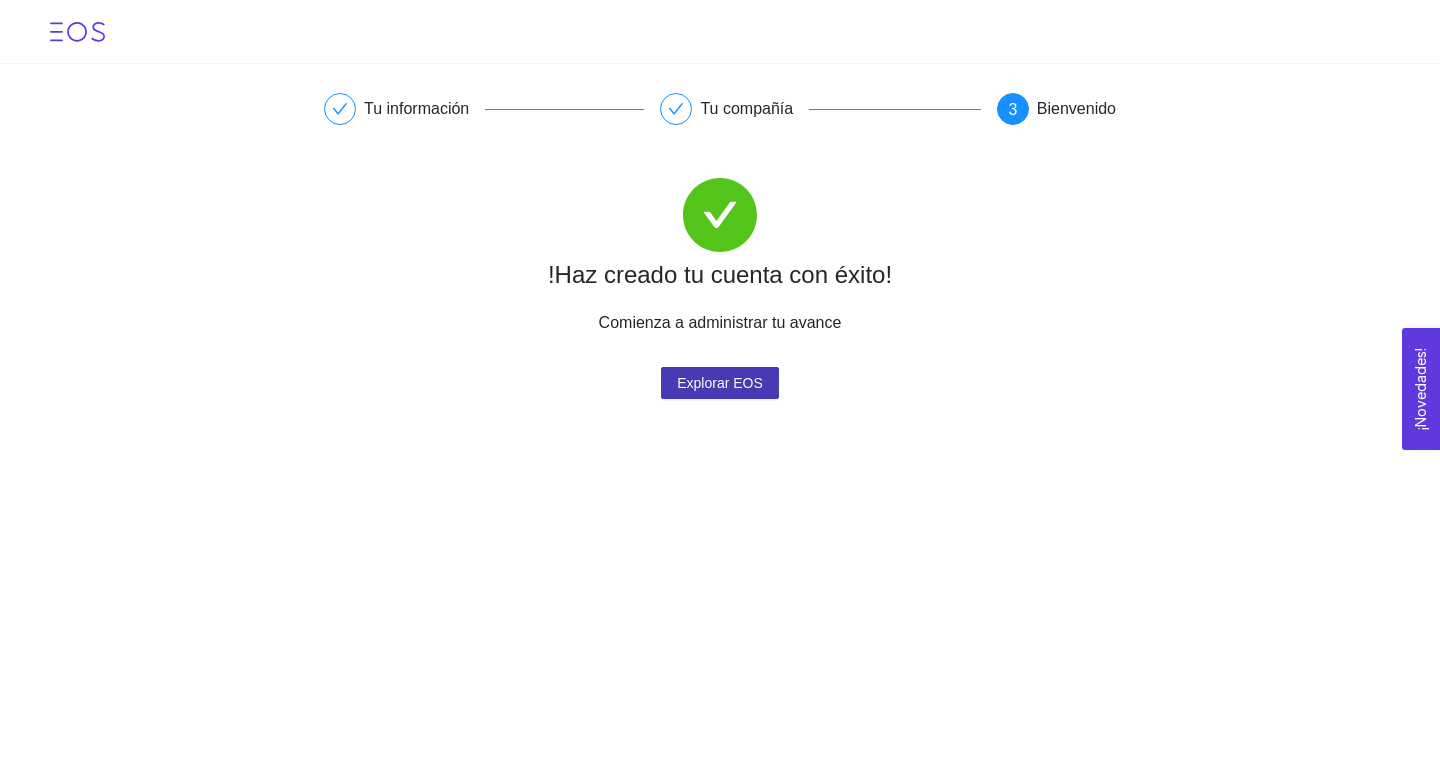 click on "Explorar EOS" at bounding box center (720, 383) 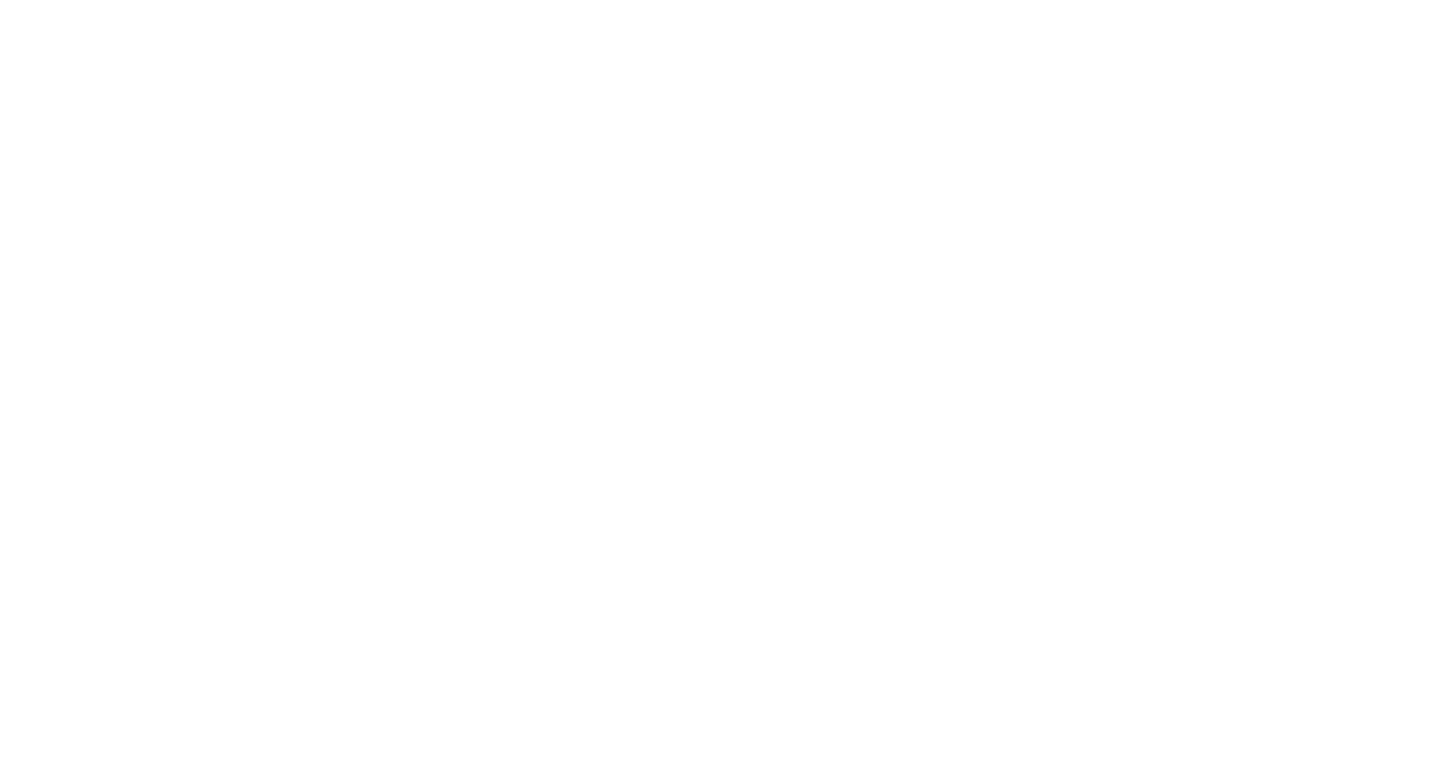 scroll, scrollTop: 0, scrollLeft: 0, axis: both 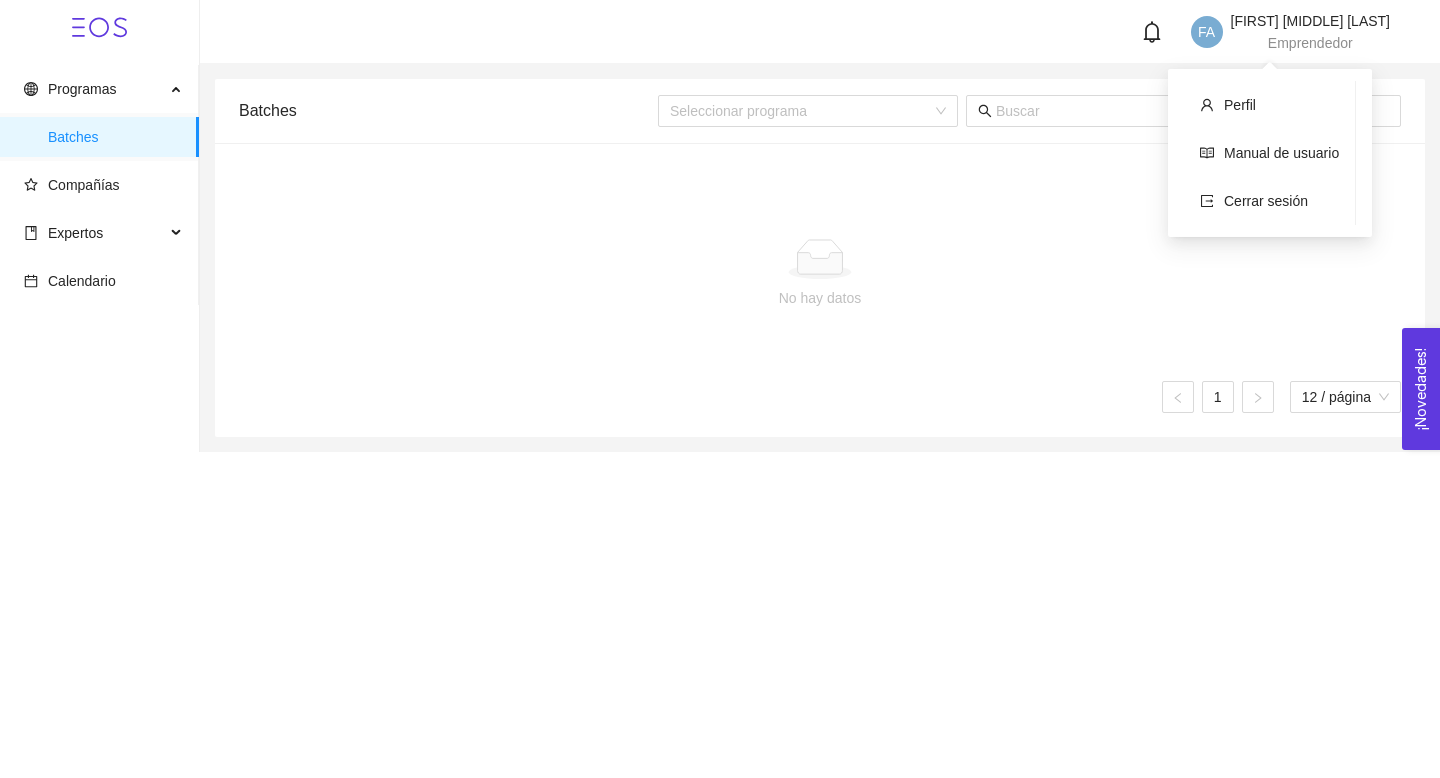 click on "[FIRST] [MIDDLE] [LAST]" at bounding box center (1310, 21) 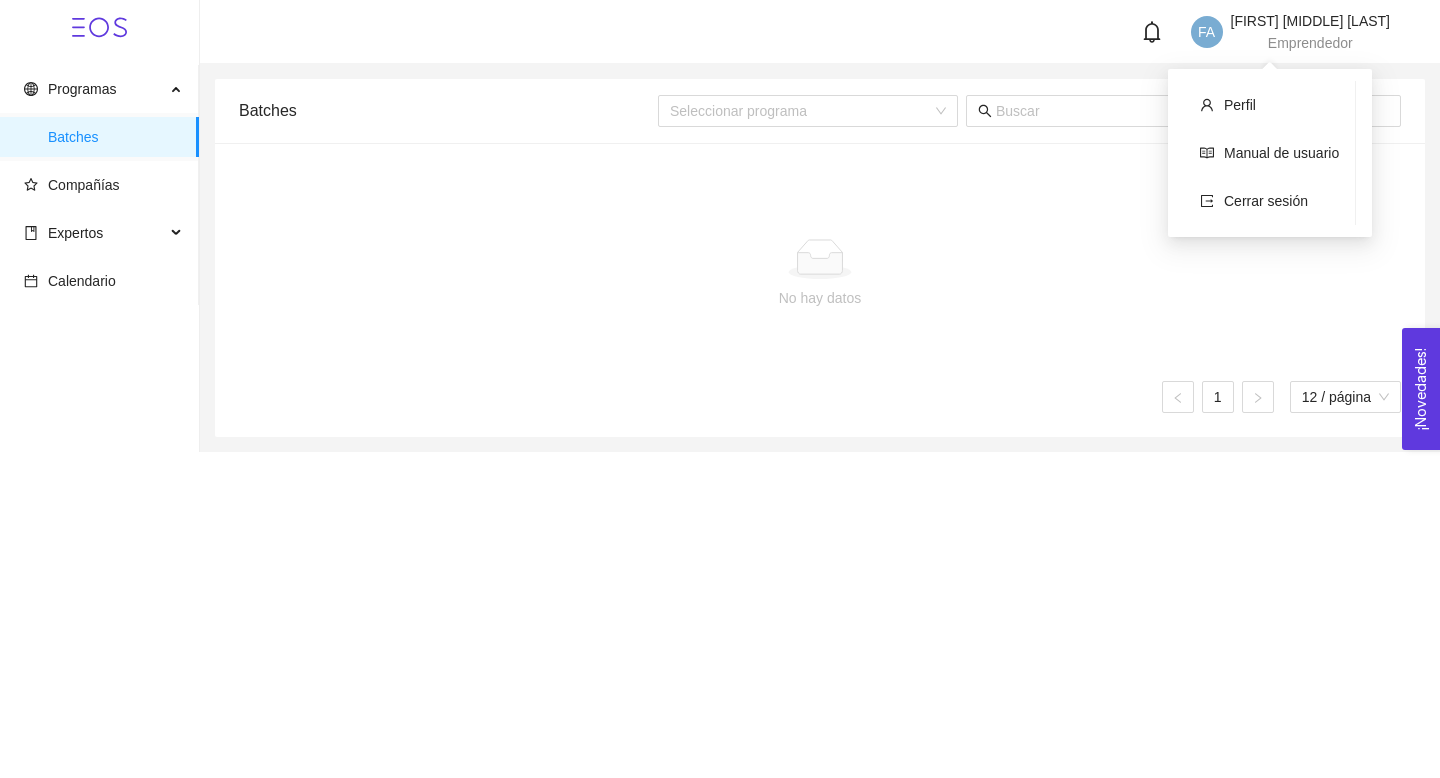 click on "Perfil Manual de usuario Cerrar sesión" at bounding box center (1270, 153) 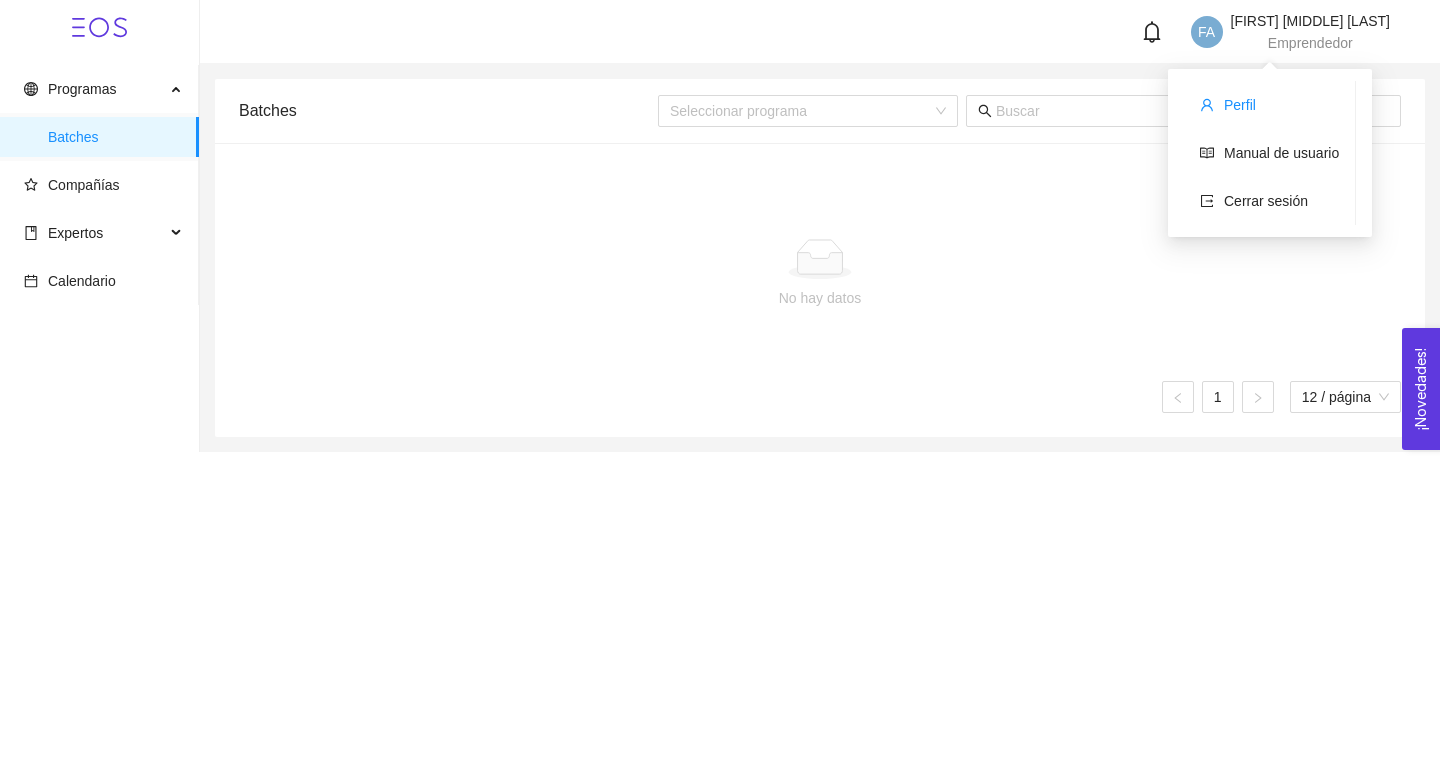 click on "Perfil" at bounding box center [1240, 105] 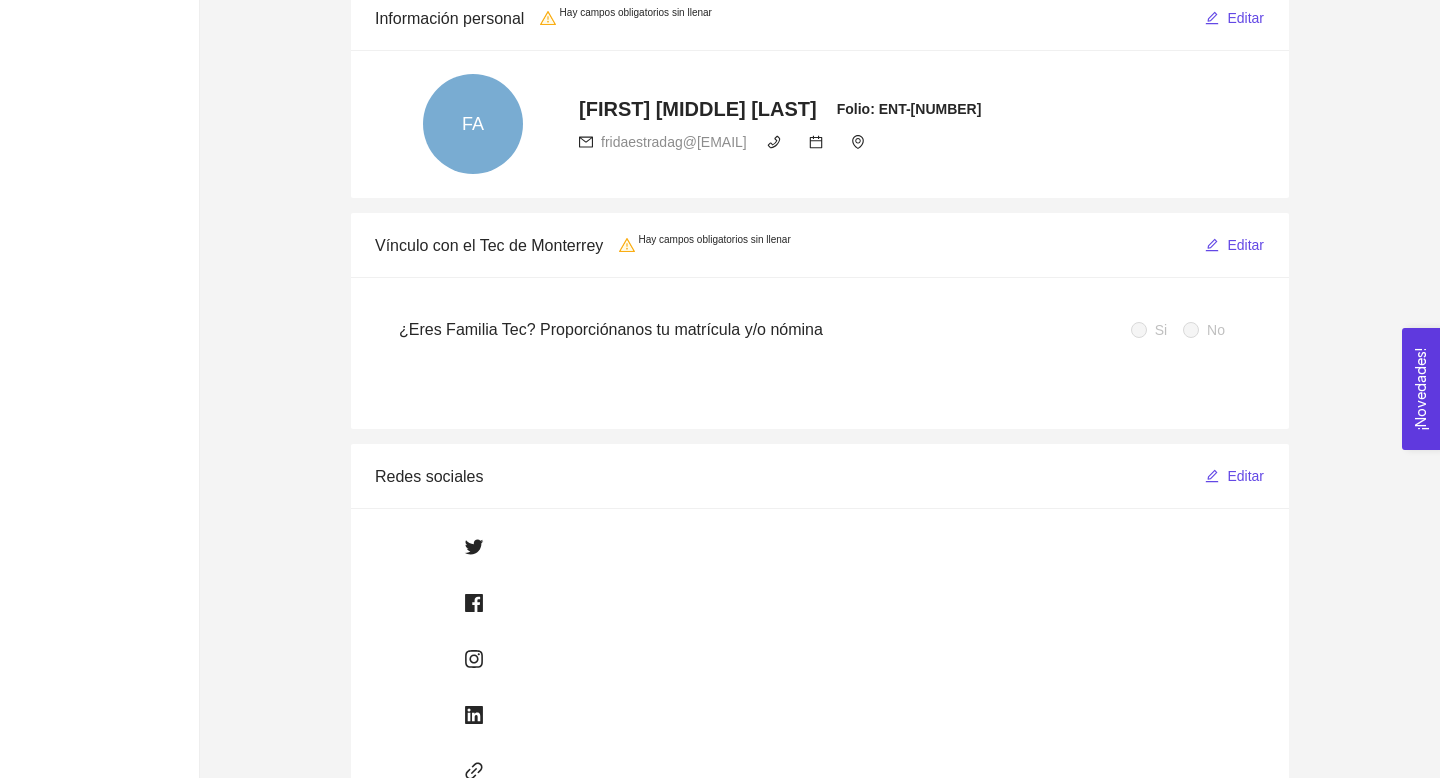 scroll, scrollTop: 321, scrollLeft: 0, axis: vertical 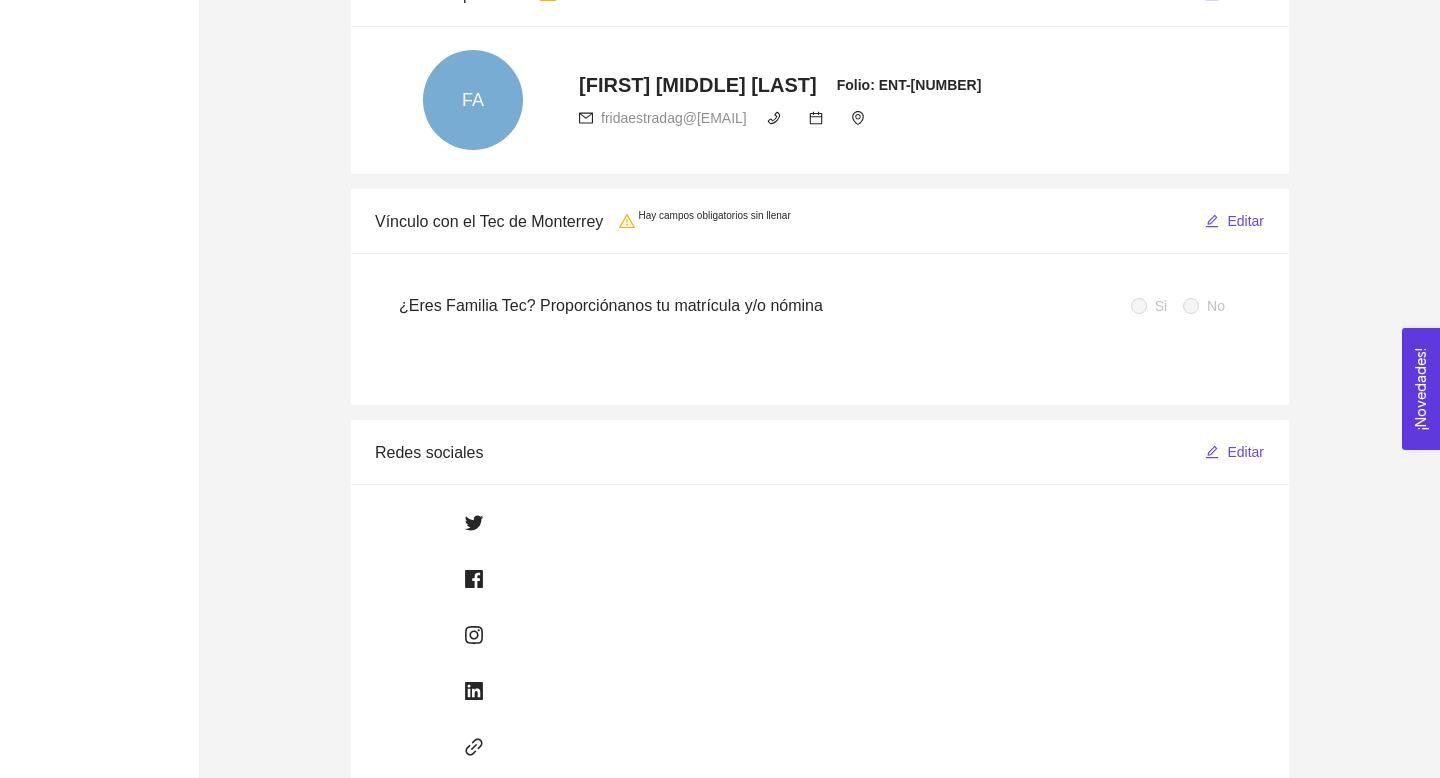 click on "Si" at bounding box center (1161, 306) 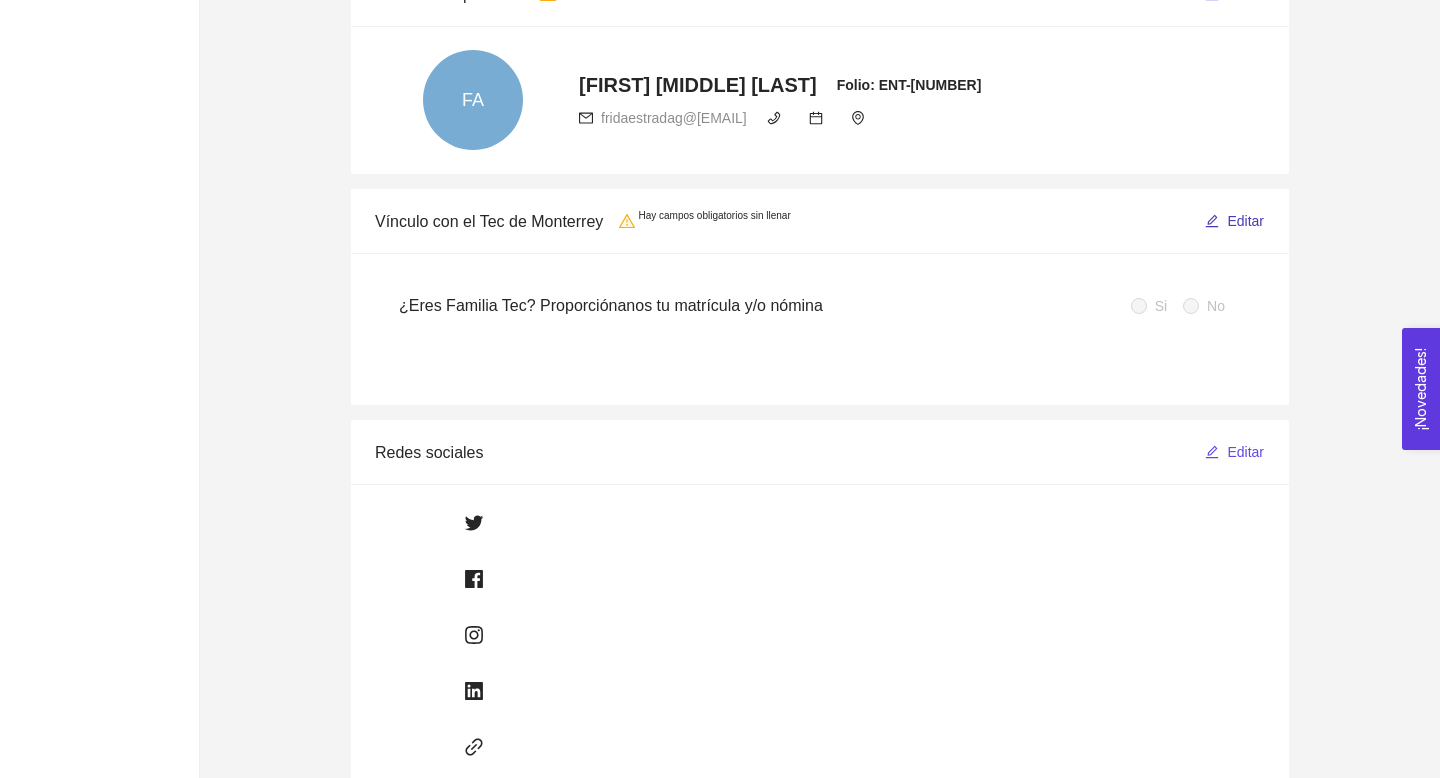 click on "Editar" at bounding box center (1245, 221) 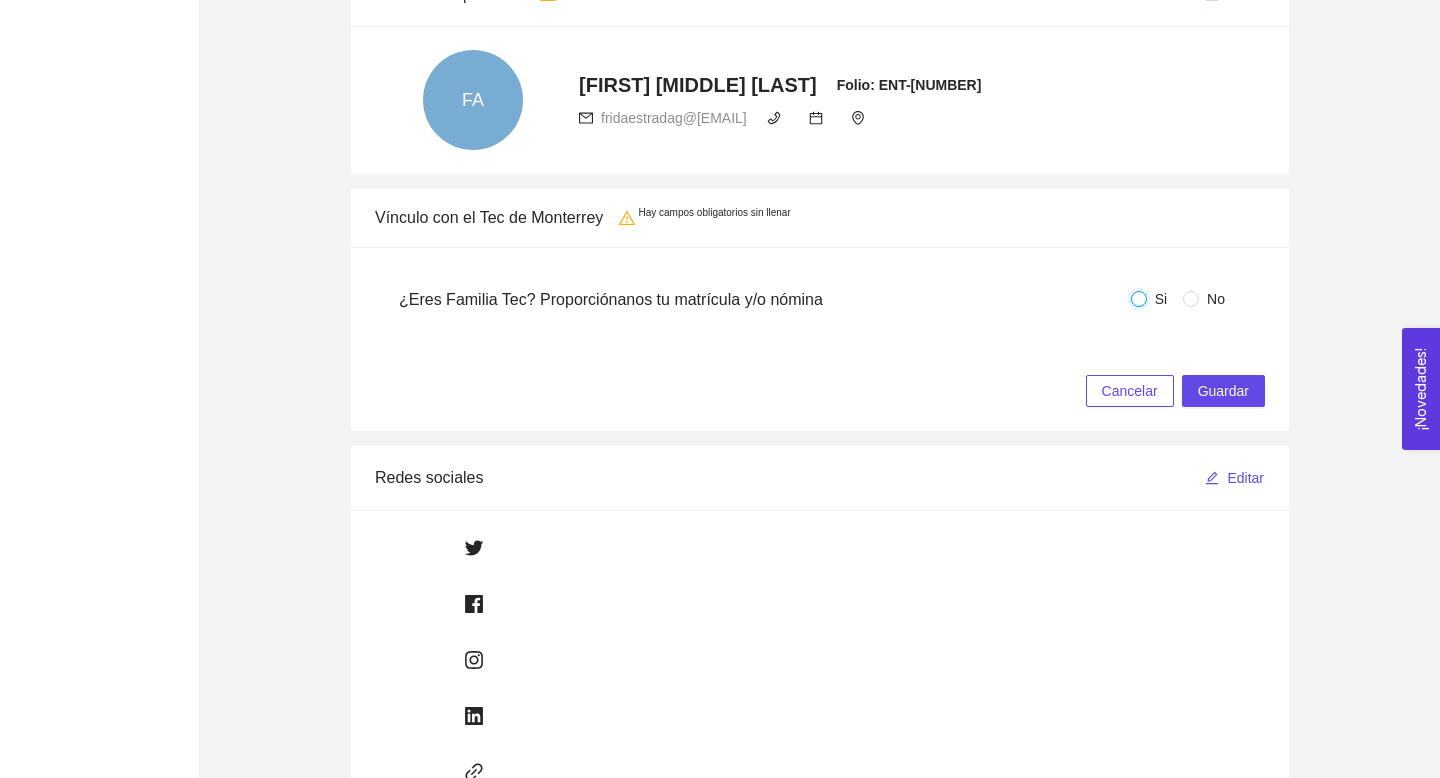 click on "Si" at bounding box center (1139, 299) 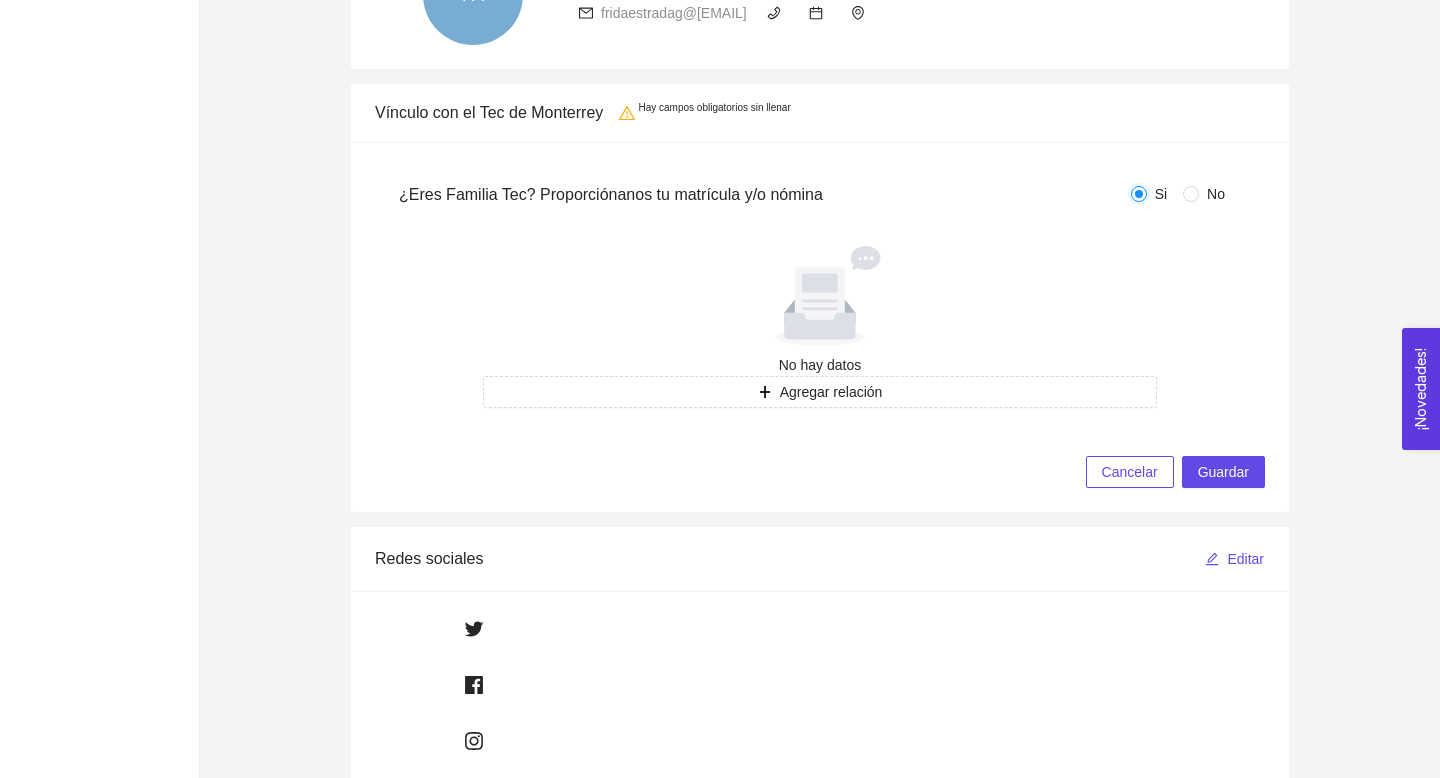 scroll, scrollTop: 445, scrollLeft: 0, axis: vertical 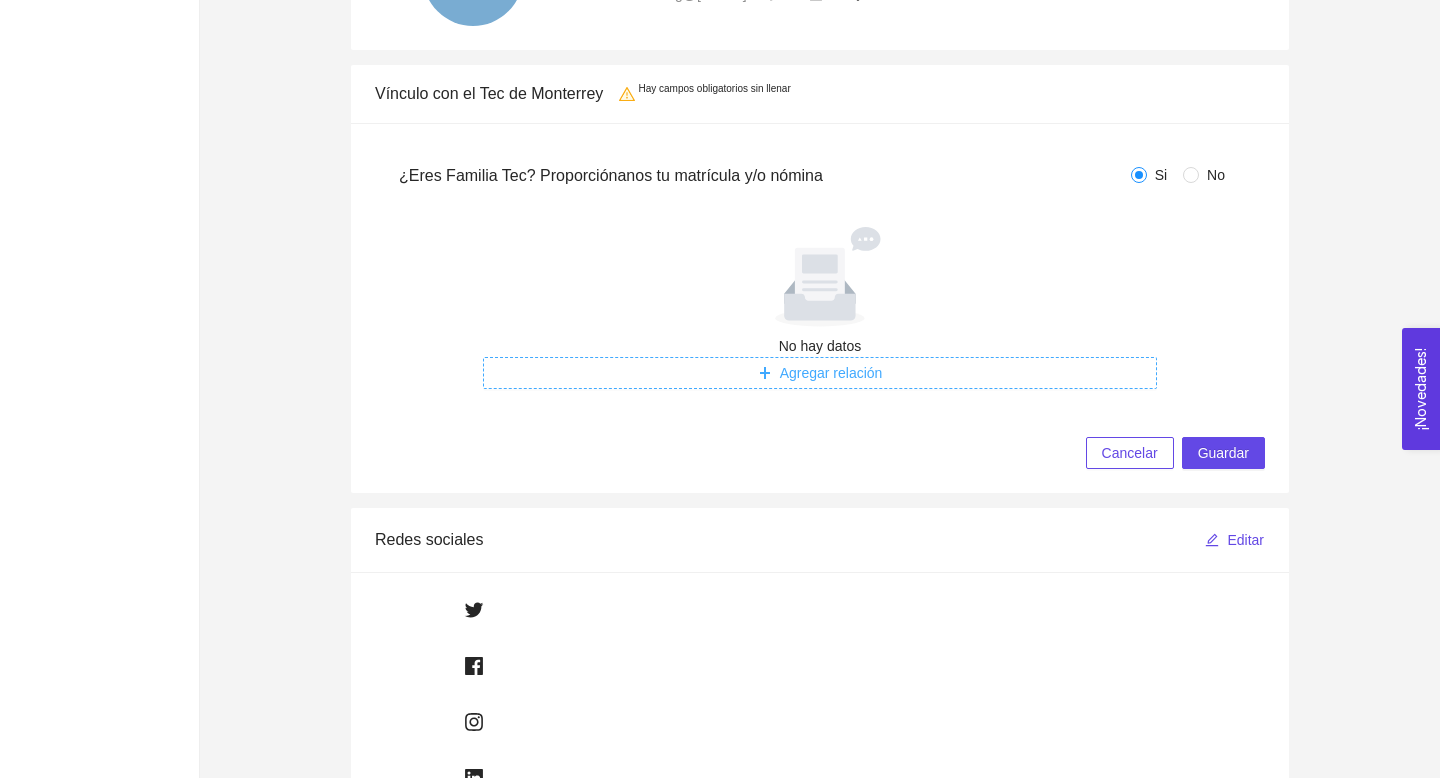 click on "Agregar relación" at bounding box center (831, 373) 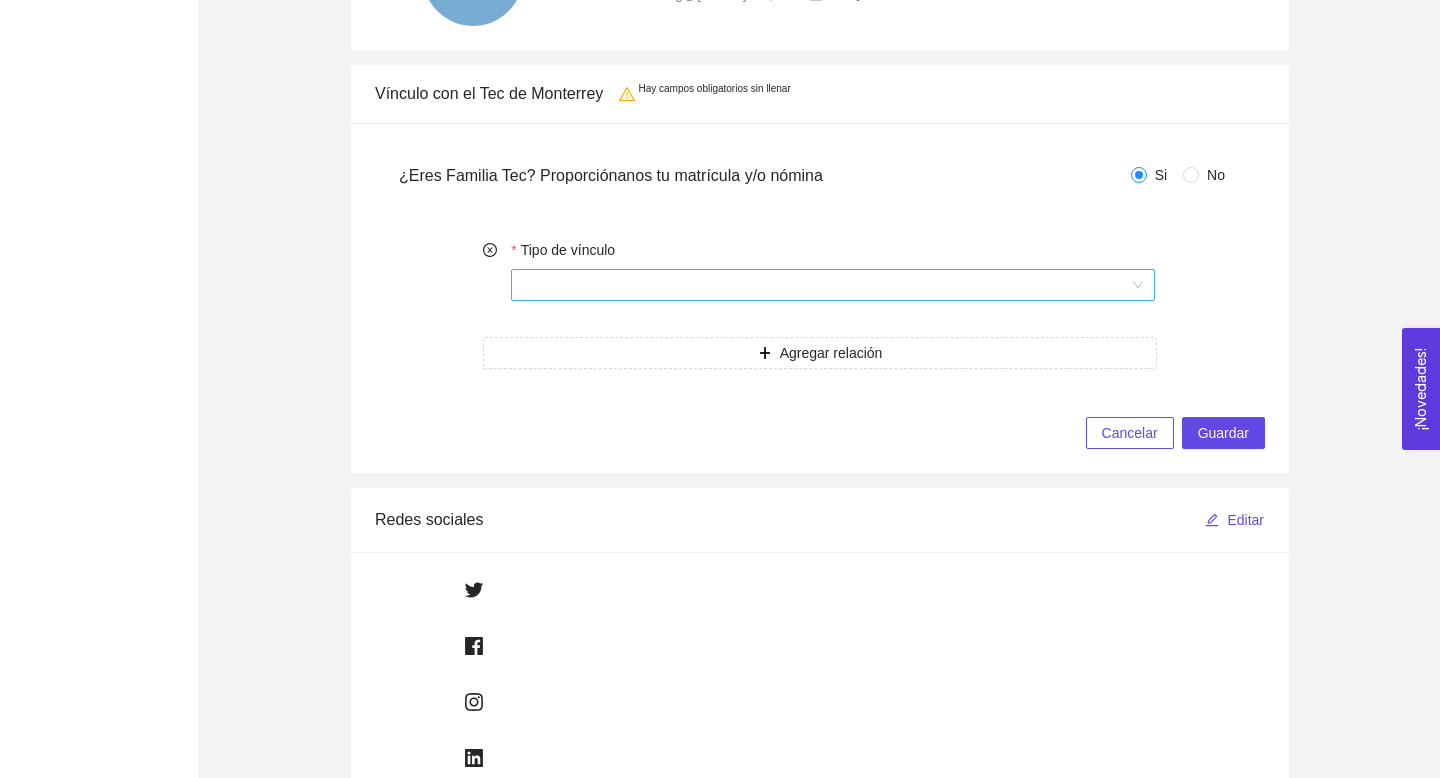 click on "Tipo de vínculo" at bounding box center [826, 285] 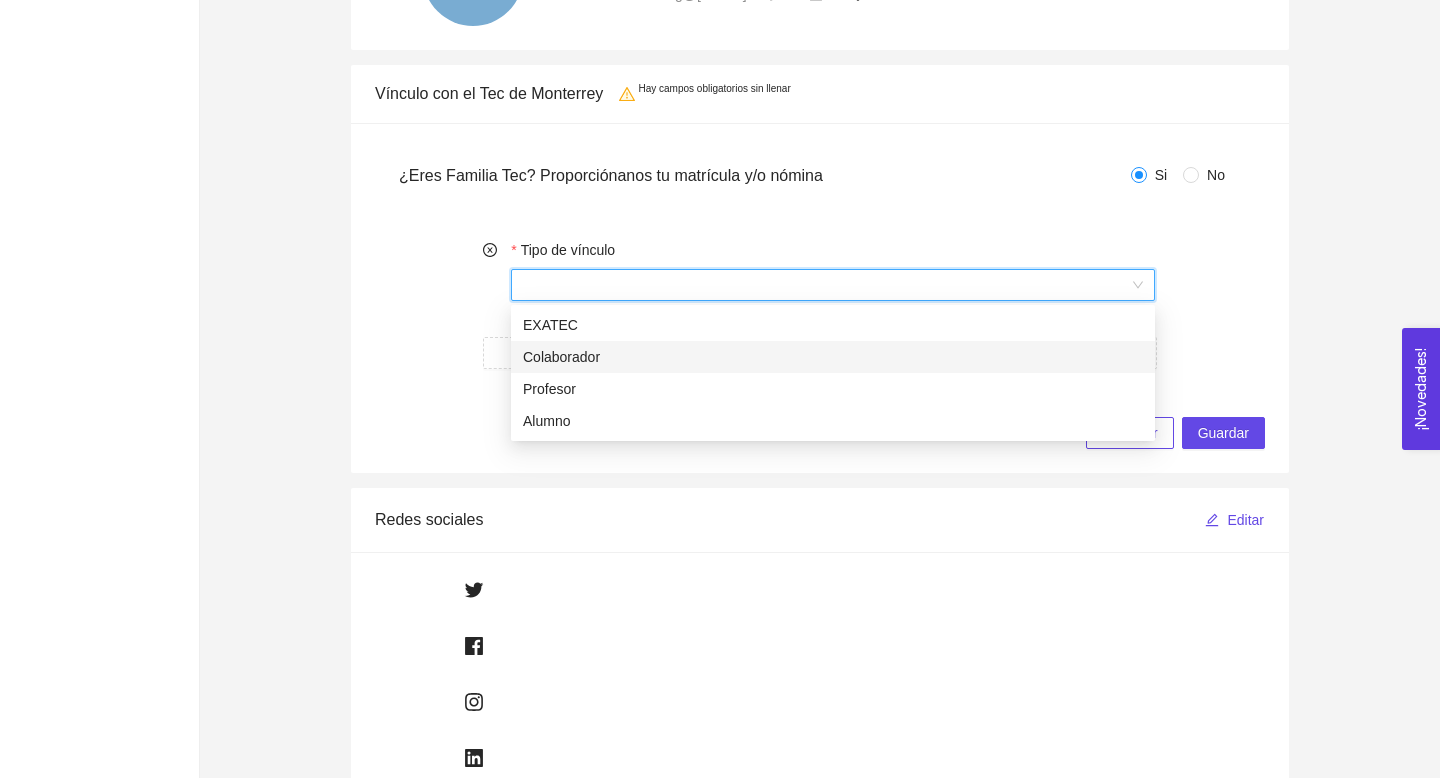 click on "Colaborador" at bounding box center (833, 357) 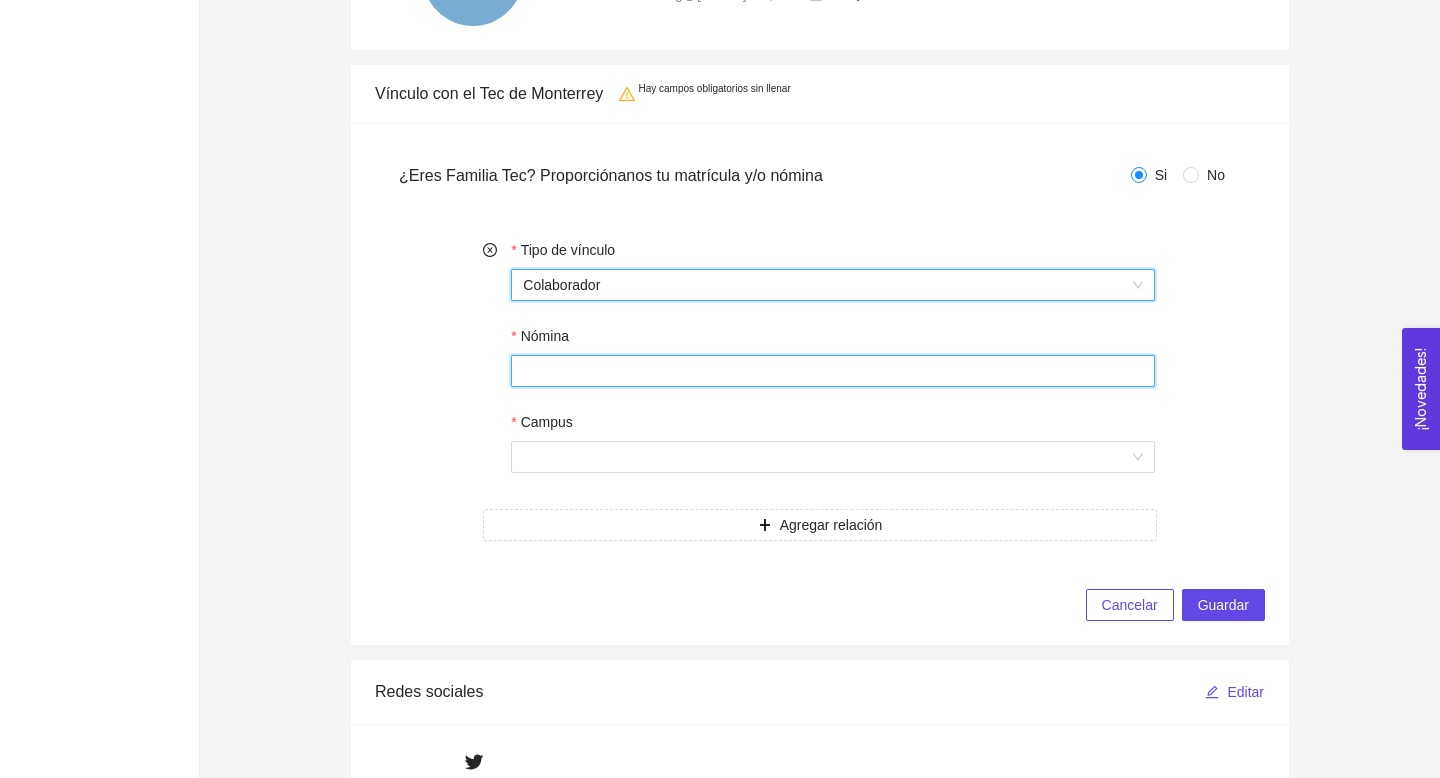 click on "Nómina" at bounding box center [833, 371] 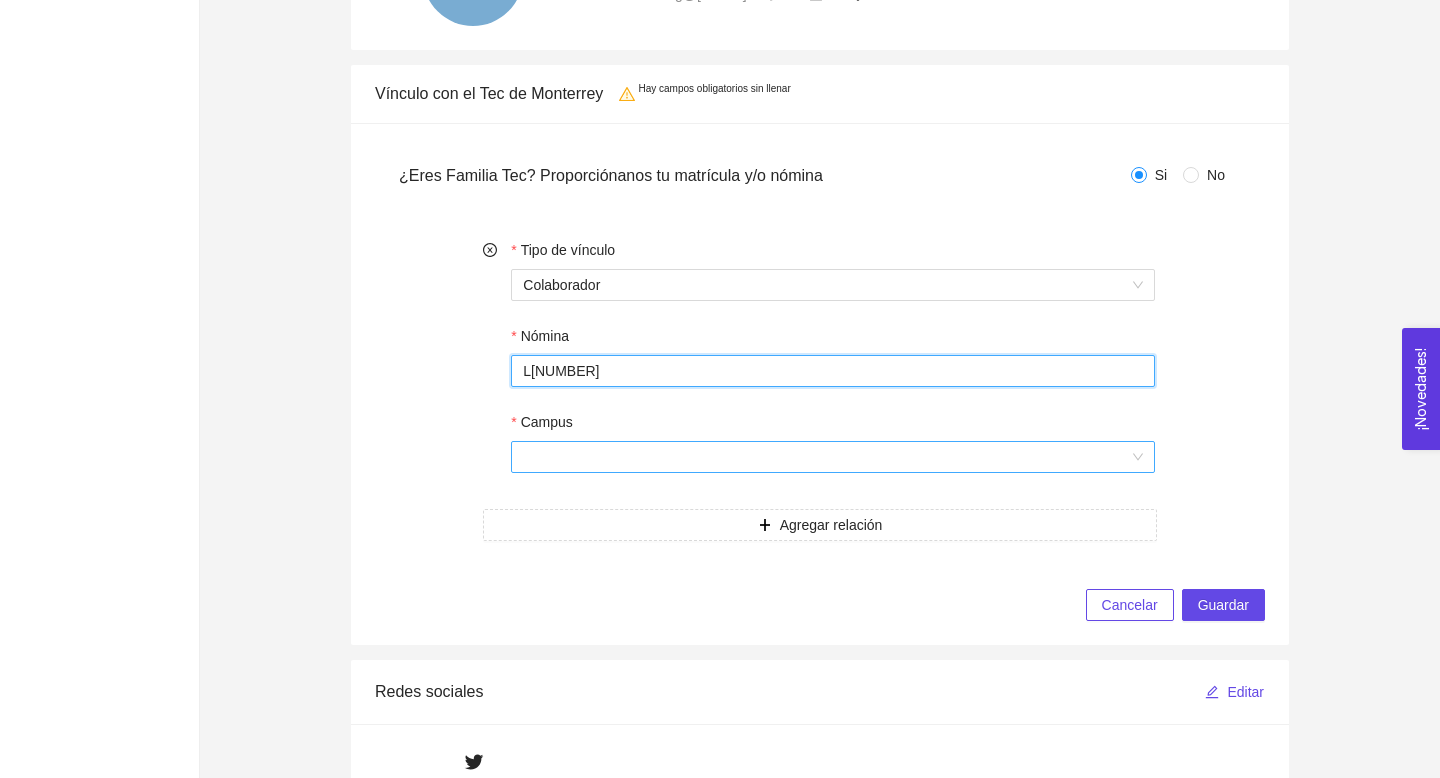 type on "L[NUMBER]" 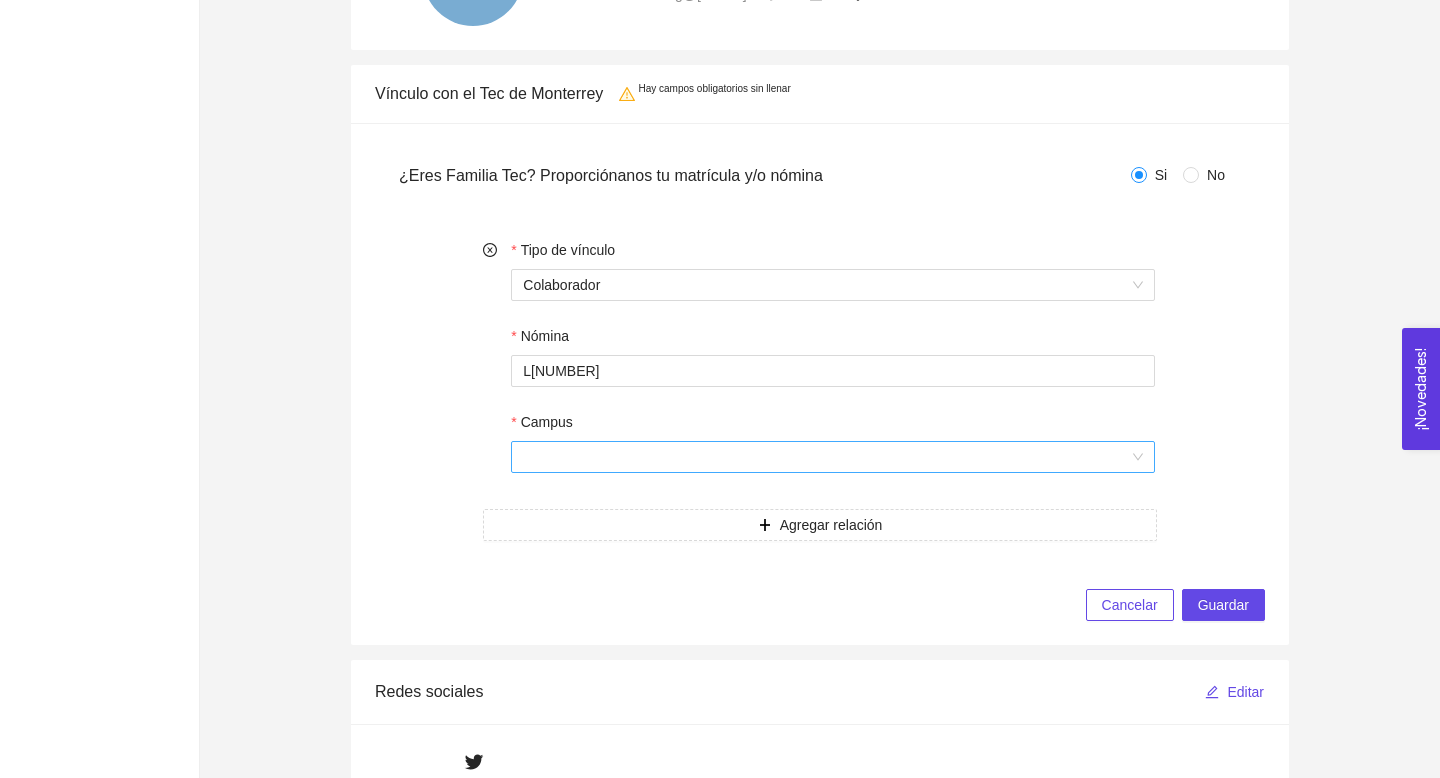 click on "Campus" at bounding box center [826, 457] 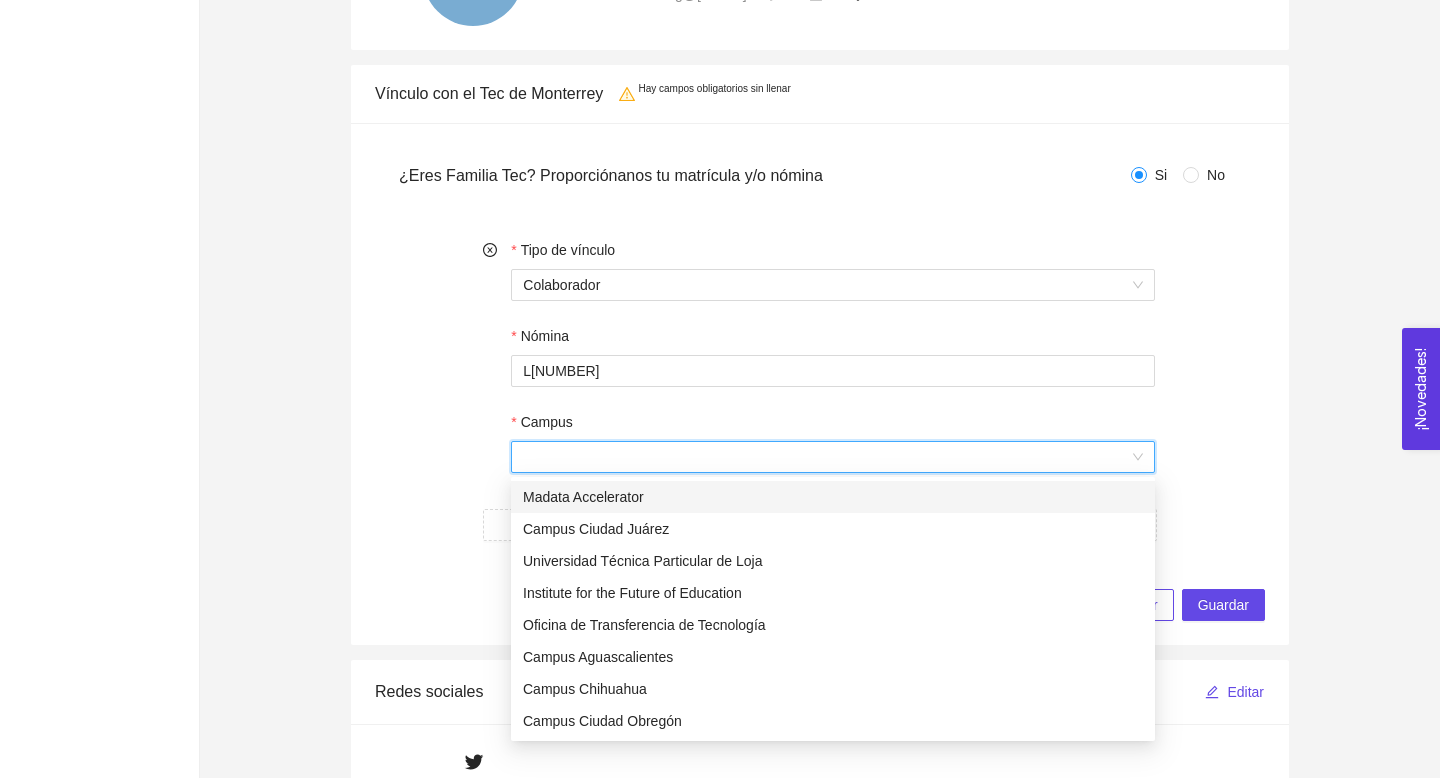 click on "Campus" at bounding box center (826, 457) 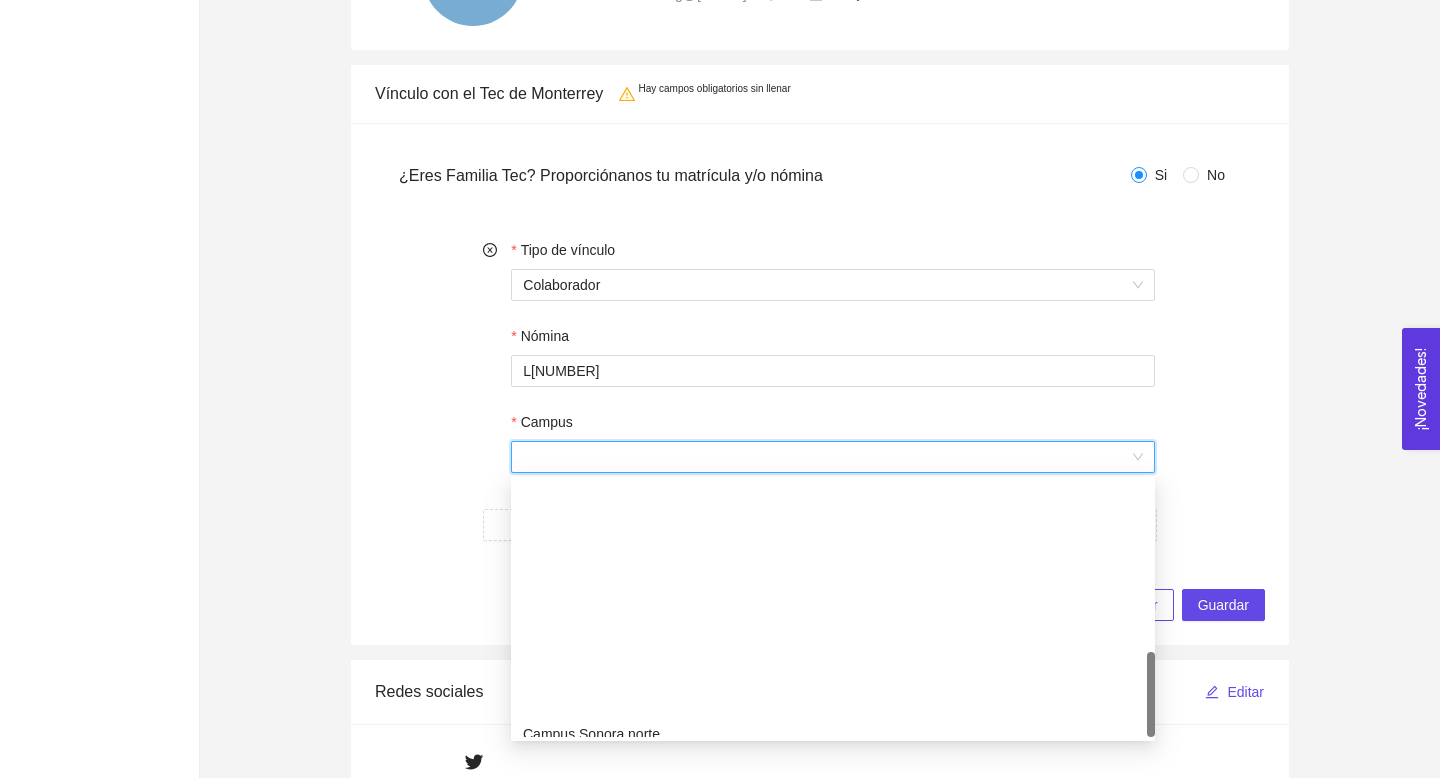 scroll, scrollTop: 704, scrollLeft: 0, axis: vertical 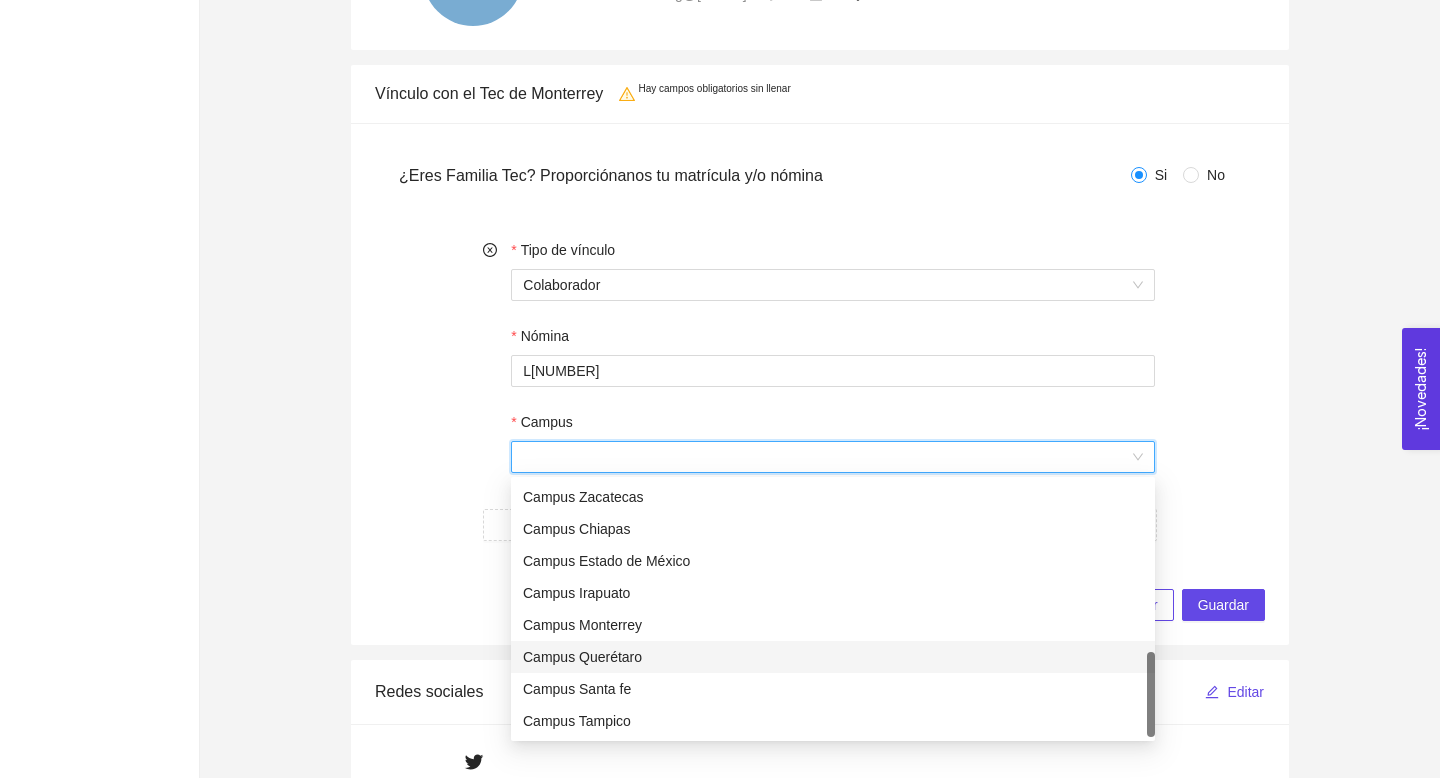 click on "Campus Querétaro" at bounding box center (833, 657) 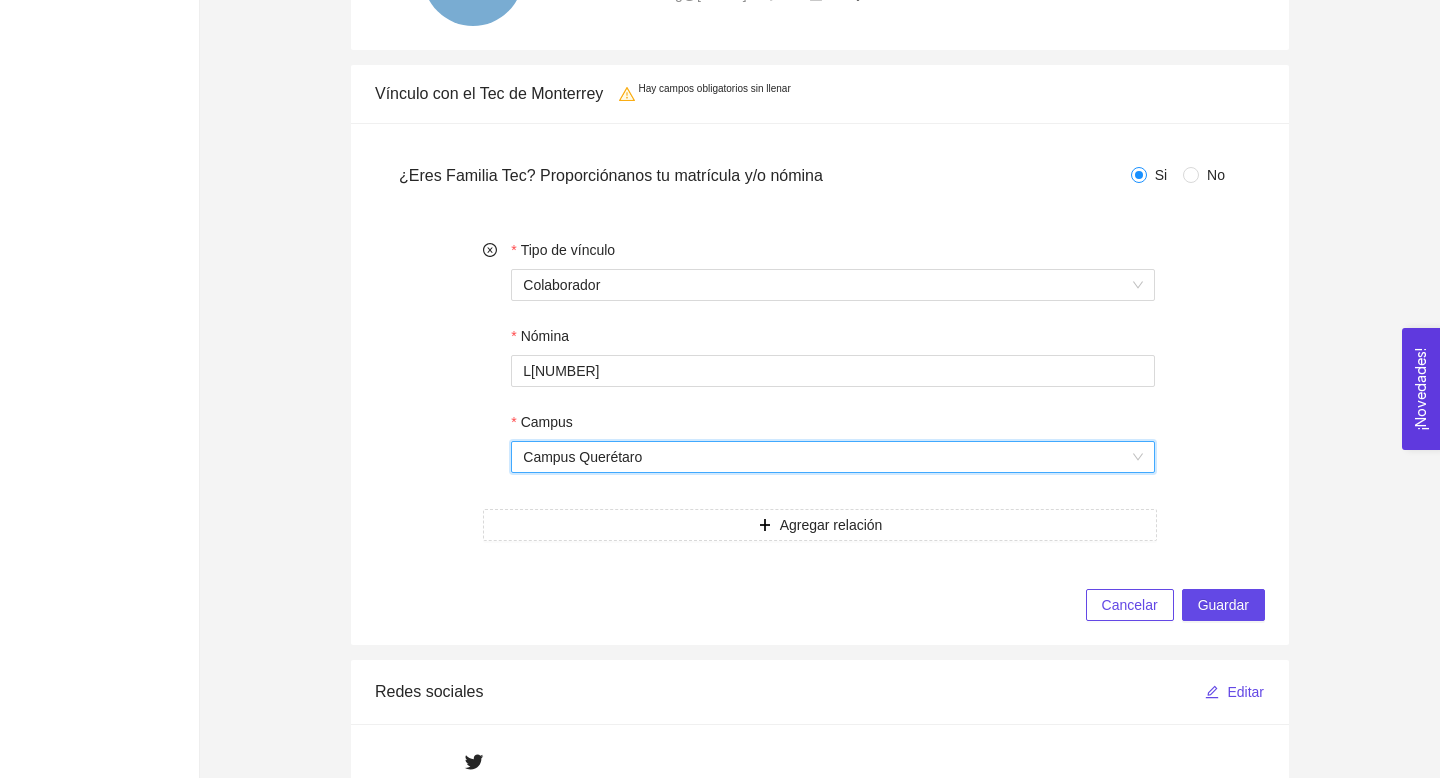 click on "Tipo de vínculo Colaborador Nómina L[NUMBER] Campus Campus Querétaro Campus Querétaro Agregar relación" at bounding box center (820, 396) 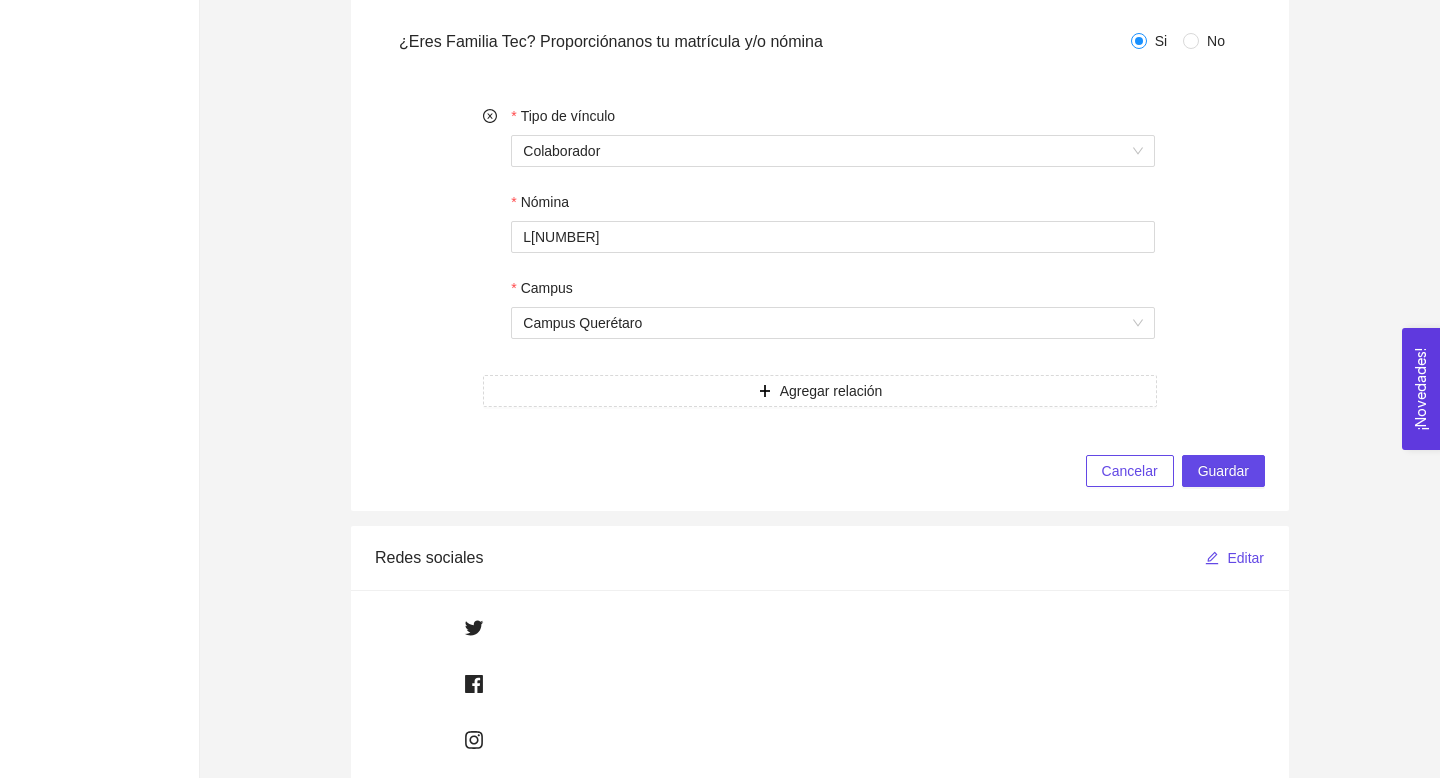 scroll, scrollTop: 622, scrollLeft: 0, axis: vertical 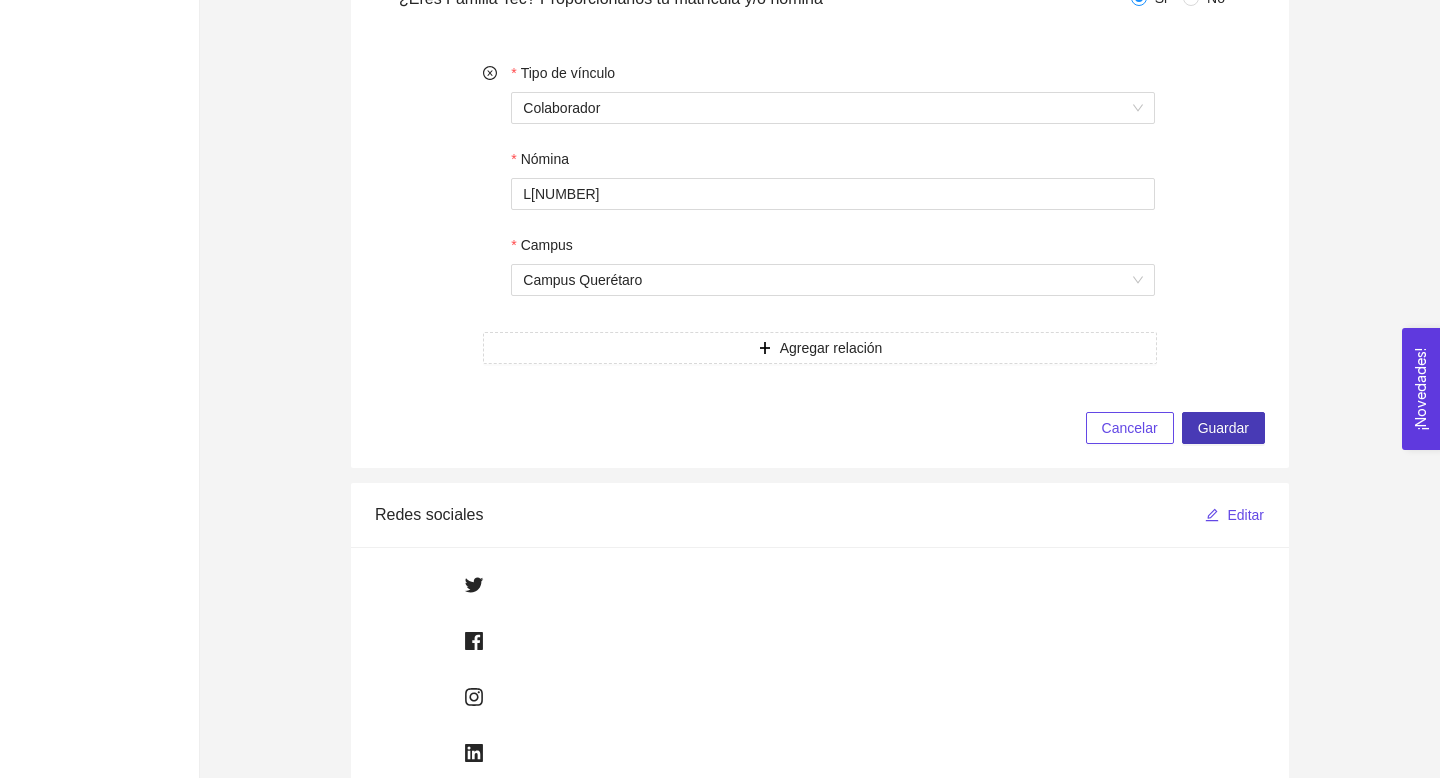 click on "Guardar" at bounding box center (1223, 428) 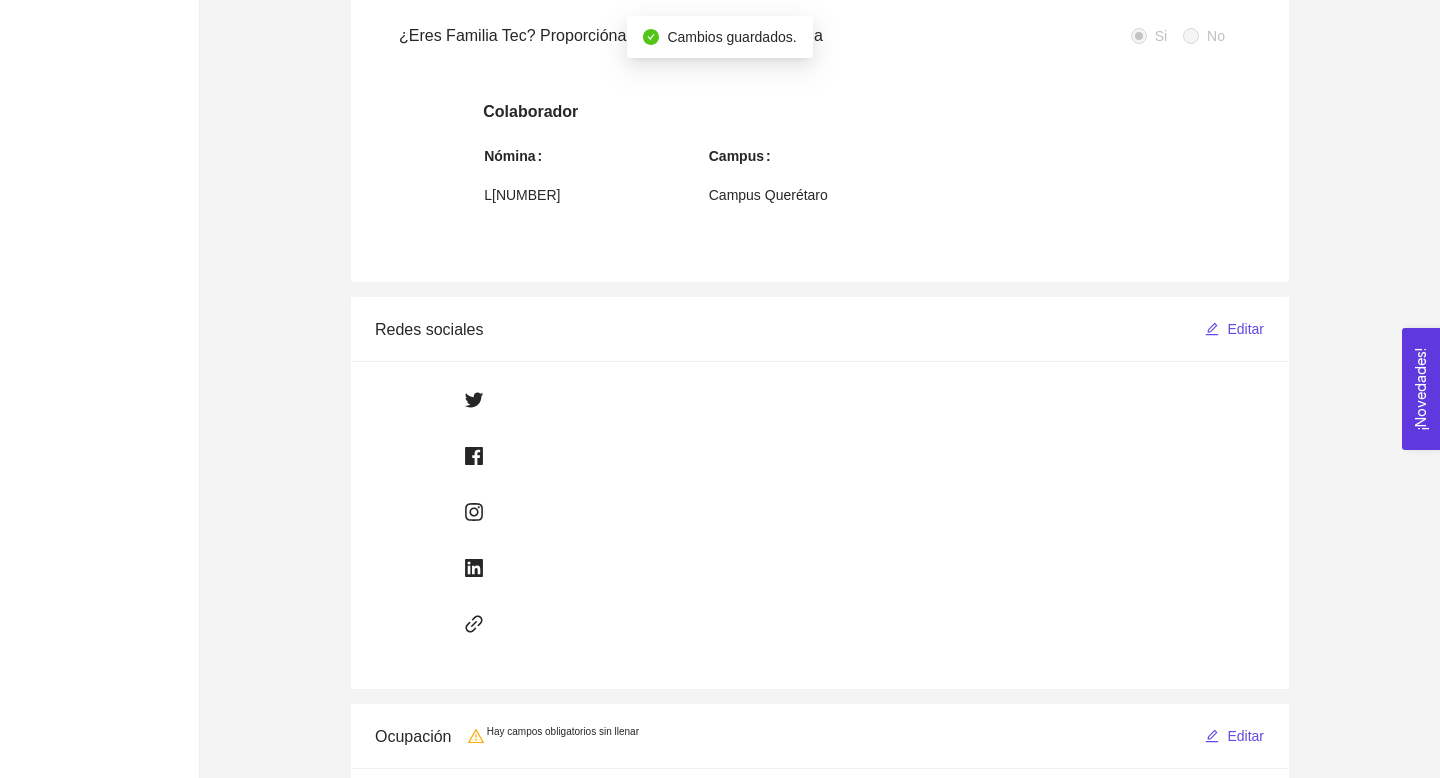 scroll, scrollTop: 727, scrollLeft: 0, axis: vertical 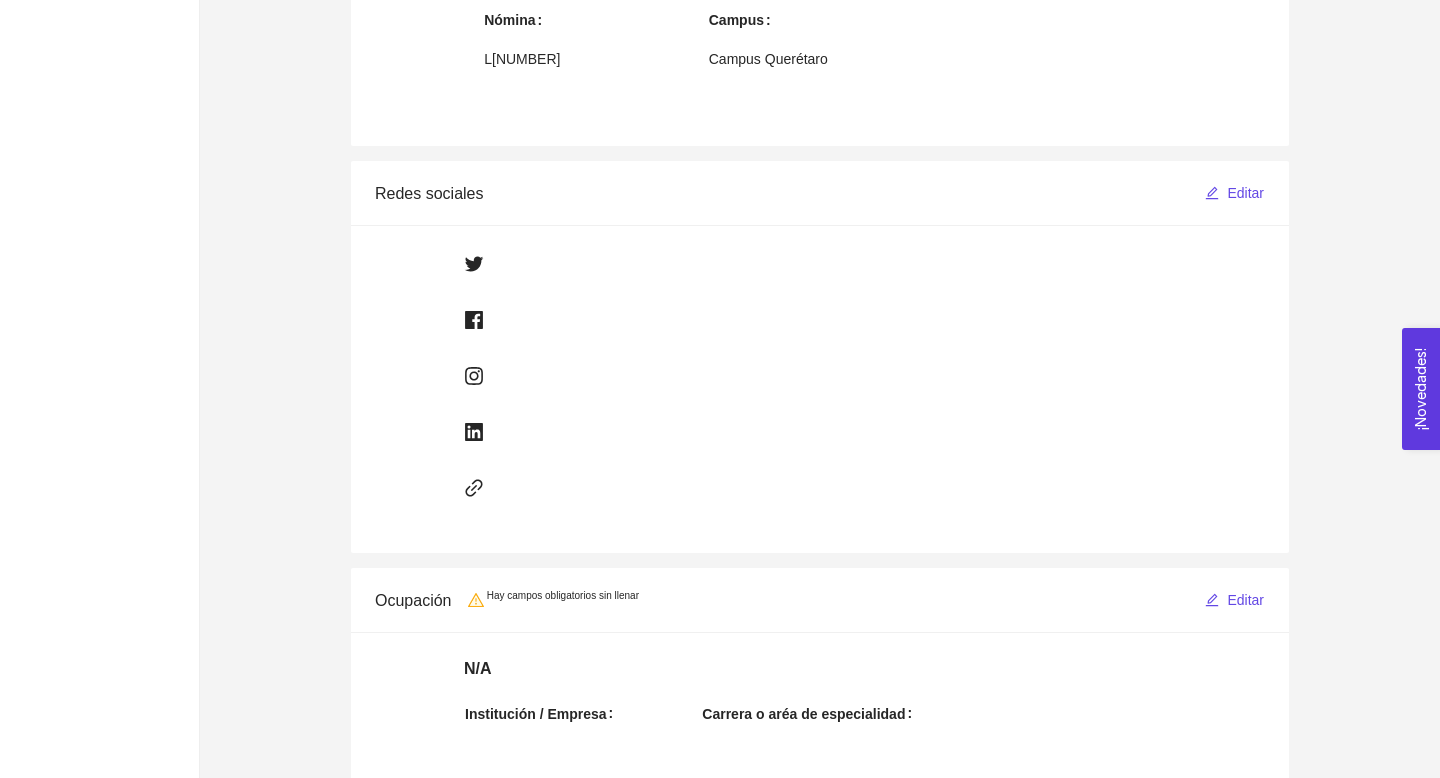 click at bounding box center (820, 266) 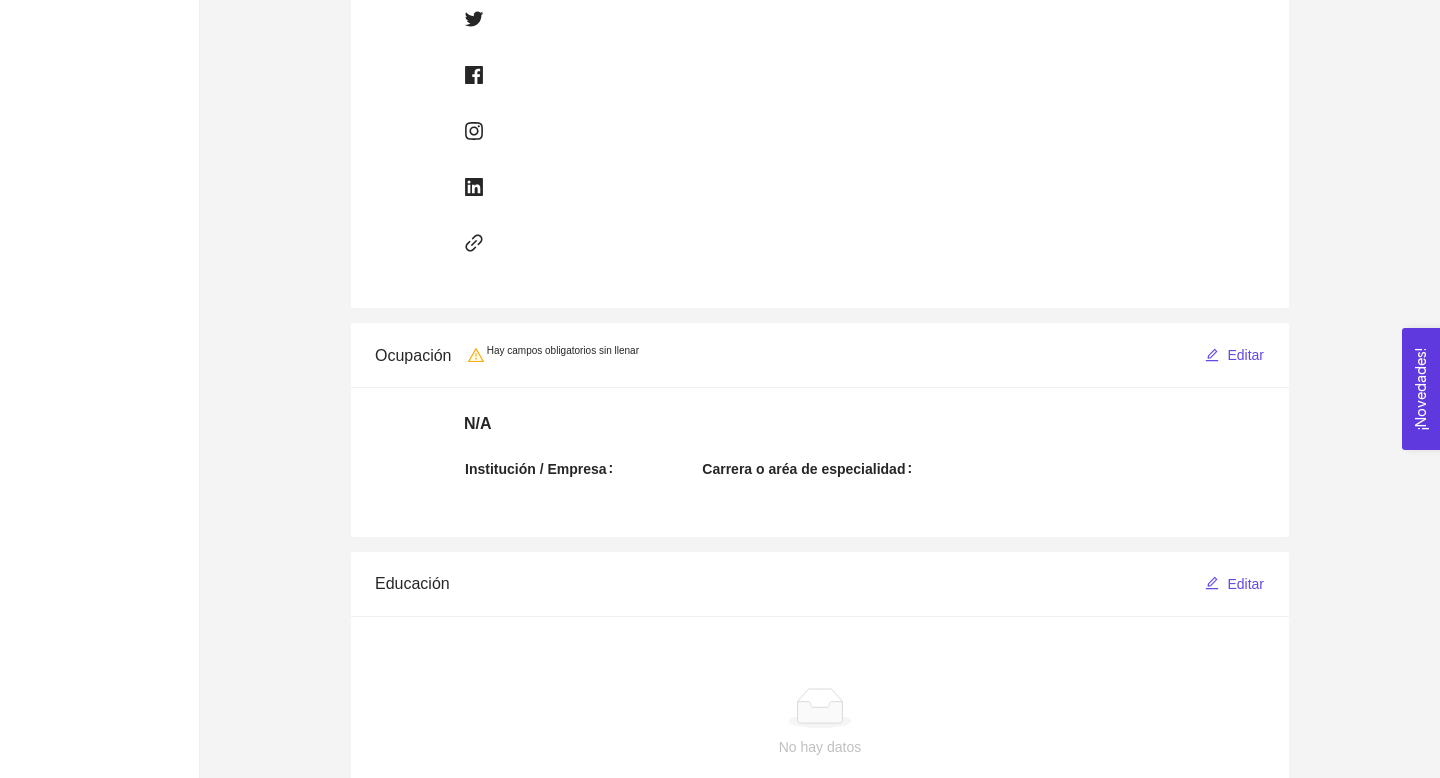 scroll, scrollTop: 1053, scrollLeft: 0, axis: vertical 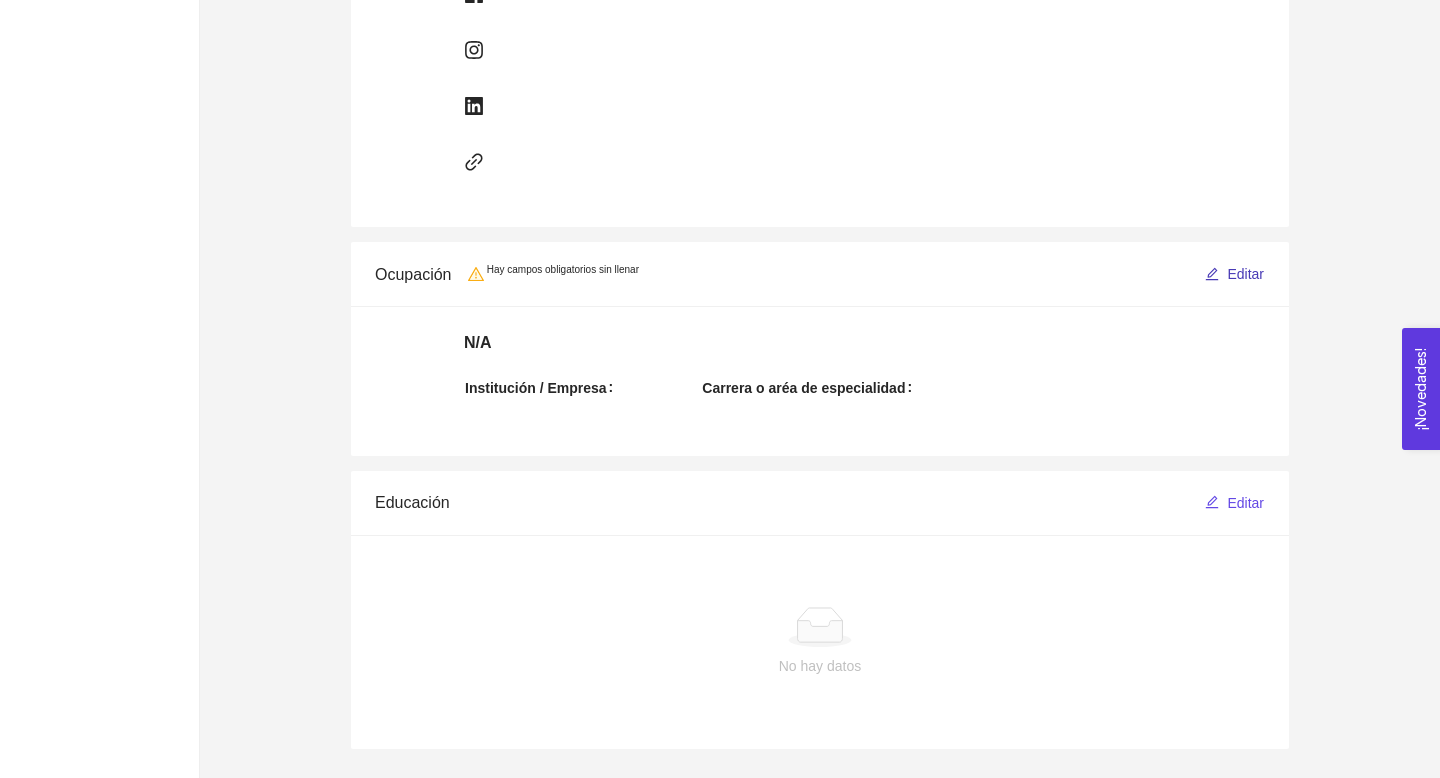 click 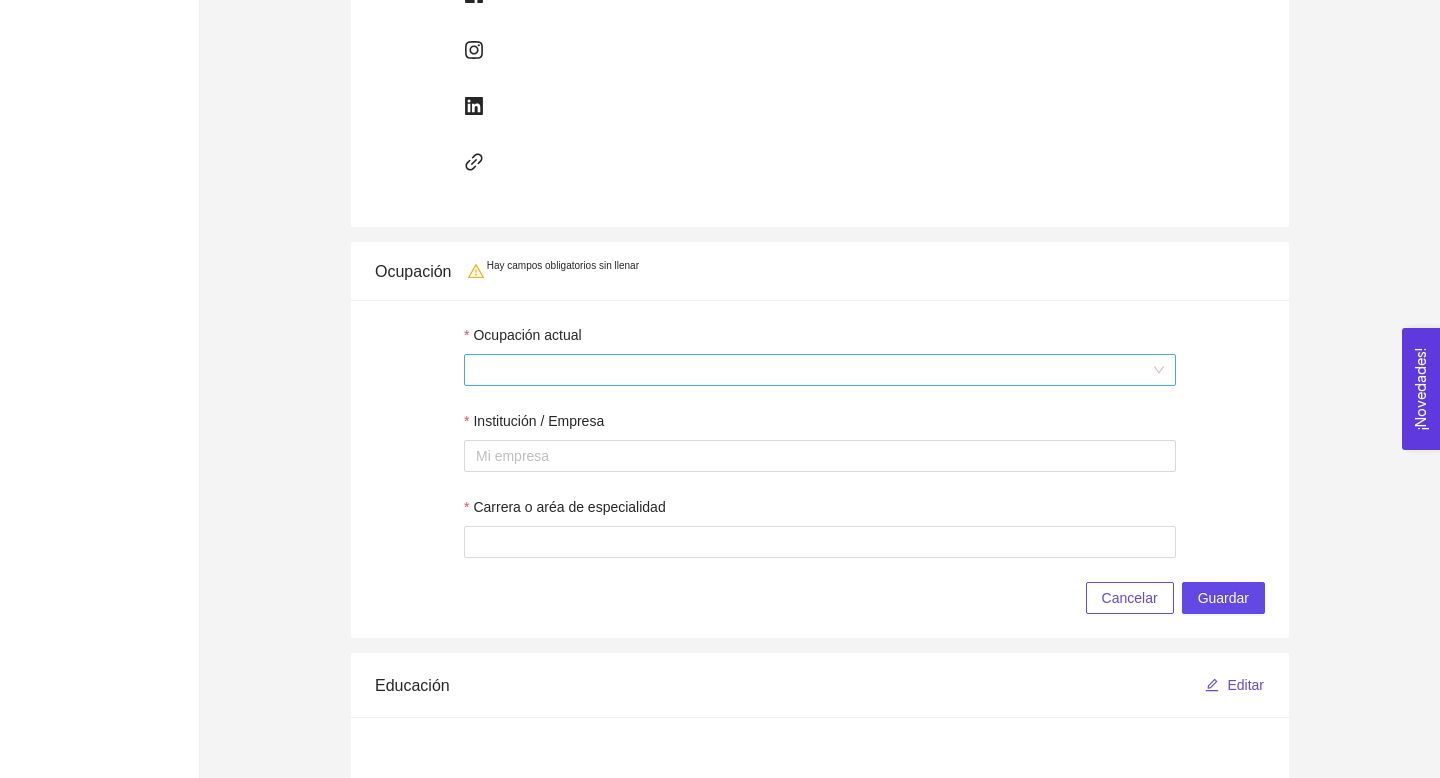 click at bounding box center [820, 370] 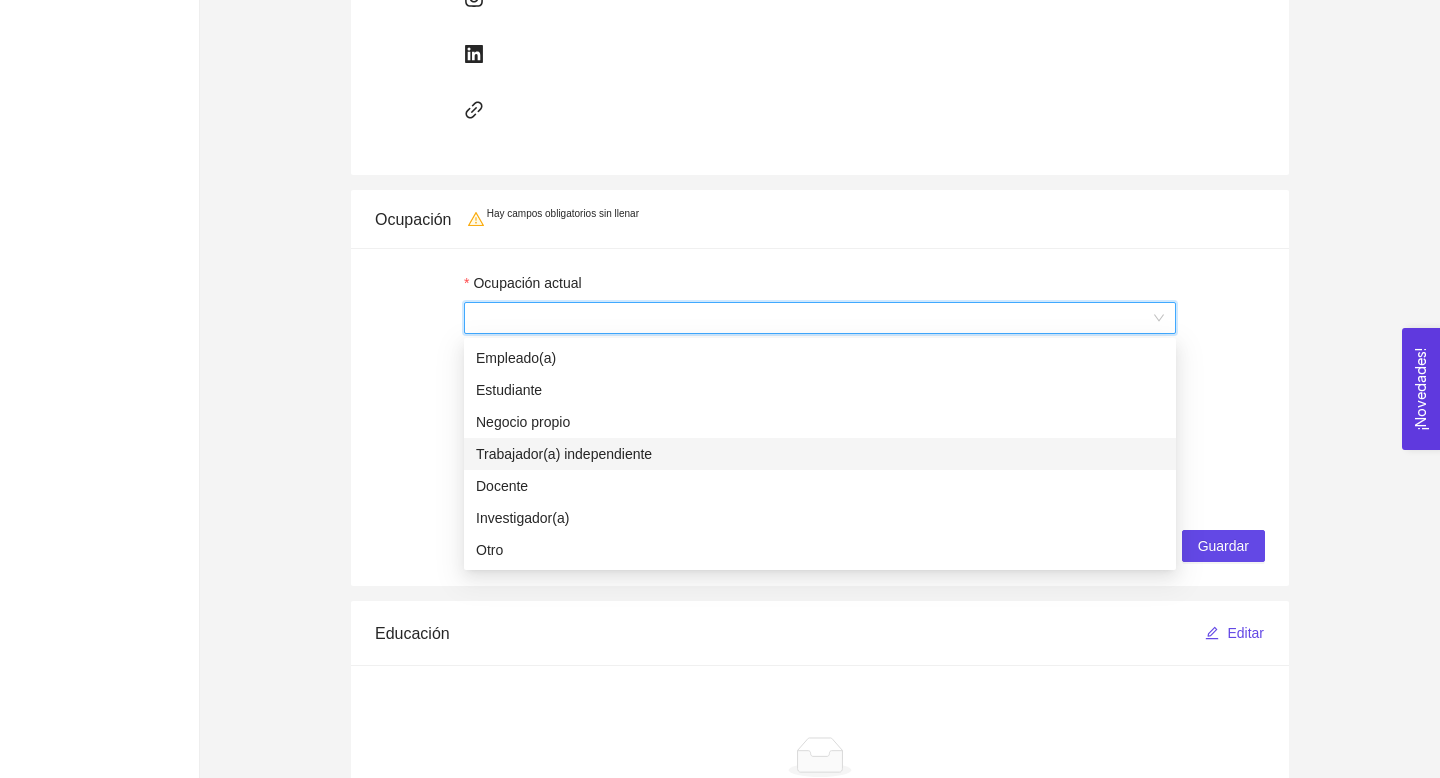 scroll, scrollTop: 1108, scrollLeft: 0, axis: vertical 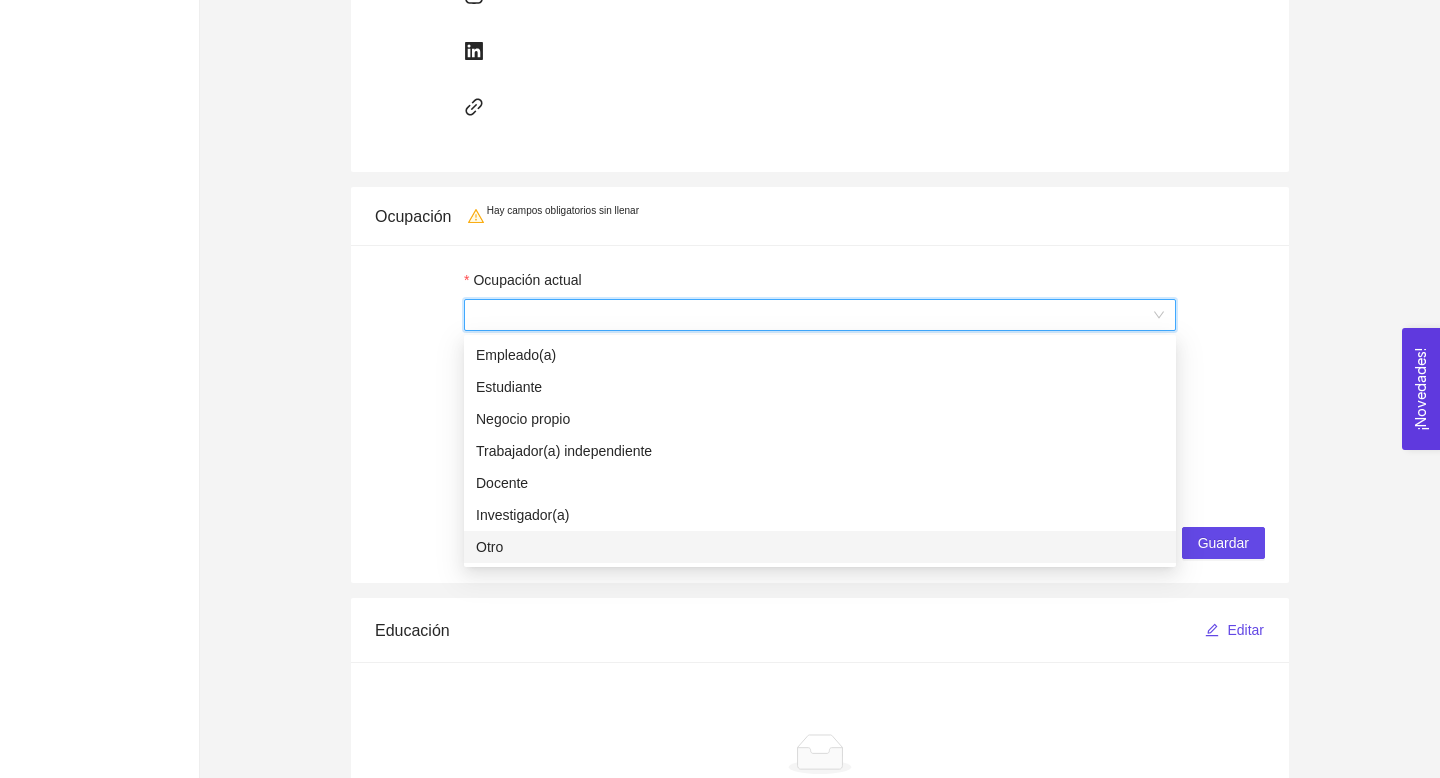 click on "Otro" at bounding box center [820, 547] 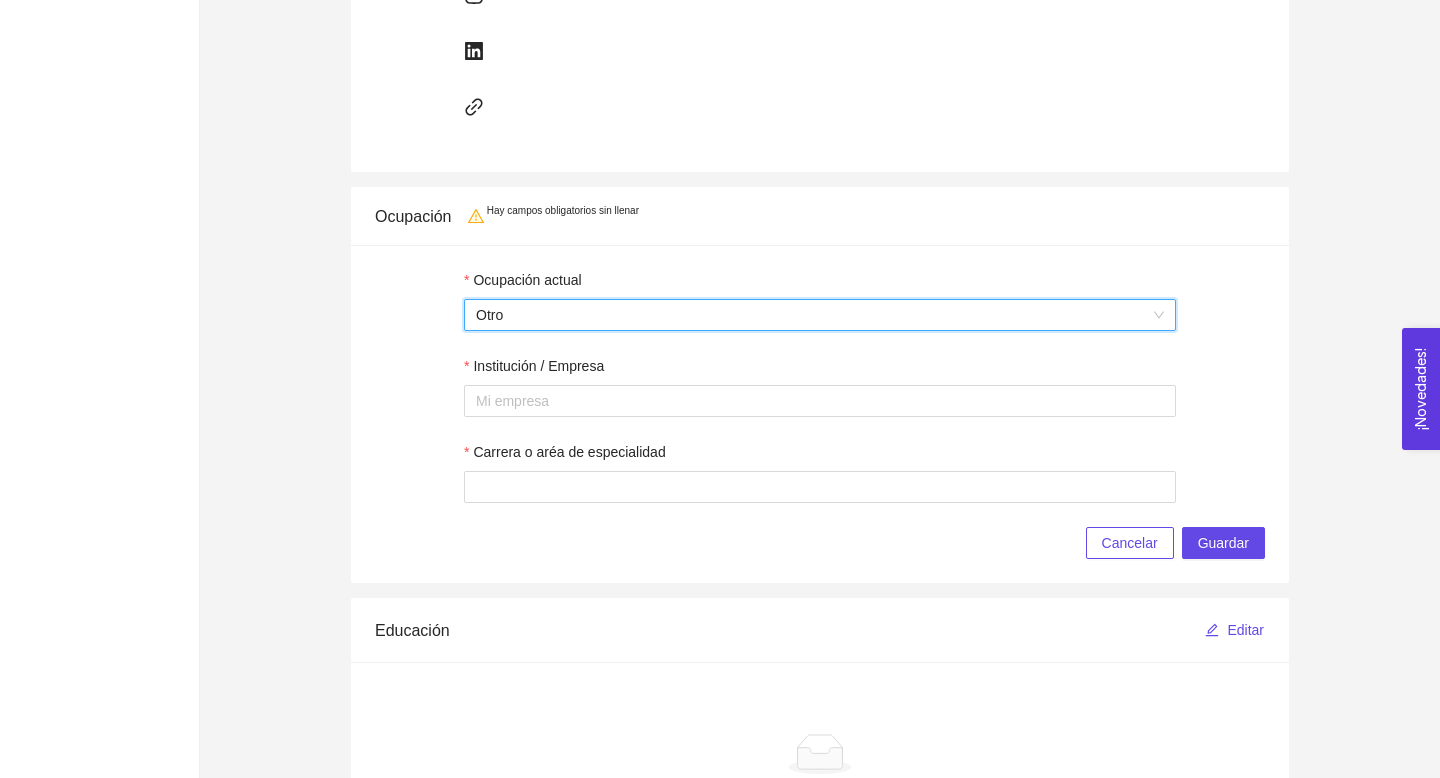 click on "Institución / Empresa" at bounding box center [820, 370] 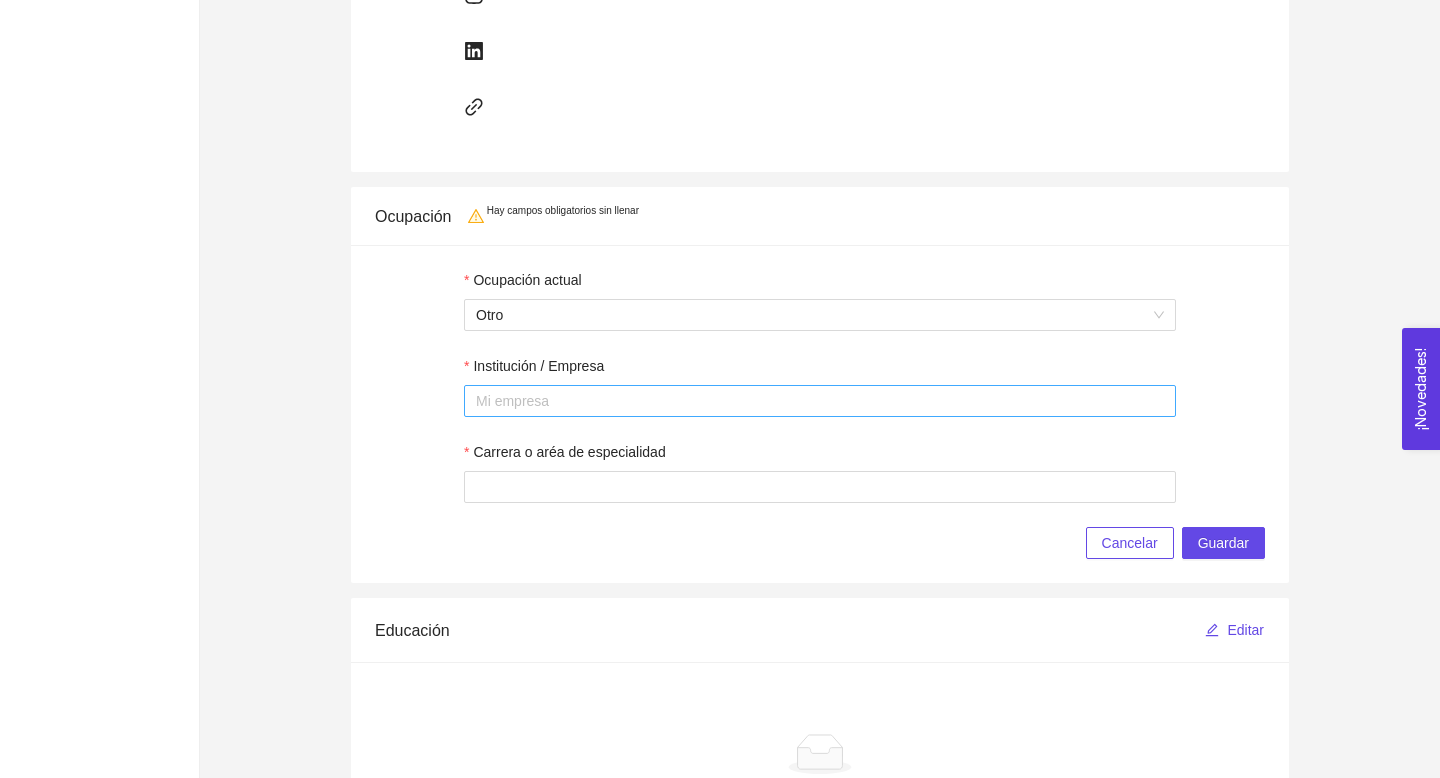 click at bounding box center (820, 401) 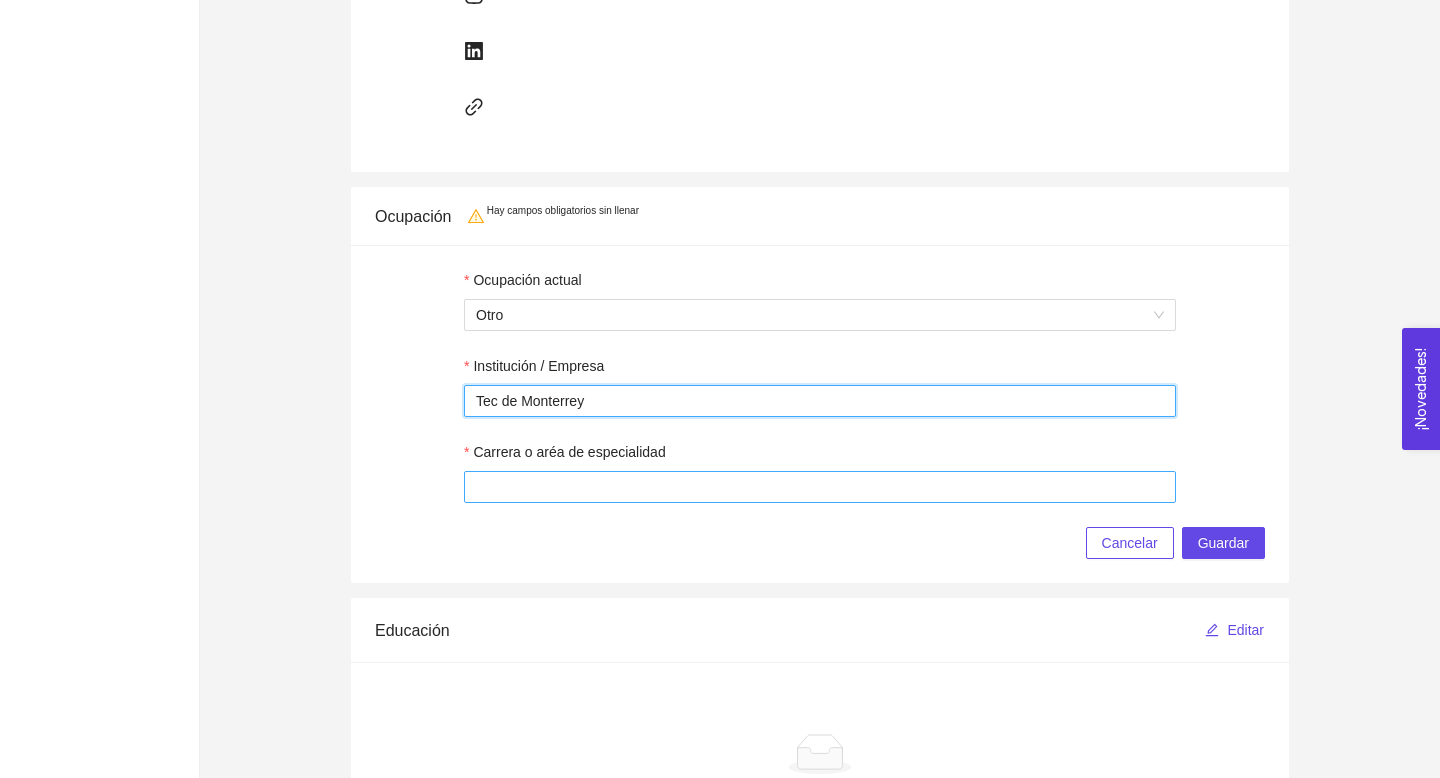 type on "Tec de Monterrey" 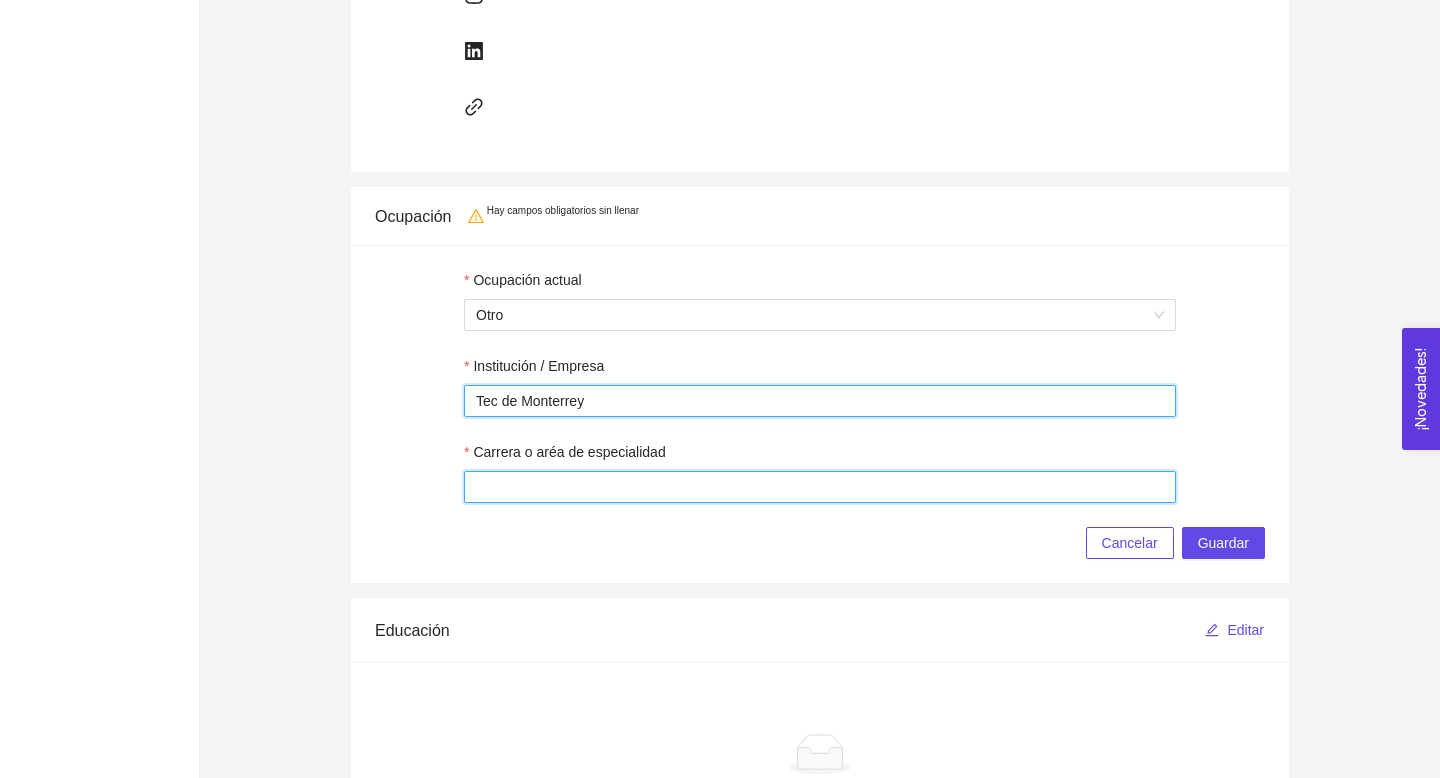 click on "Carrera o aréa de especialidad" at bounding box center (820, 487) 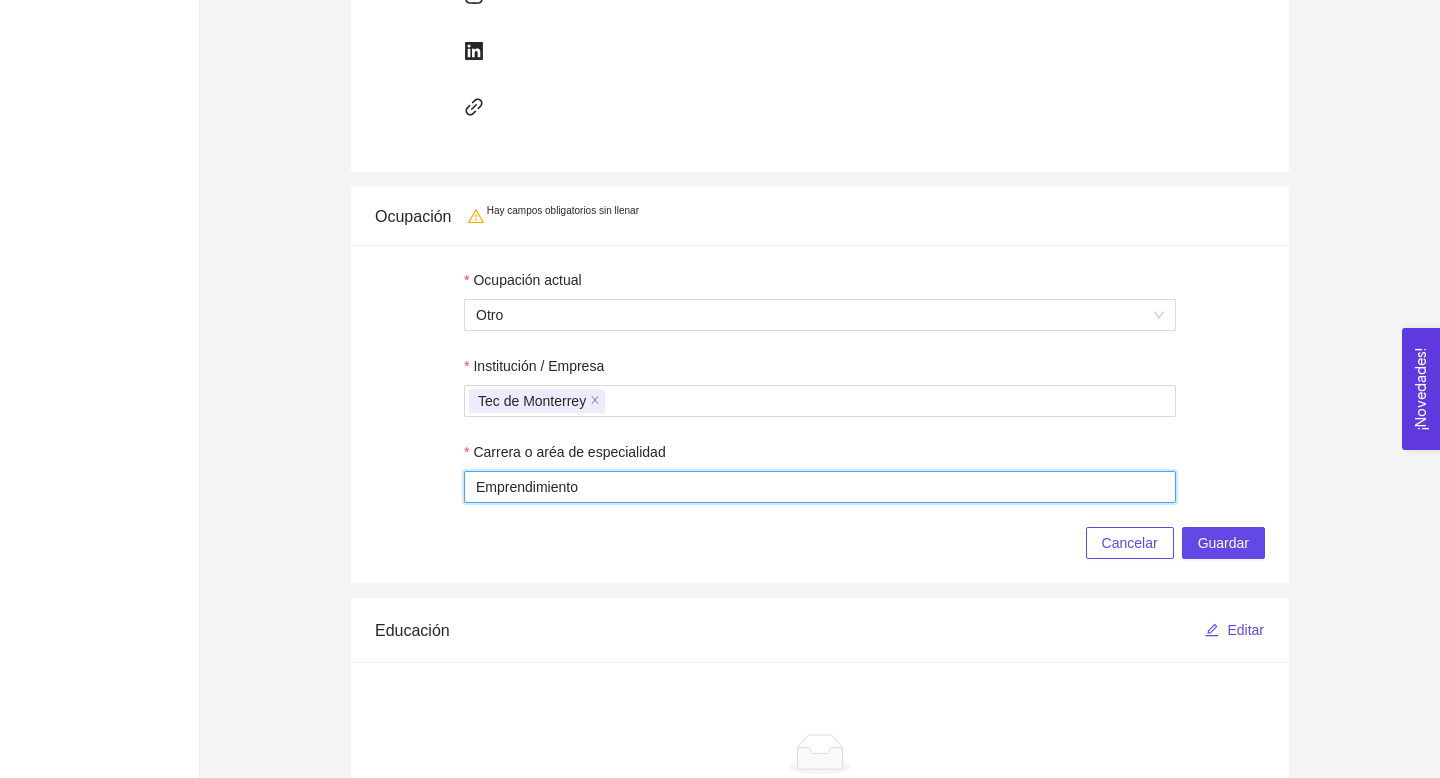 type on "Emprendimiento" 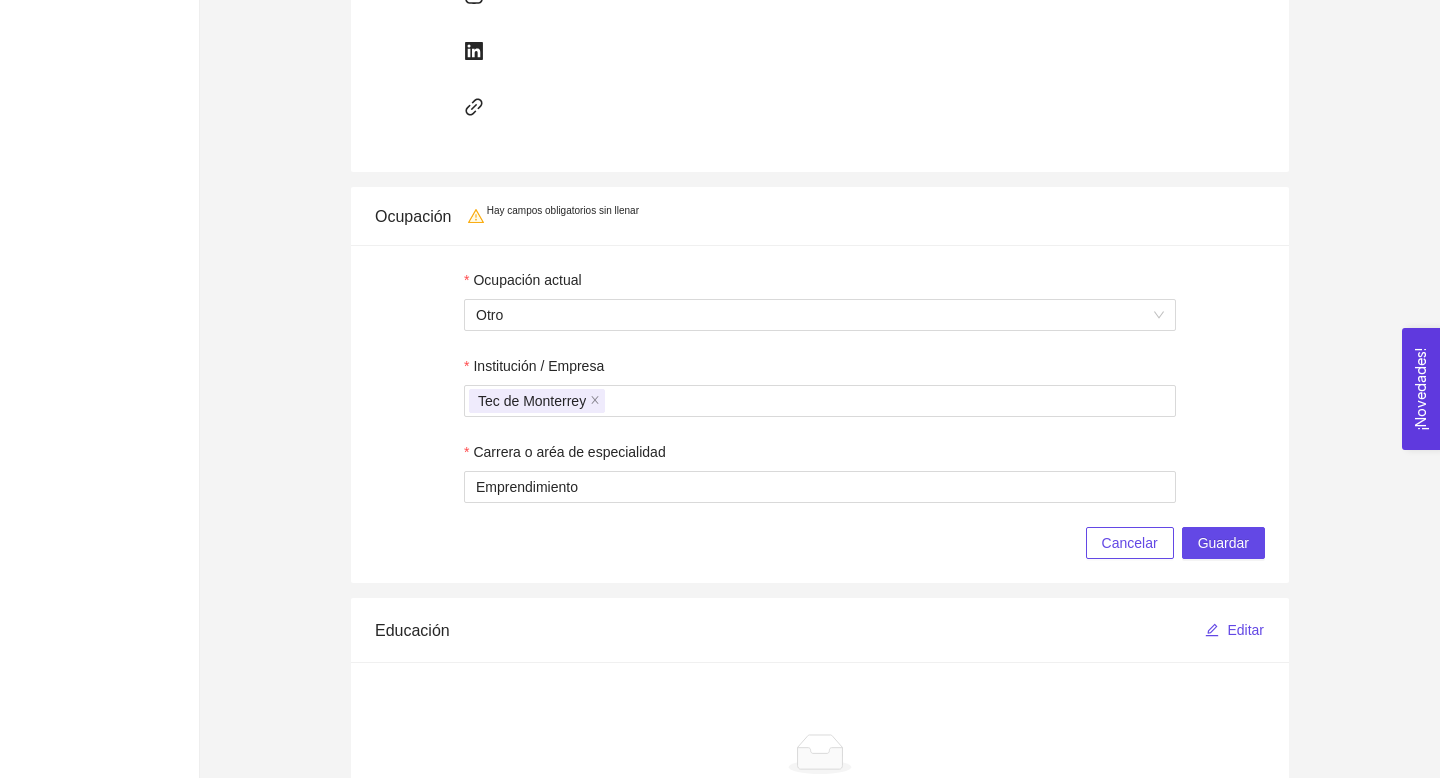 click on "Cancelar Guardar" at bounding box center (820, 543) 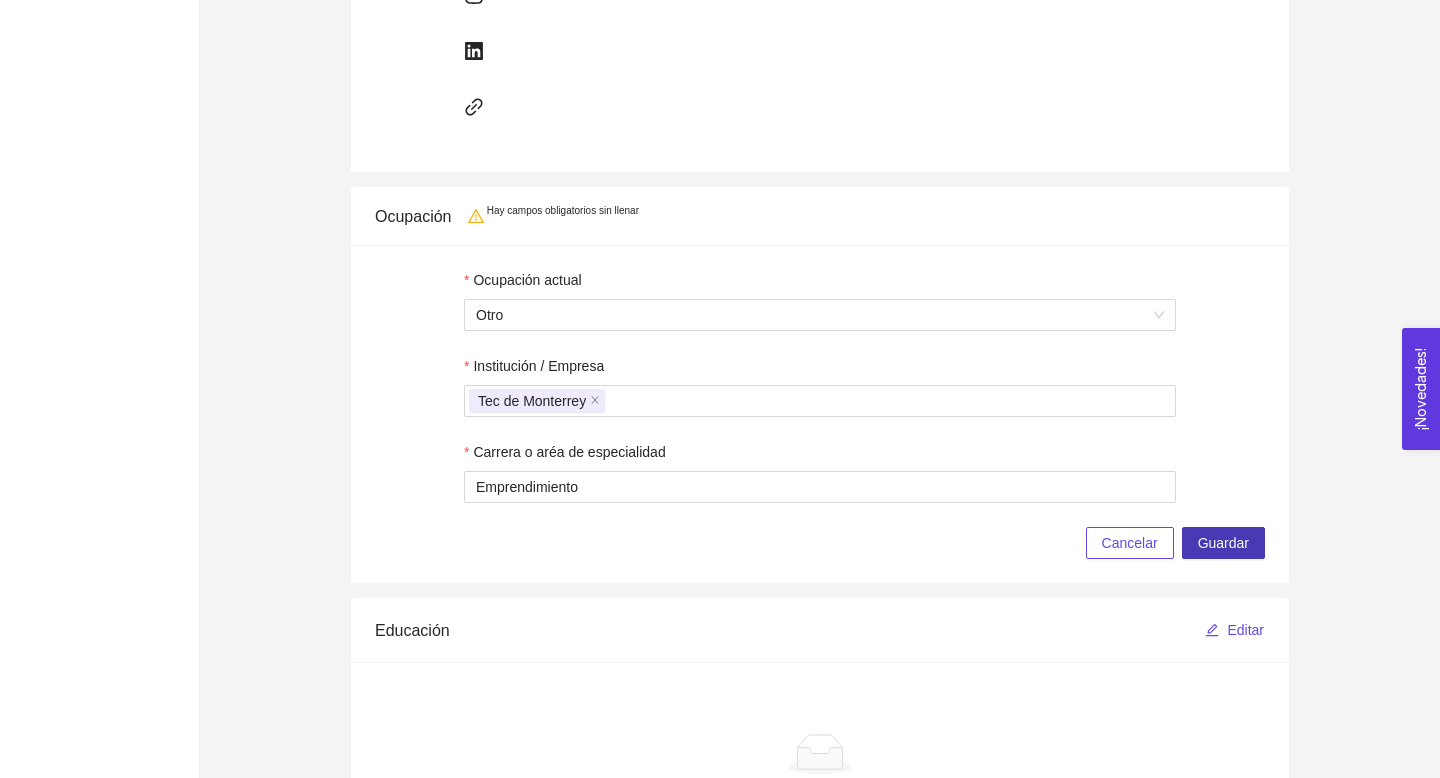 click on "Guardar" at bounding box center (1223, 543) 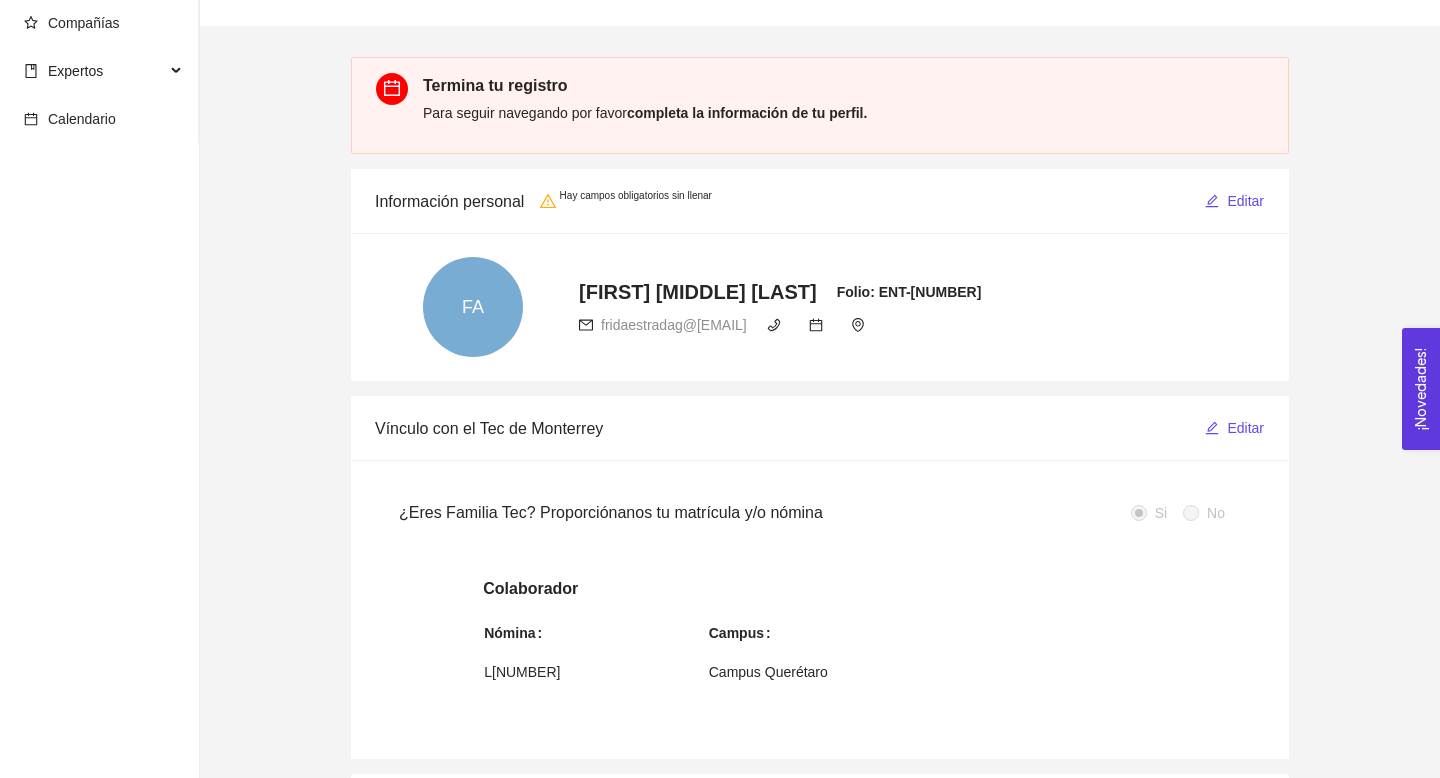 scroll, scrollTop: 0, scrollLeft: 0, axis: both 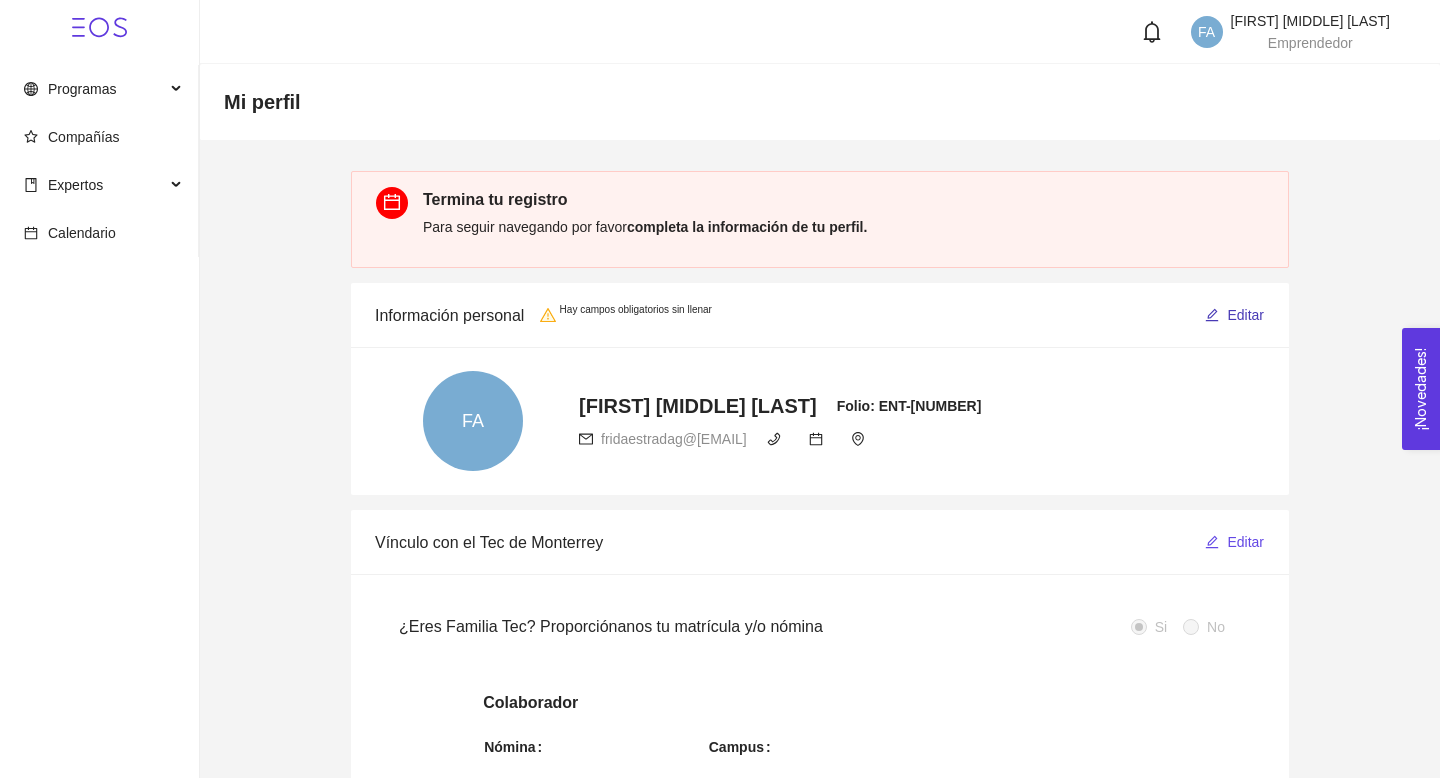 click on "Editar" at bounding box center [1245, 315] 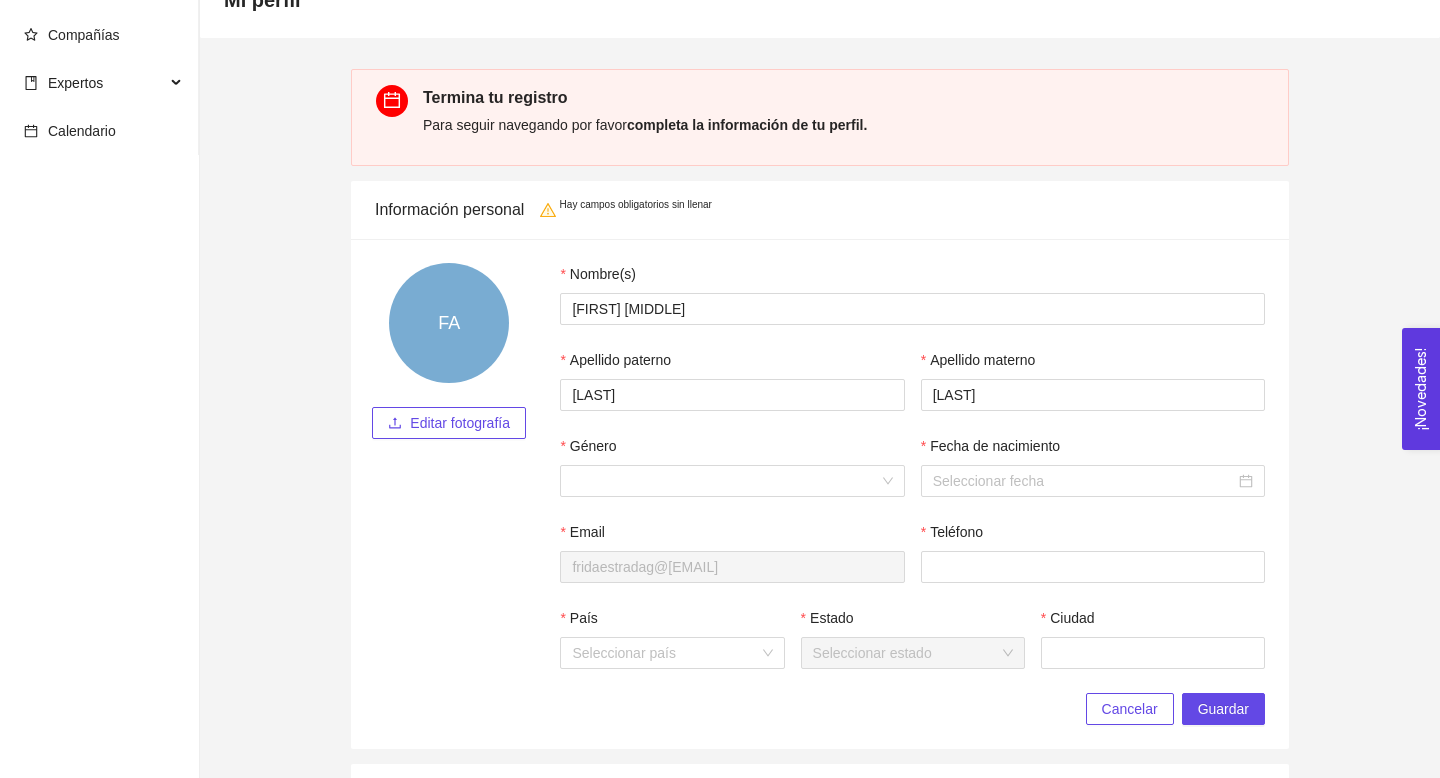 scroll, scrollTop: 114, scrollLeft: 0, axis: vertical 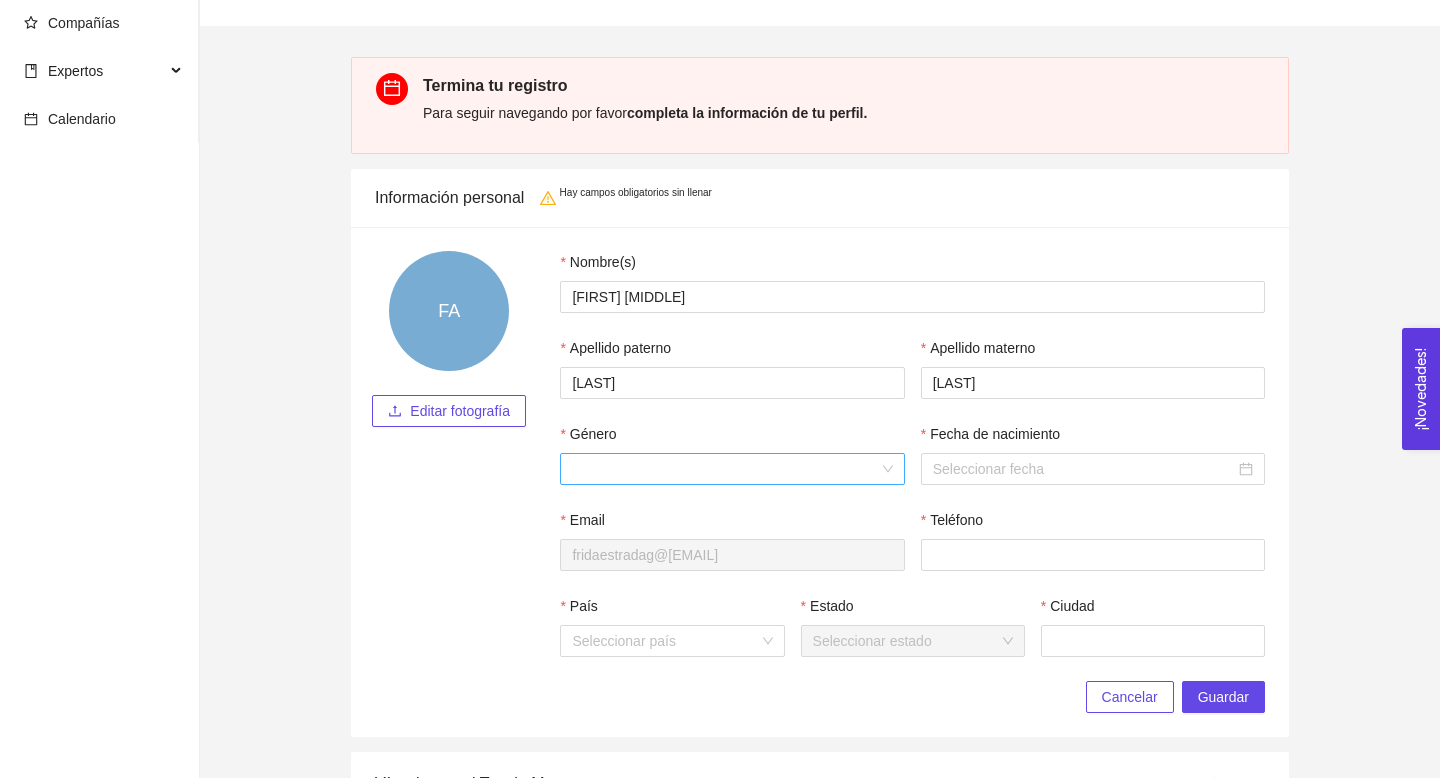 click on "Género" at bounding box center [725, 469] 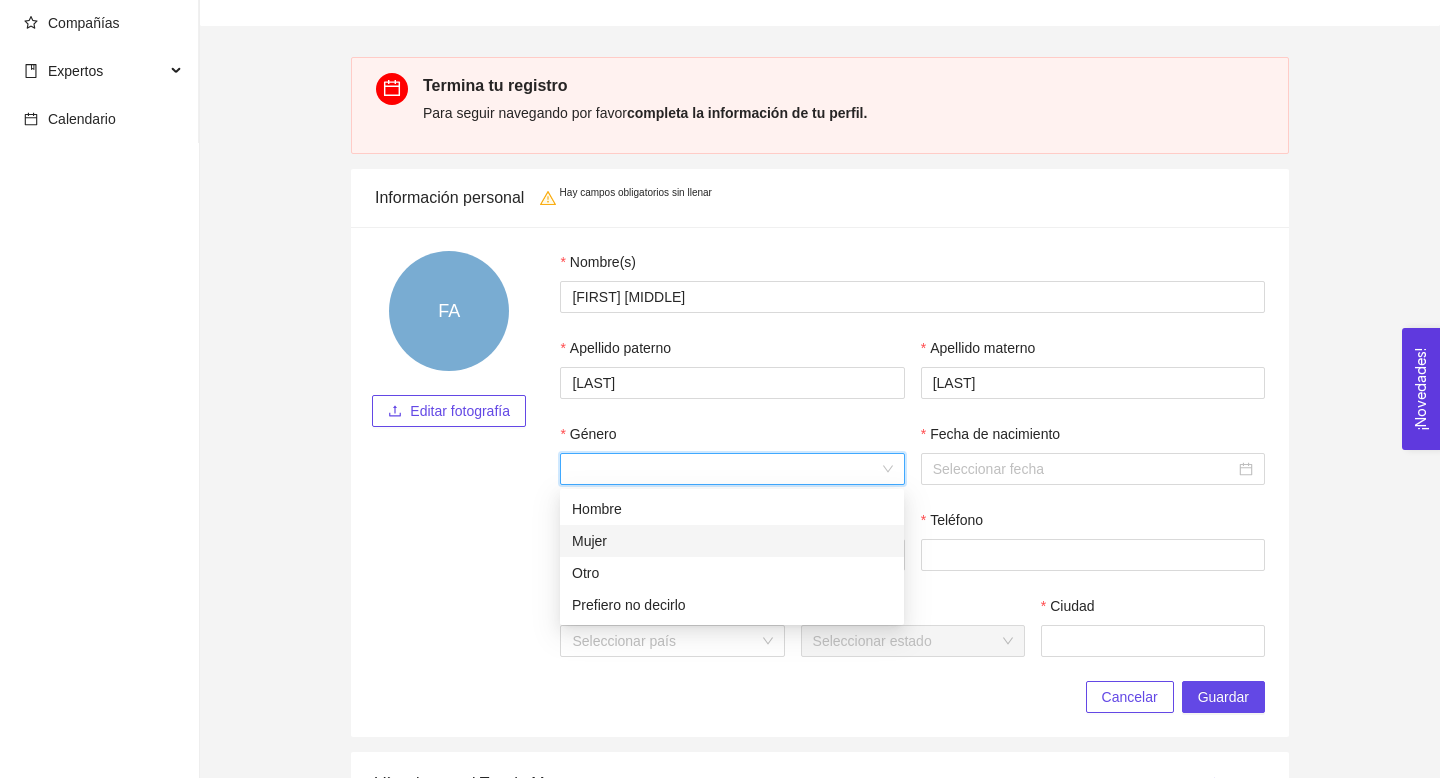 click on "Mujer" at bounding box center [732, 541] 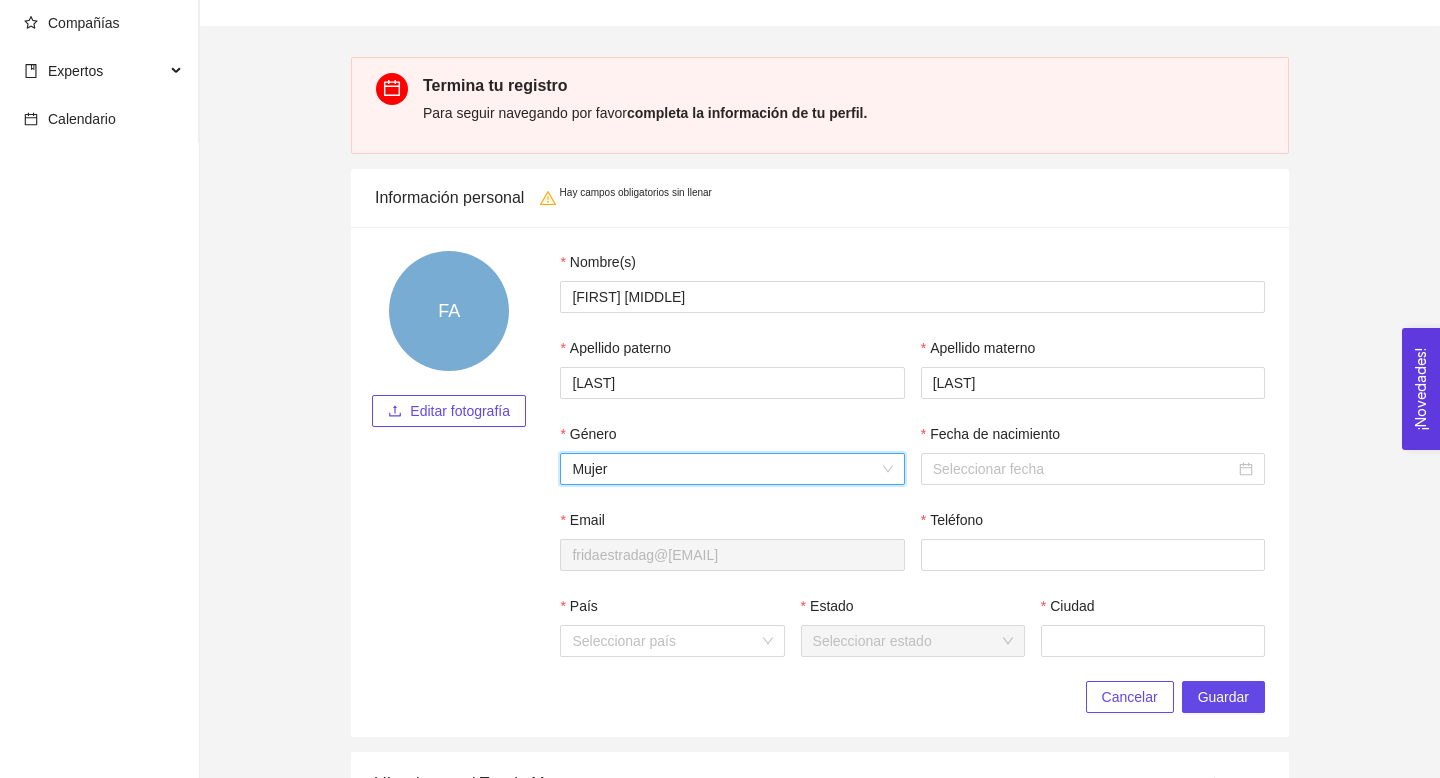 click on "Fecha de nacimiento" at bounding box center [1093, 466] 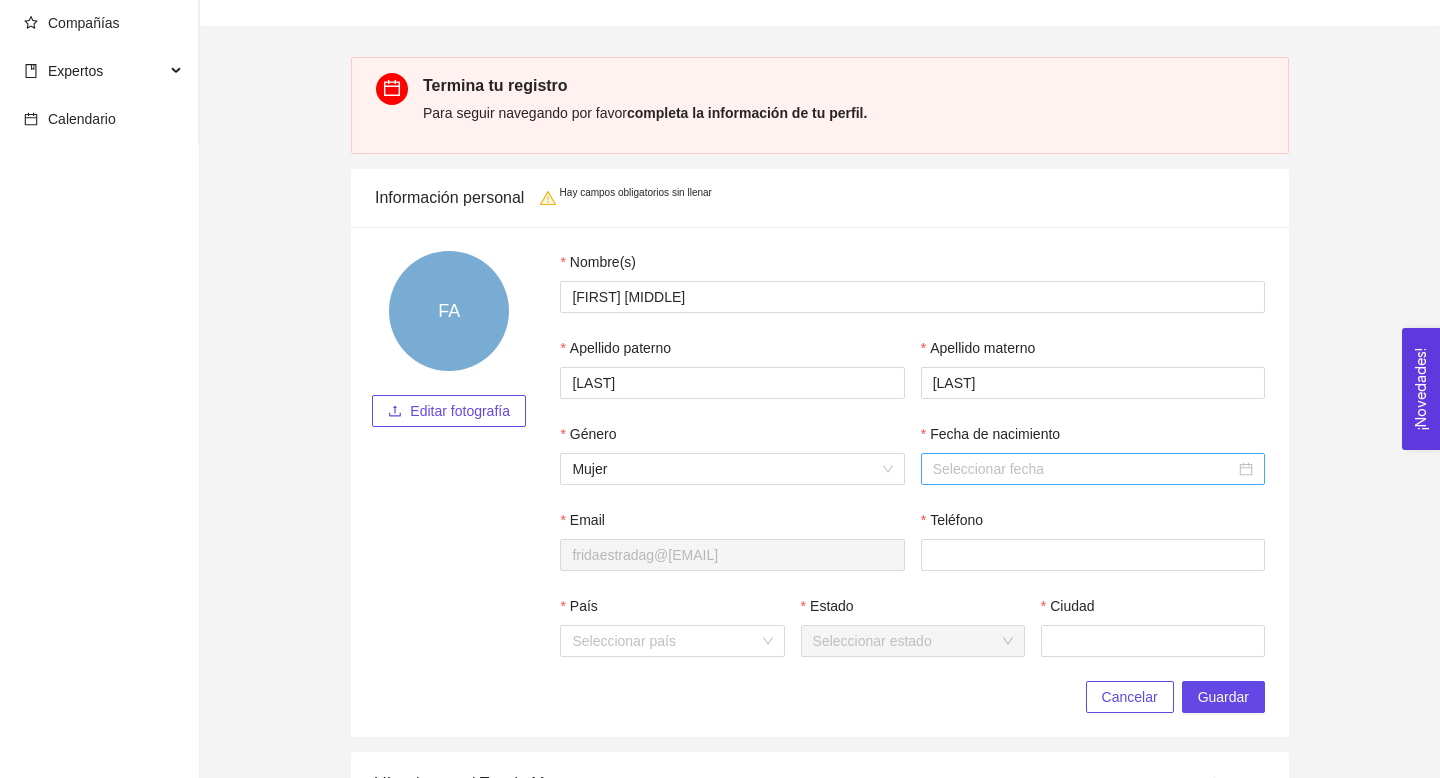 click on "Fecha de nacimiento" at bounding box center (1084, 469) 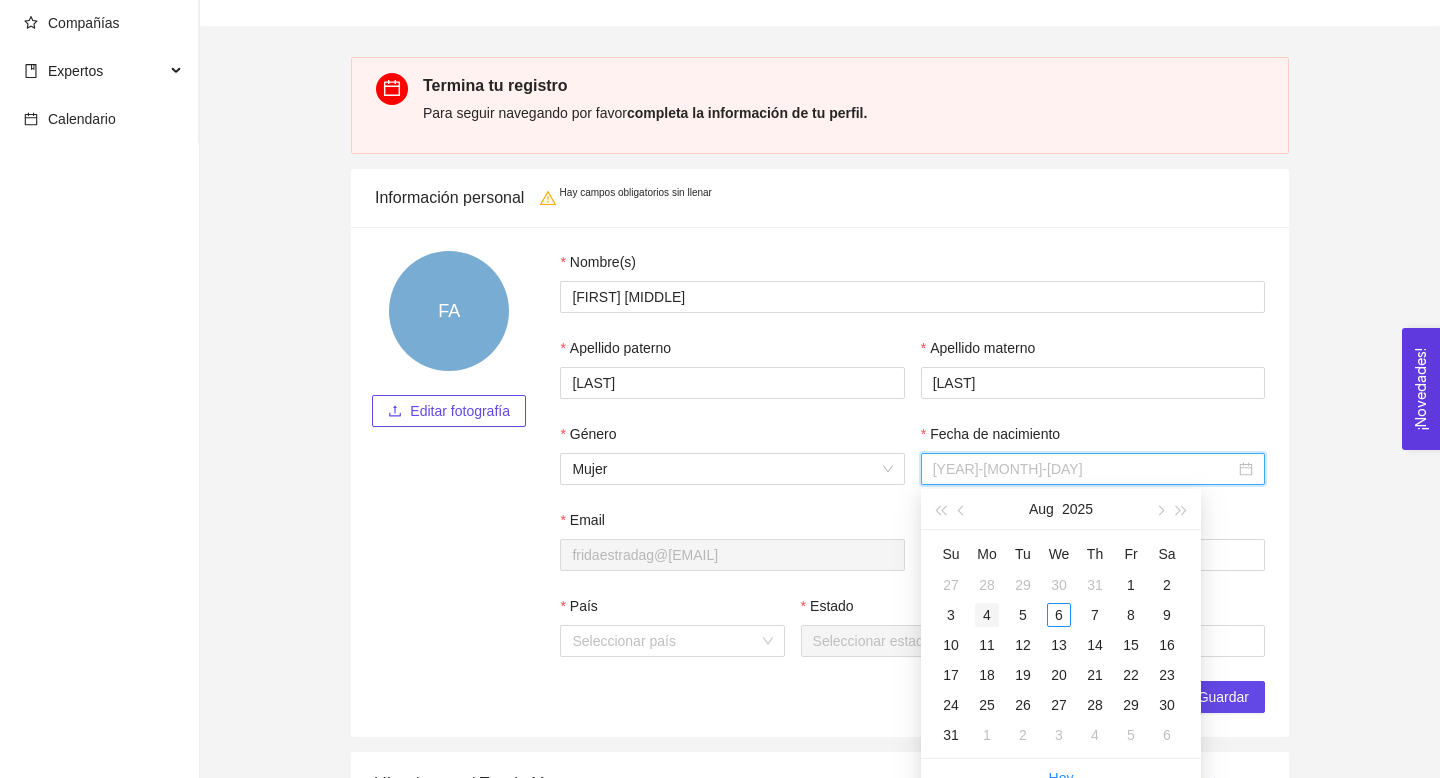 click on "4" at bounding box center (987, 615) 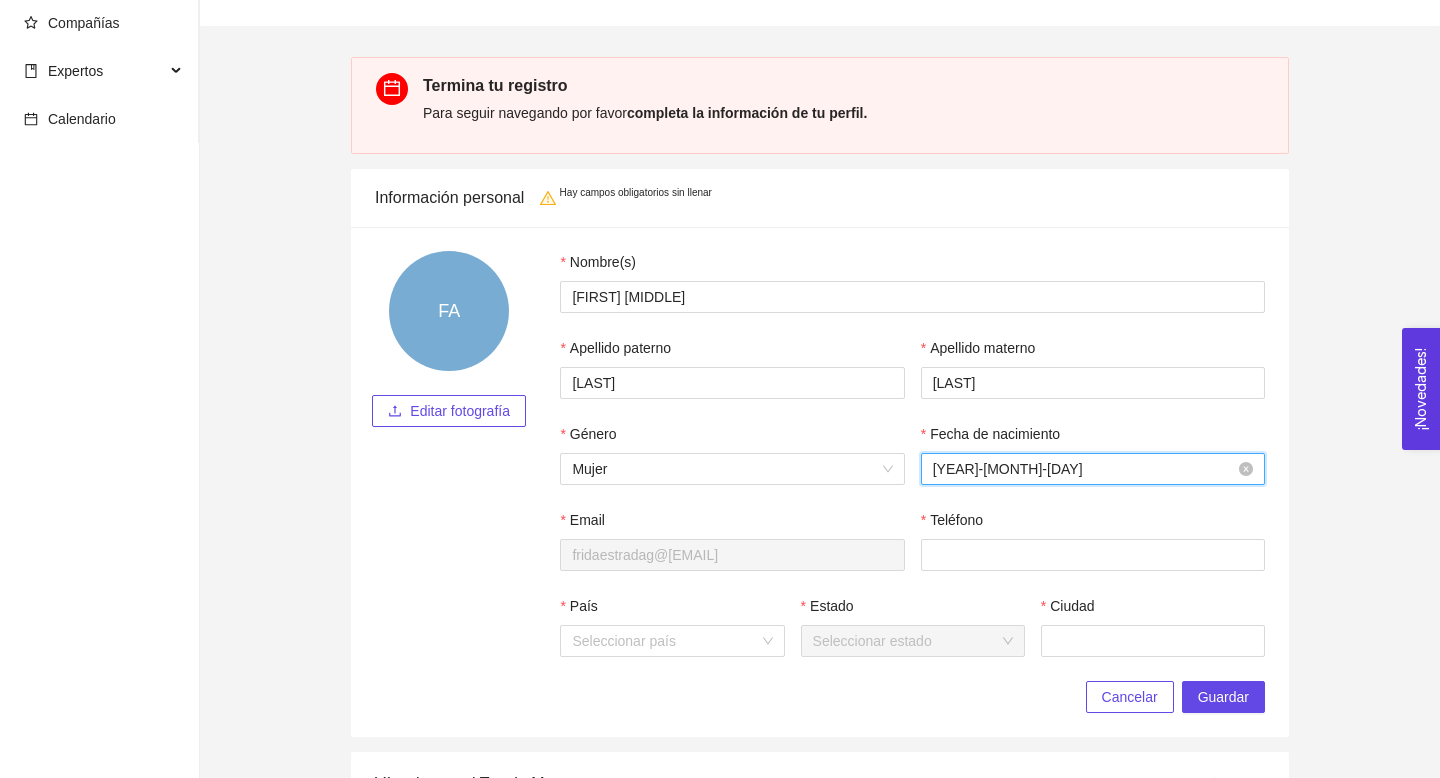 click on "[YEAR]-[MONTH]-[DAY]" at bounding box center [1084, 469] 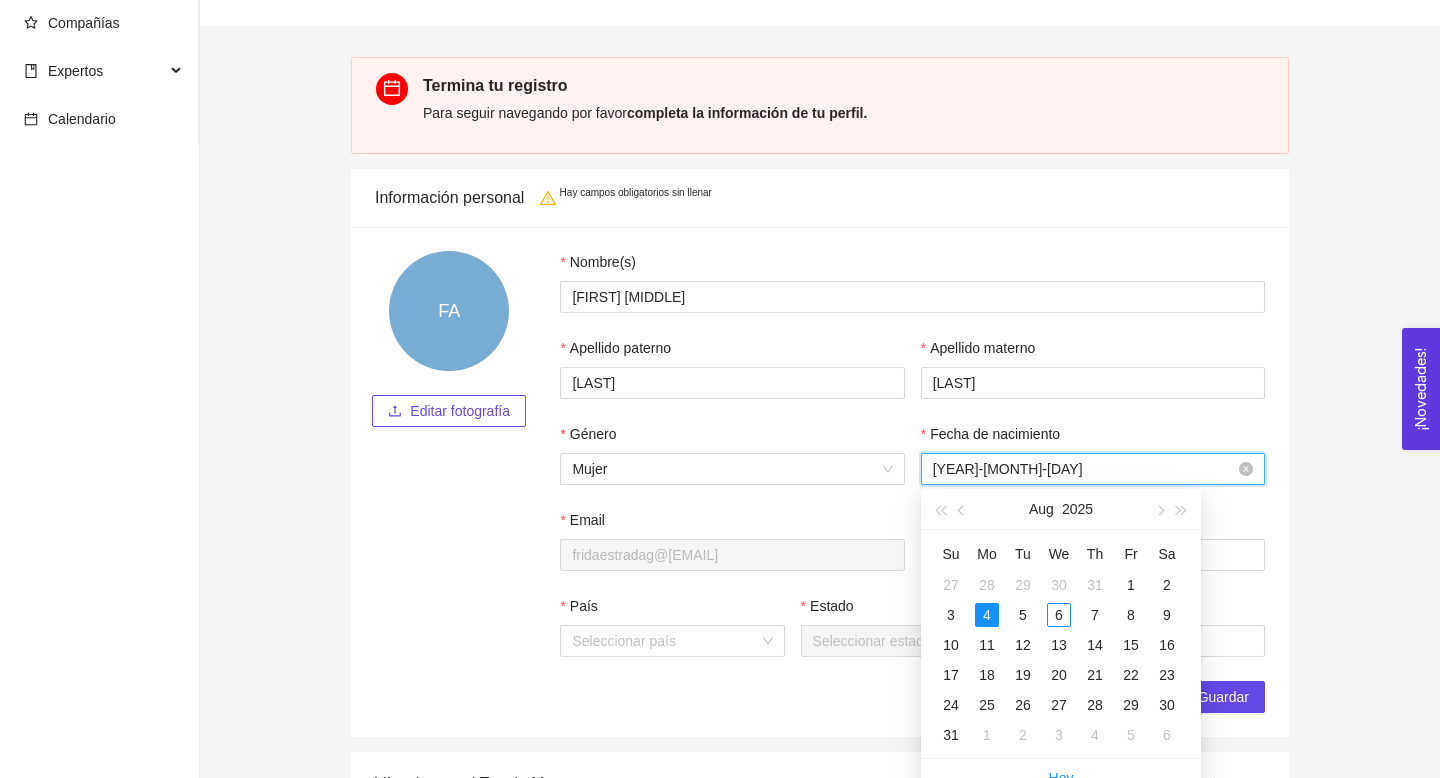 click on "[YEAR]-[MONTH]-[DAY]" at bounding box center (1084, 469) 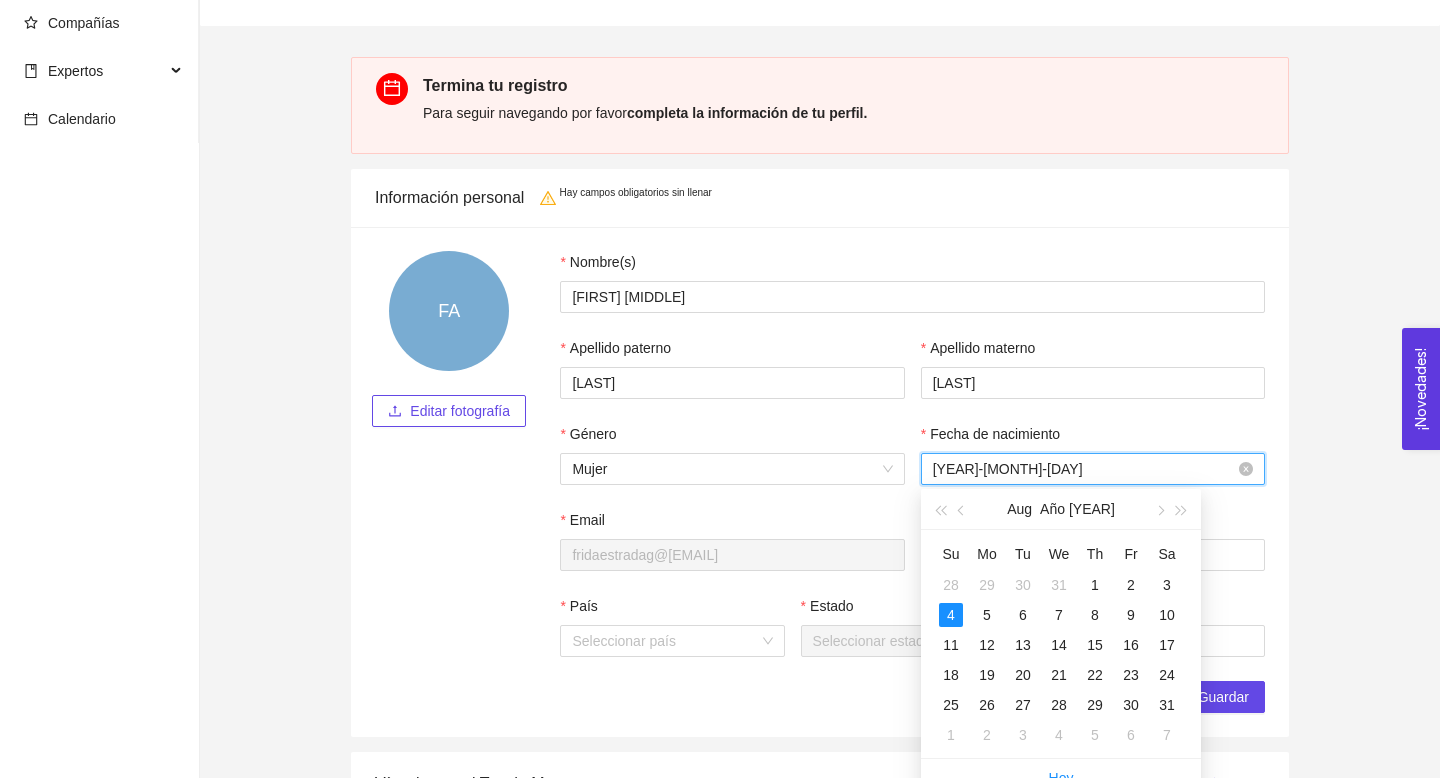 click on "[YEAR]-[MONTH]-[DAY]" at bounding box center [1084, 469] 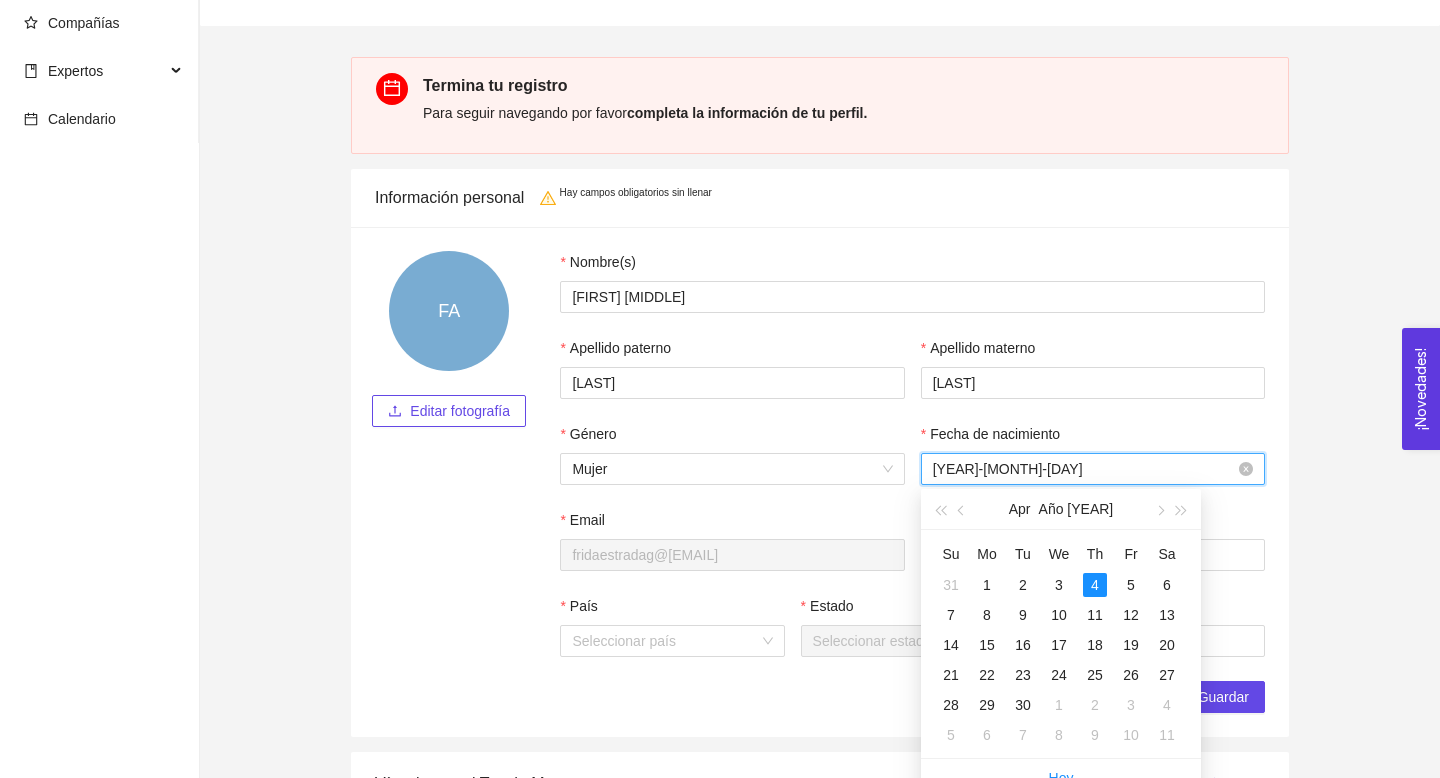 click on "[YEAR]-[MONTH]-[DAY]" at bounding box center (1084, 469) 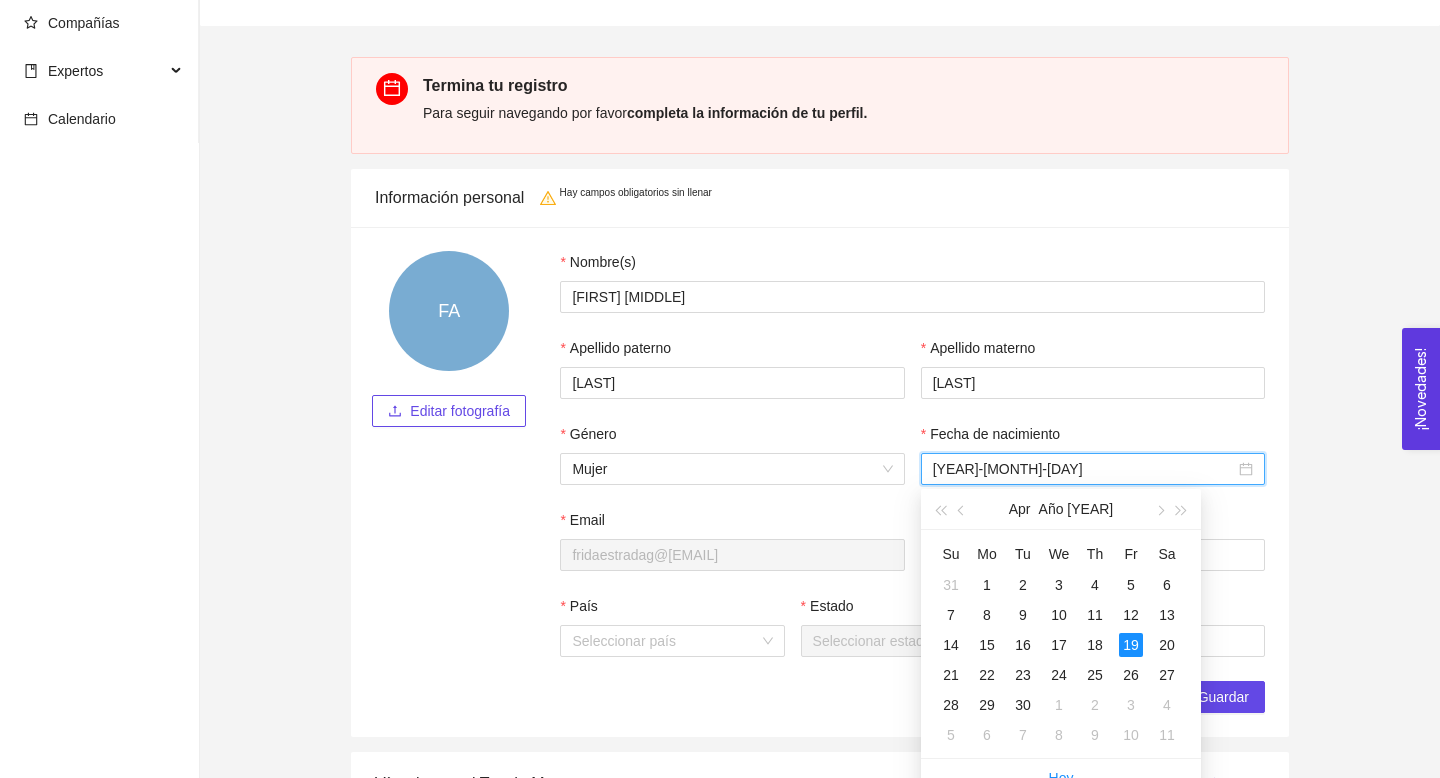 click on "Termina tu registro Para seguir navegando por favor completa la información de tu perfil. Información personal Hay campos obligatorios sin llenar FA Editar fotografía Nombre(s) Frida Alejandra Apellido paterno Estrada Apellido materno Guillén Género Mujer Fecha de nacimiento [YEAR]-[MONTH]-[DAY] Email fridaestradag@[EMAIL] Teléfono País Seleccionar país Estado Seleccionar estado Ciudad Cancelar Guardar Vínculo con el Tec de Monterrey Editar ¿Eres Familia Tec? Proporciónanos tu matrícula y/o nómina Si No Colaborador Nómina Campus L[NUMBER] Campus Querétaro Redes sociales Editar Ocupación Editar Otro Institución / Empresa Carrera o aréa de especialidad Tec de Monterrey Emprendimiento Educación Editar No hay datos" at bounding box center [820, 1061] 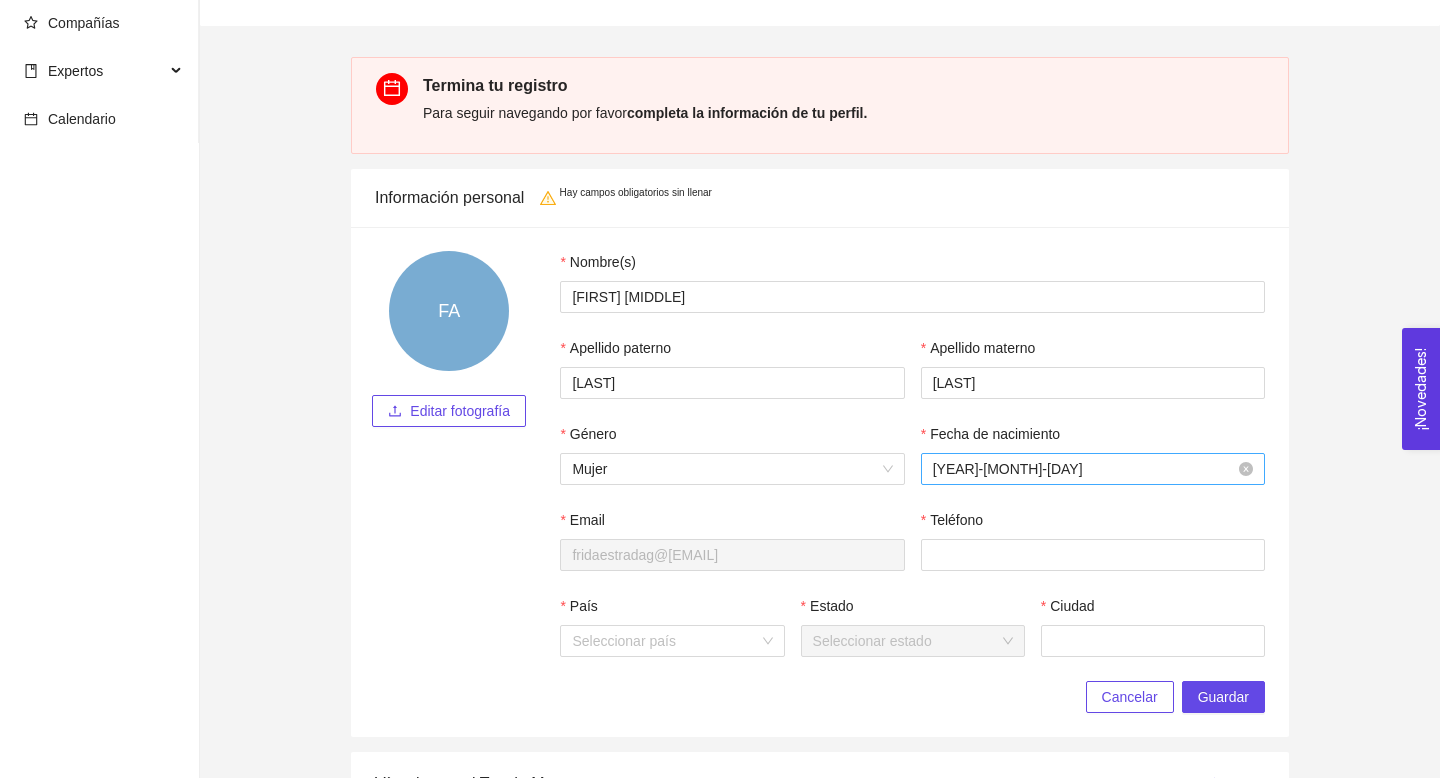 click on "[YEAR]-[MONTH]-[DAY]" at bounding box center (1084, 469) 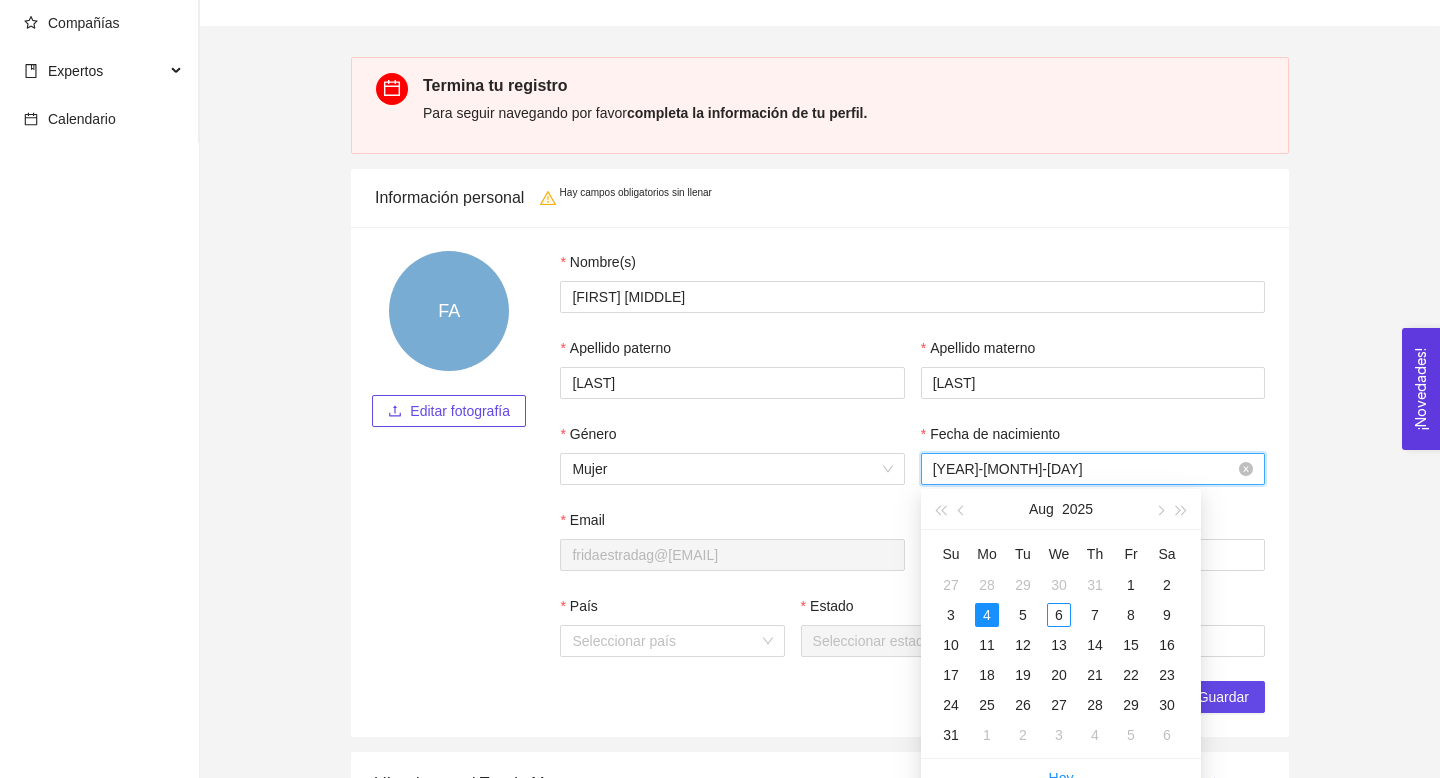 click on "[YEAR]-[MONTH]-[DAY]" at bounding box center (1084, 469) 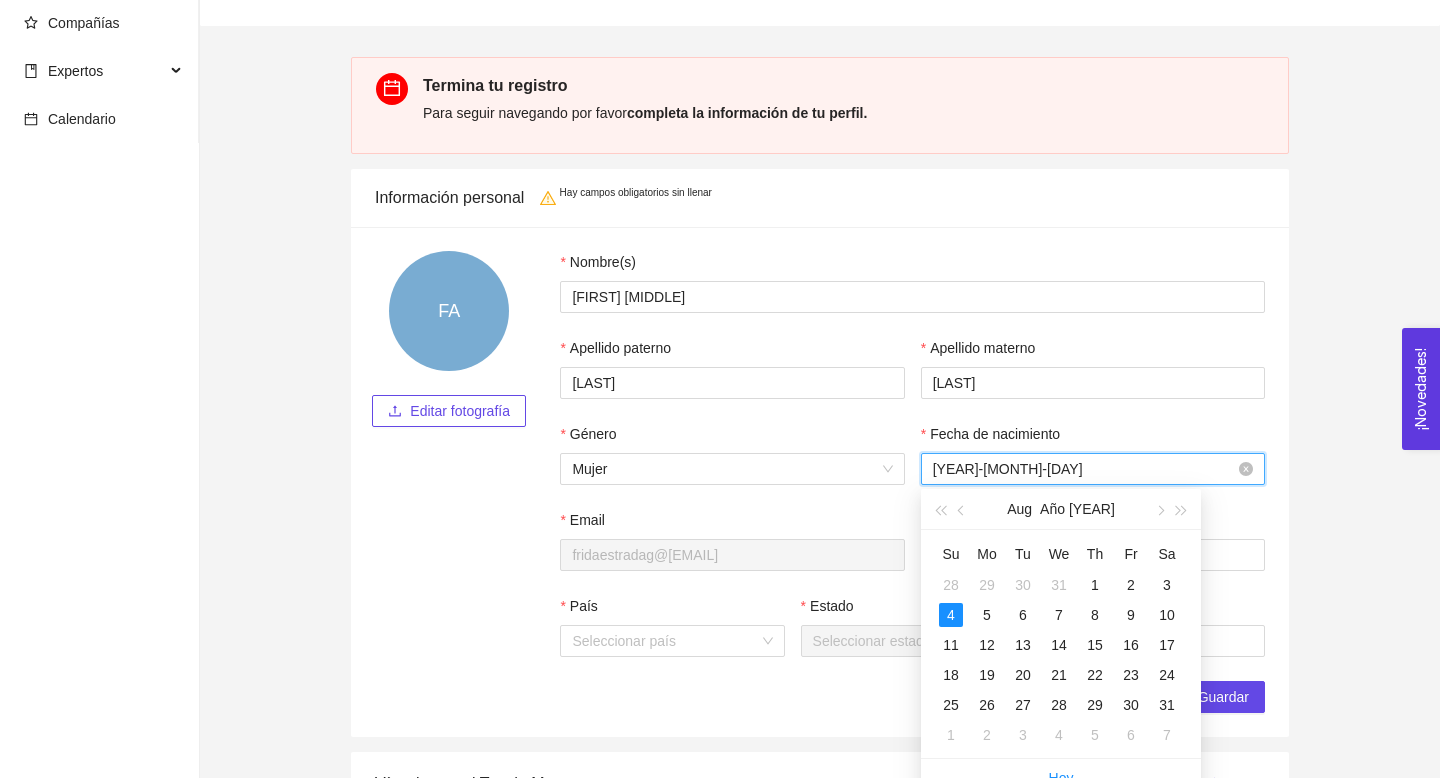 click on "[YEAR]-[MONTH]-[DAY]" at bounding box center [1084, 469] 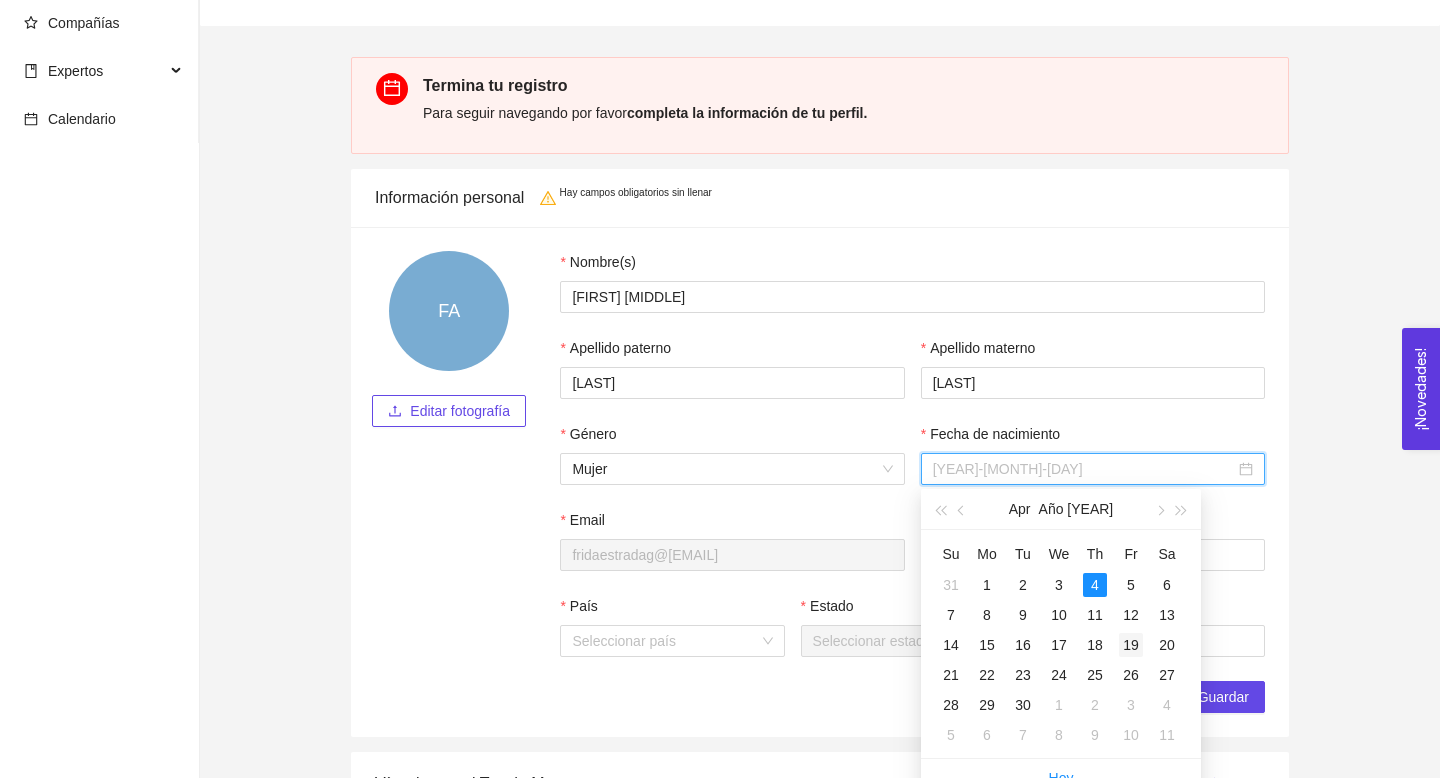 click on "19" at bounding box center (1131, 645) 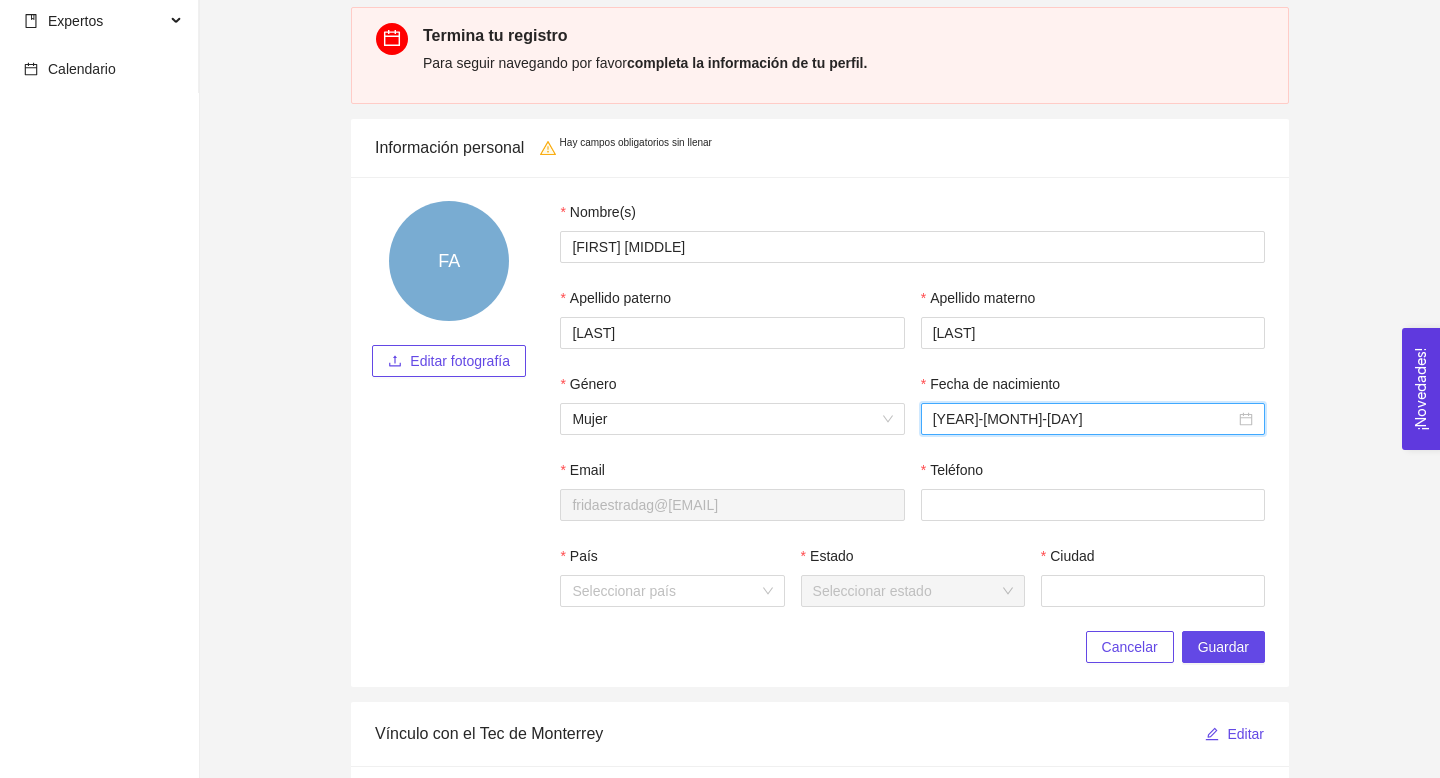 scroll, scrollTop: 232, scrollLeft: 0, axis: vertical 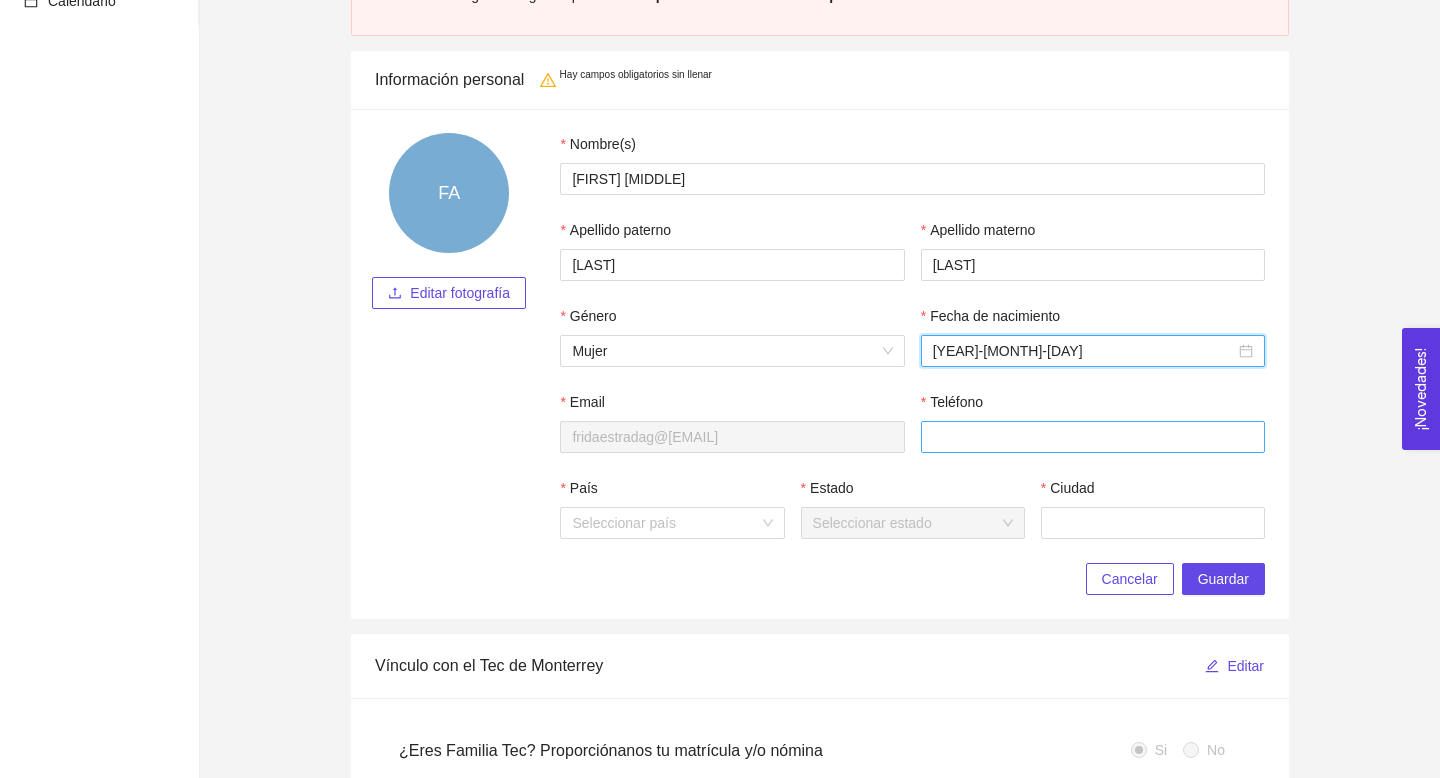 type on "[YEAR]-[MONTH]-[DAY]" 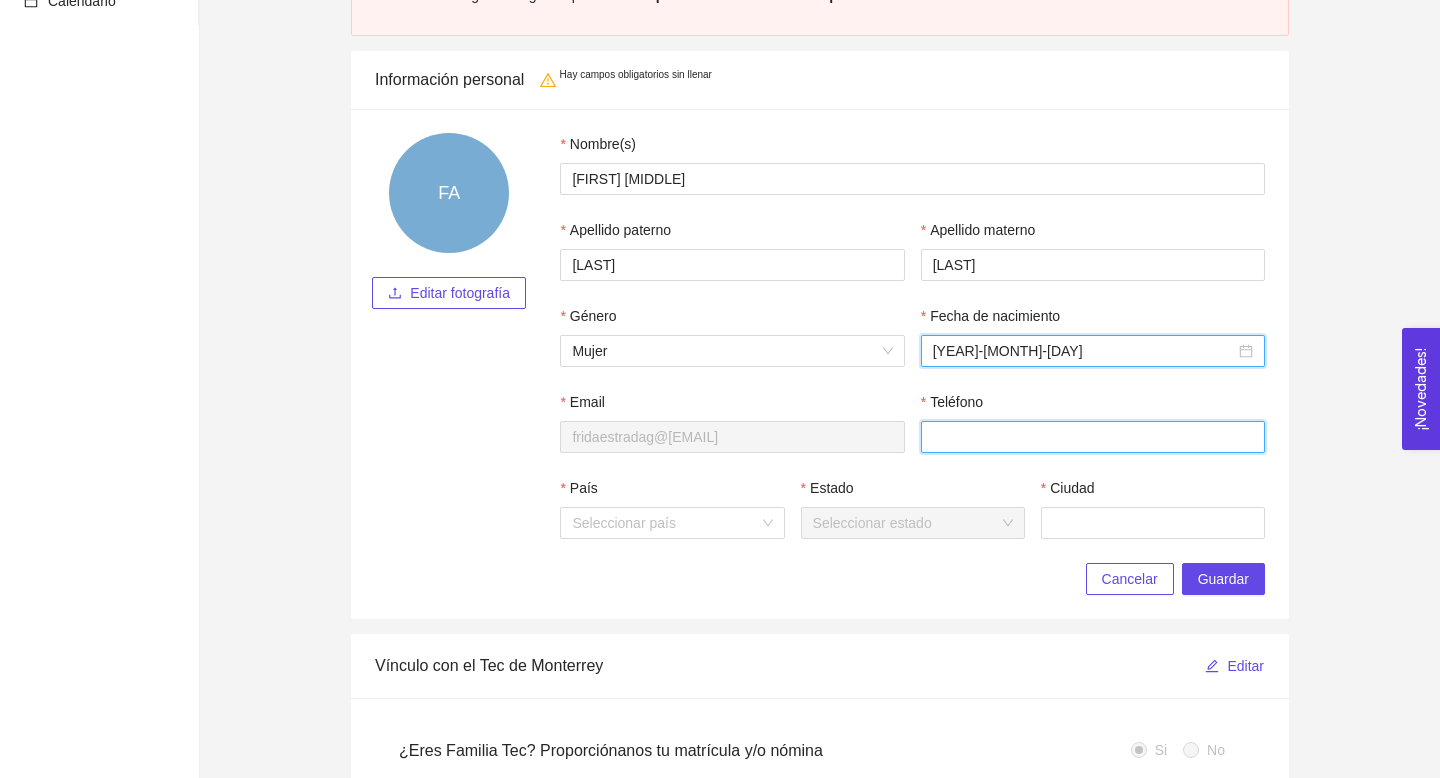 click on "Teléfono" at bounding box center (1093, 437) 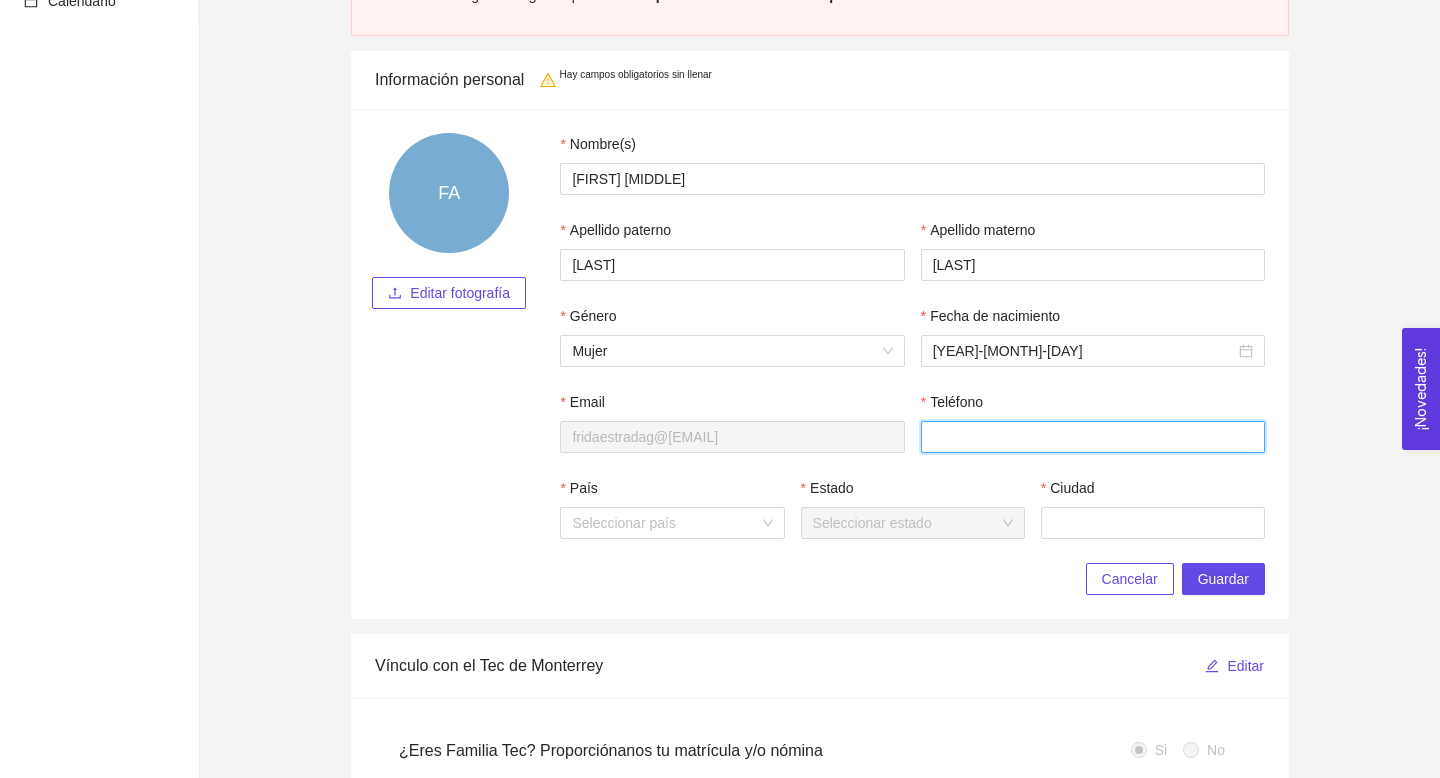 type on "[PHONE]" 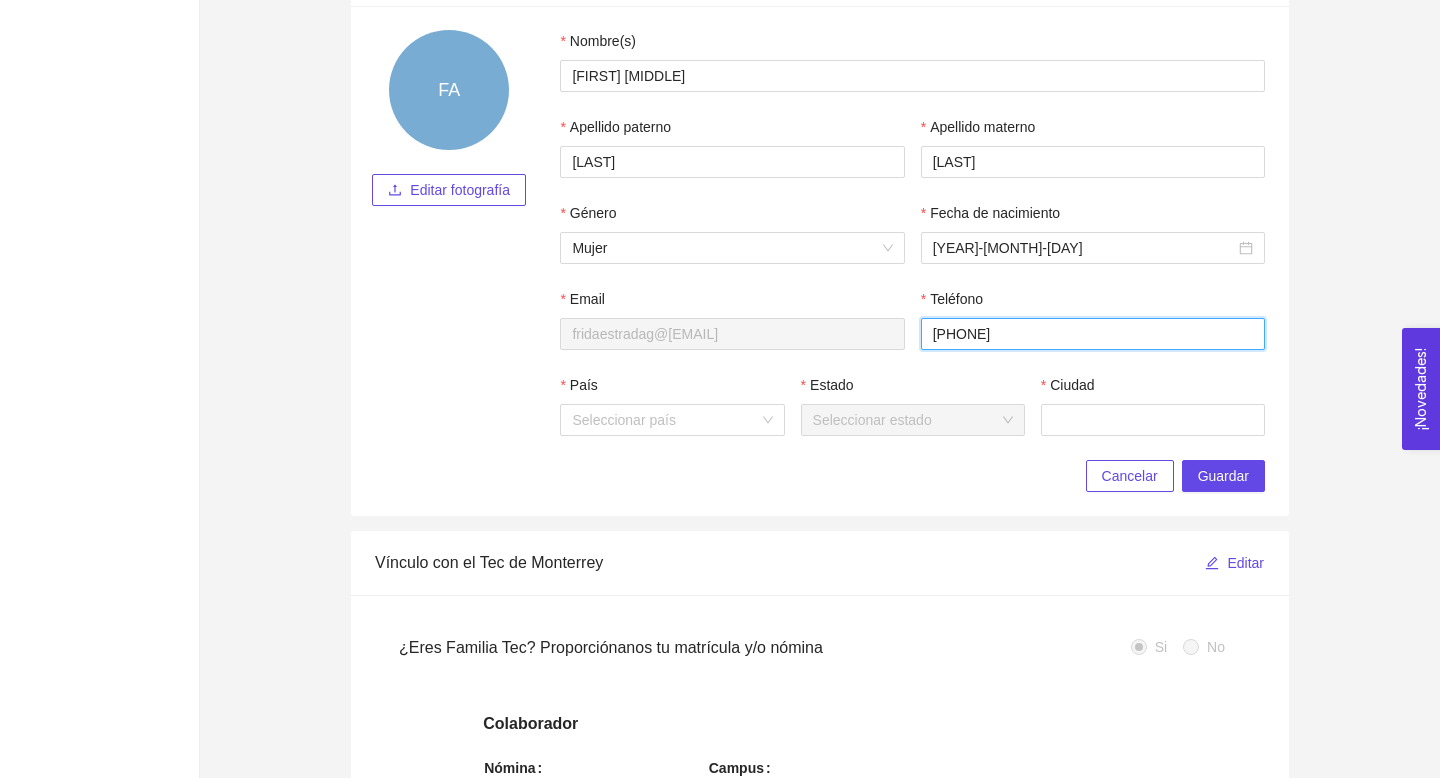 scroll, scrollTop: 364, scrollLeft: 0, axis: vertical 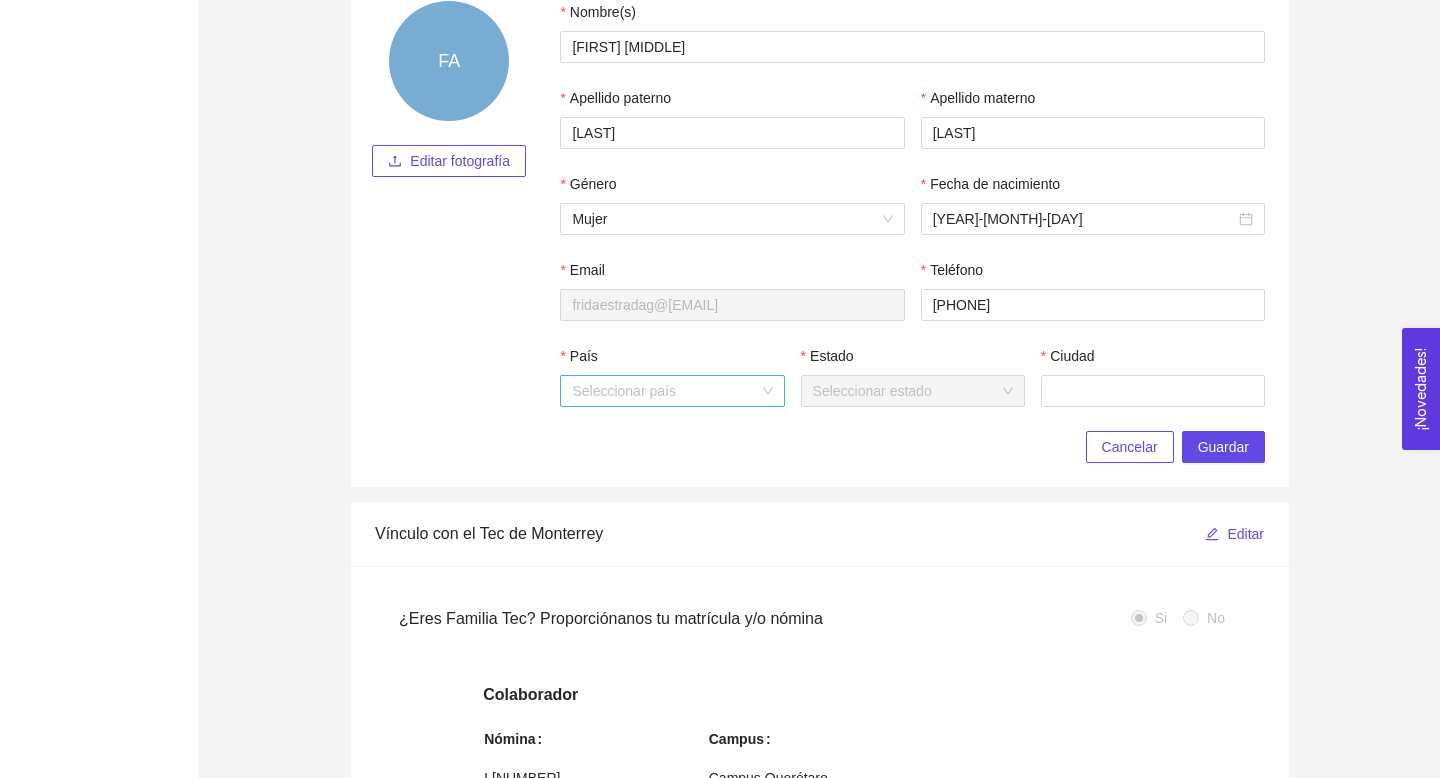 click on "País" at bounding box center [665, 391] 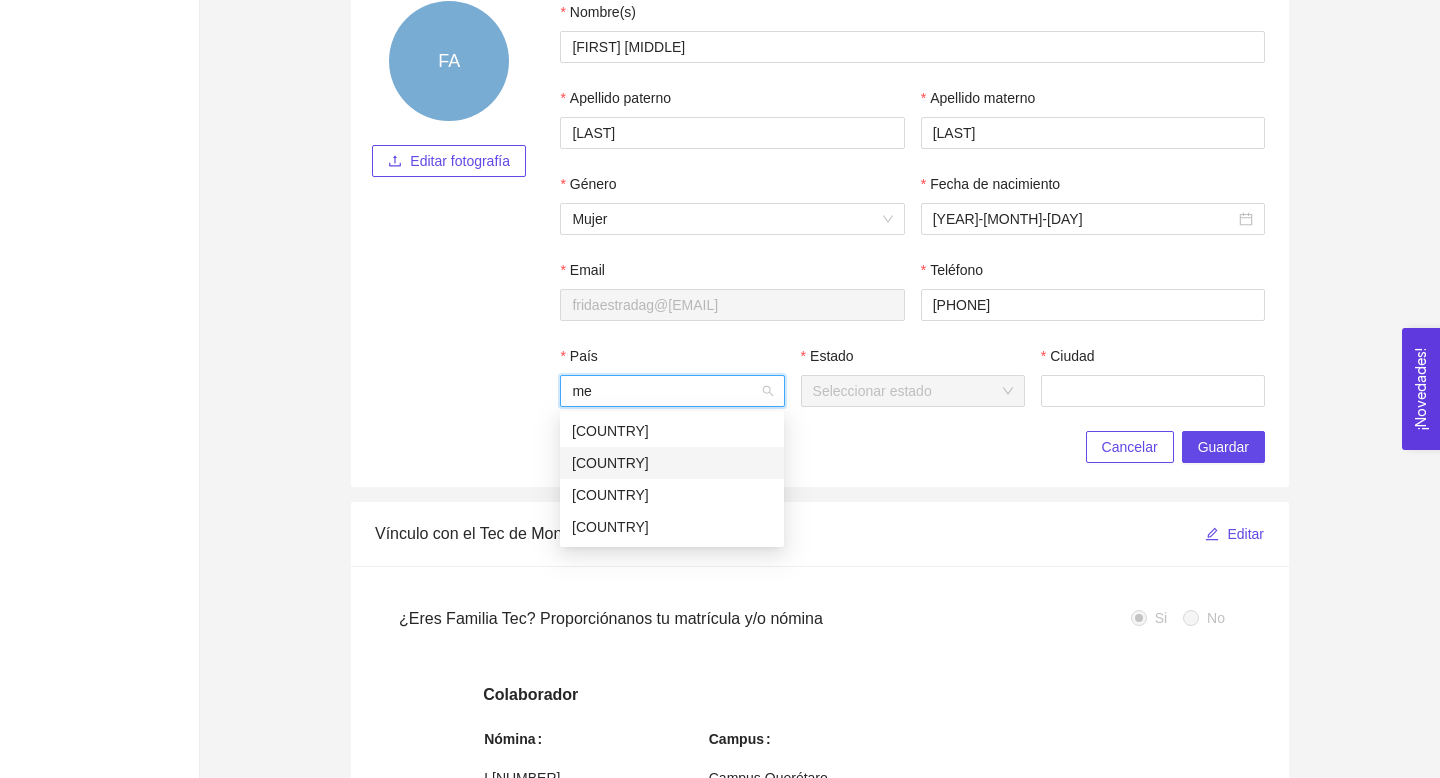 type on "[COUNTRY]" 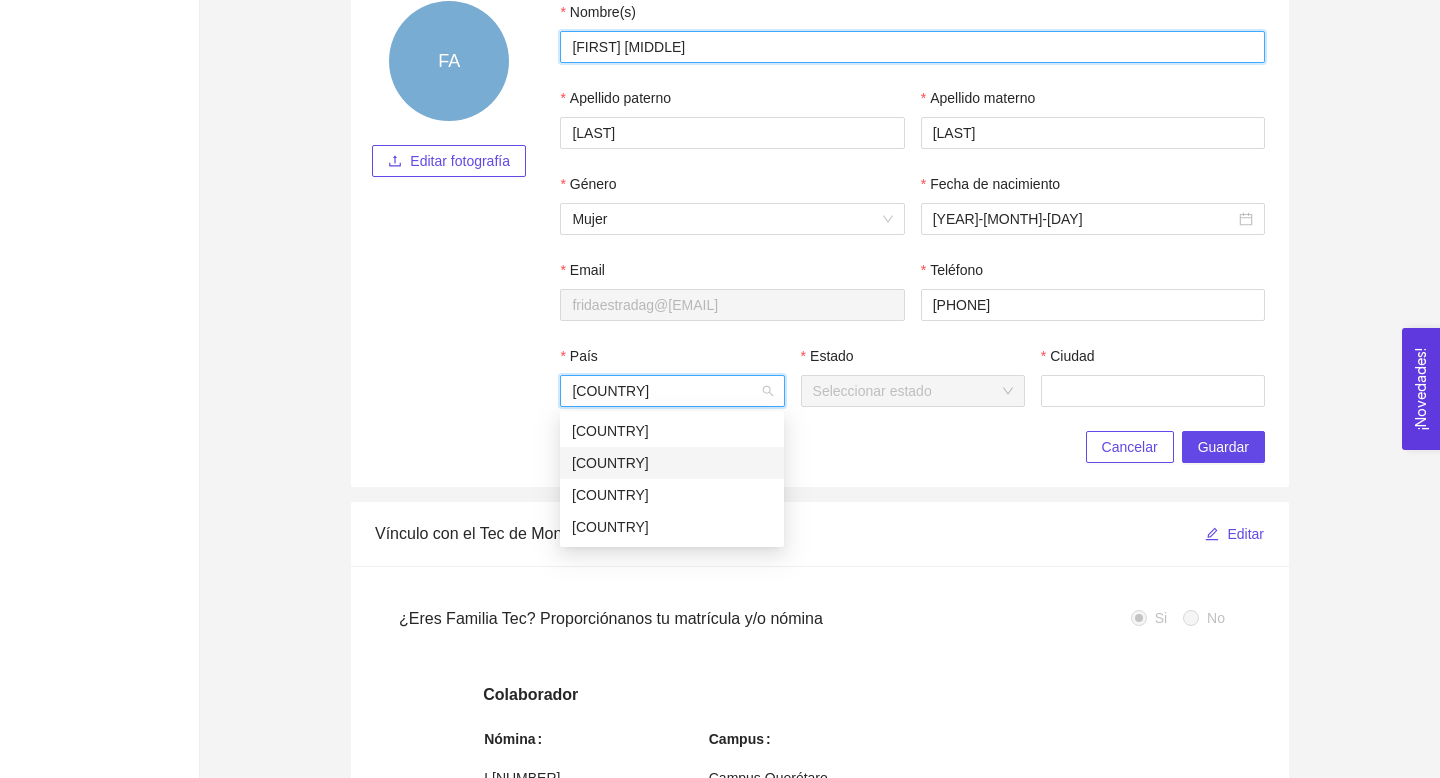 type on "INSTITUTO" 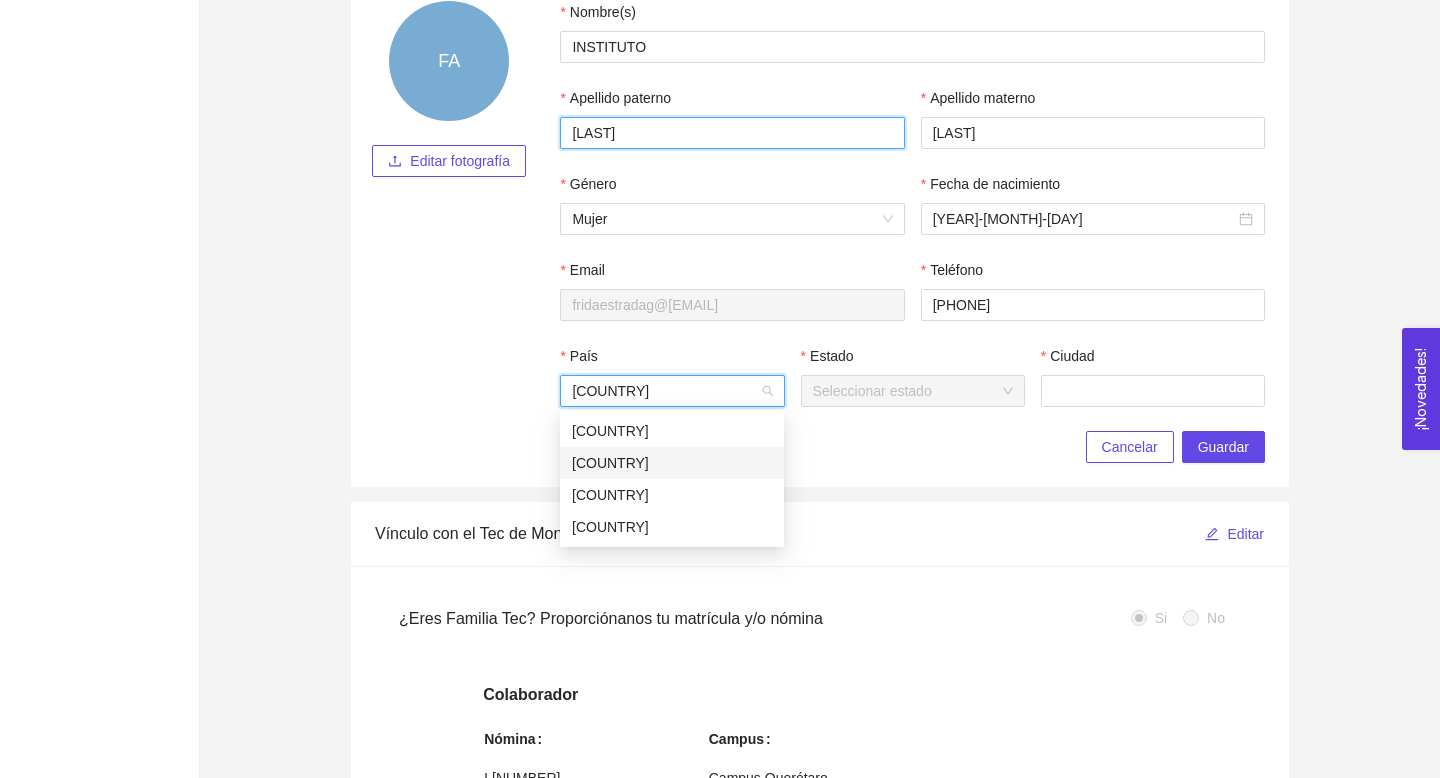 type on "TECNOLOGICO Y DE ESTUDIOS SUPERIORES" 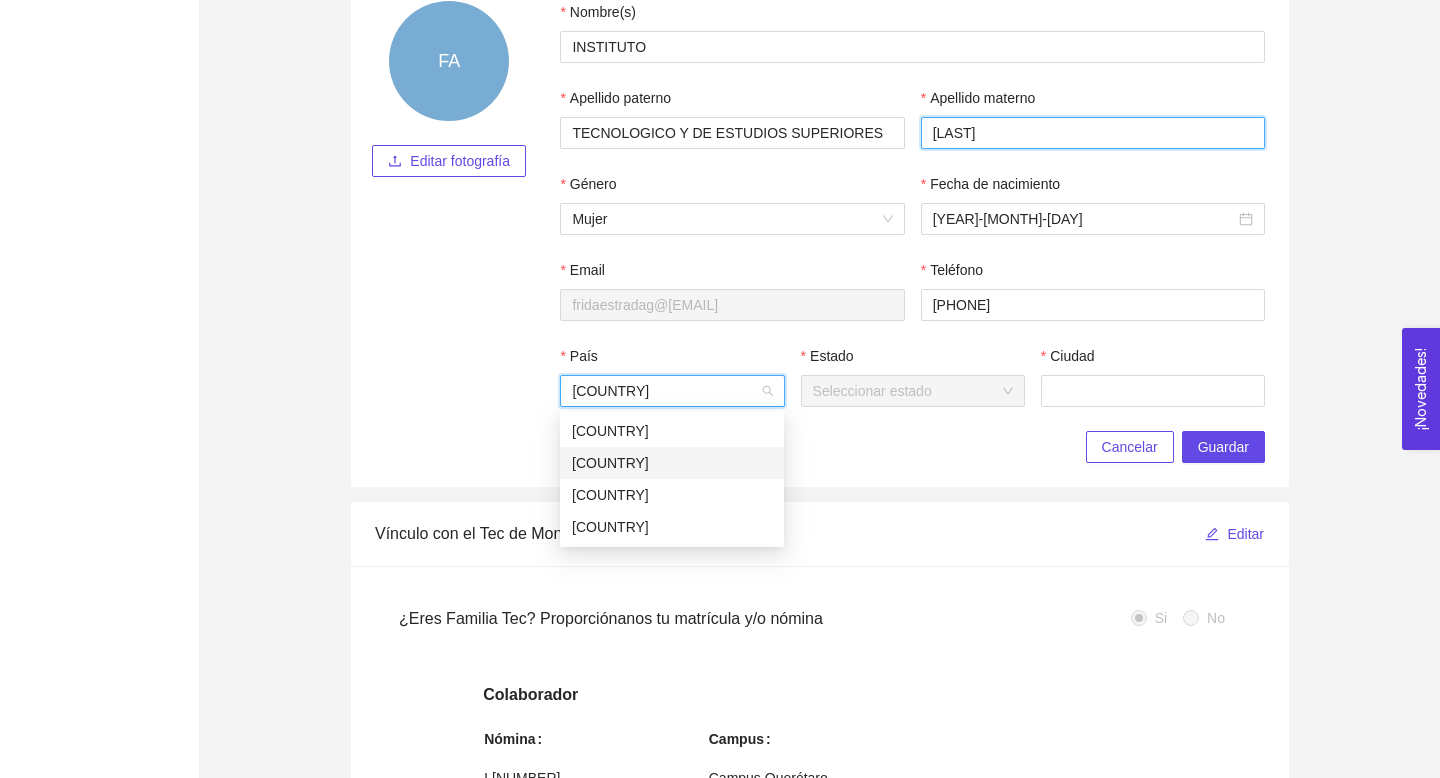 type on "DE MONTERREY" 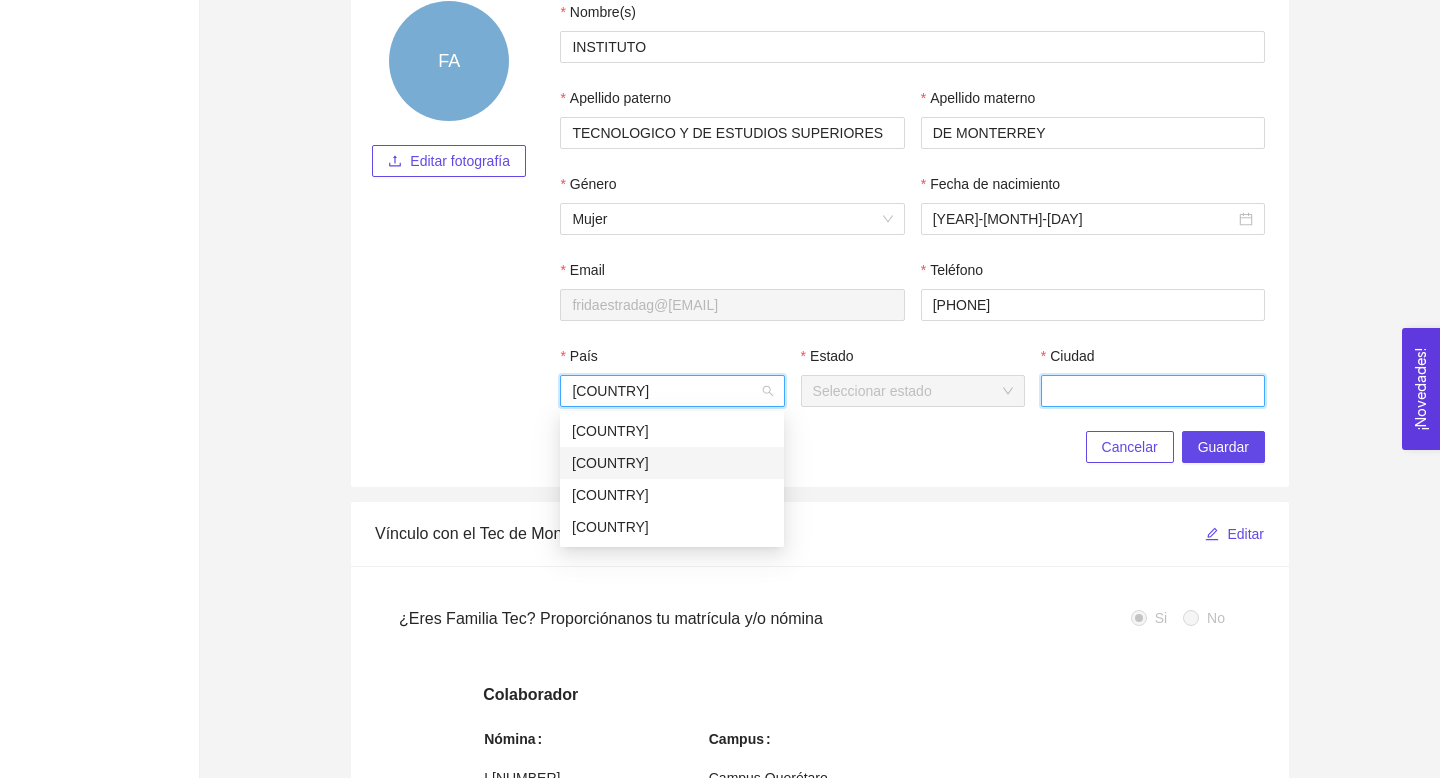 type on "[CITY]" 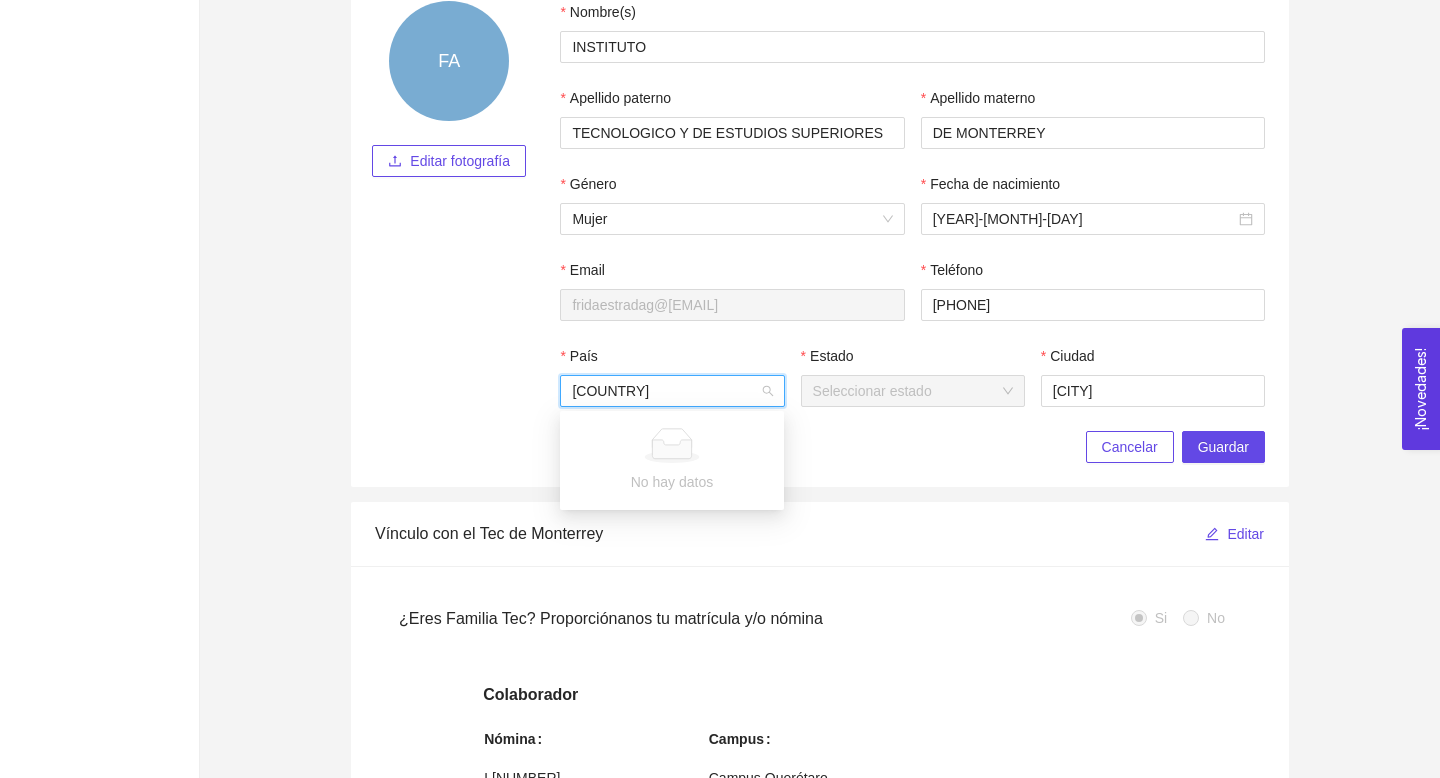 click on "FA Editar fotografía Nombre(s) INSTITUTO Apellido paterno TECNOLOGICO Y DE ESTUDIOS SUPERIORES Apellido materno DE MONTERREY Género Mujer Fecha de nacimiento [YEAR]-[MONTH]-[DAY] Email fridaestradag@[EMAIL] Teléfono [PHONE] País Mexico Seleccionar país Estado Seleccionar estado Ciudad [CITY] Cancelar Guardar" at bounding box center (820, 232) 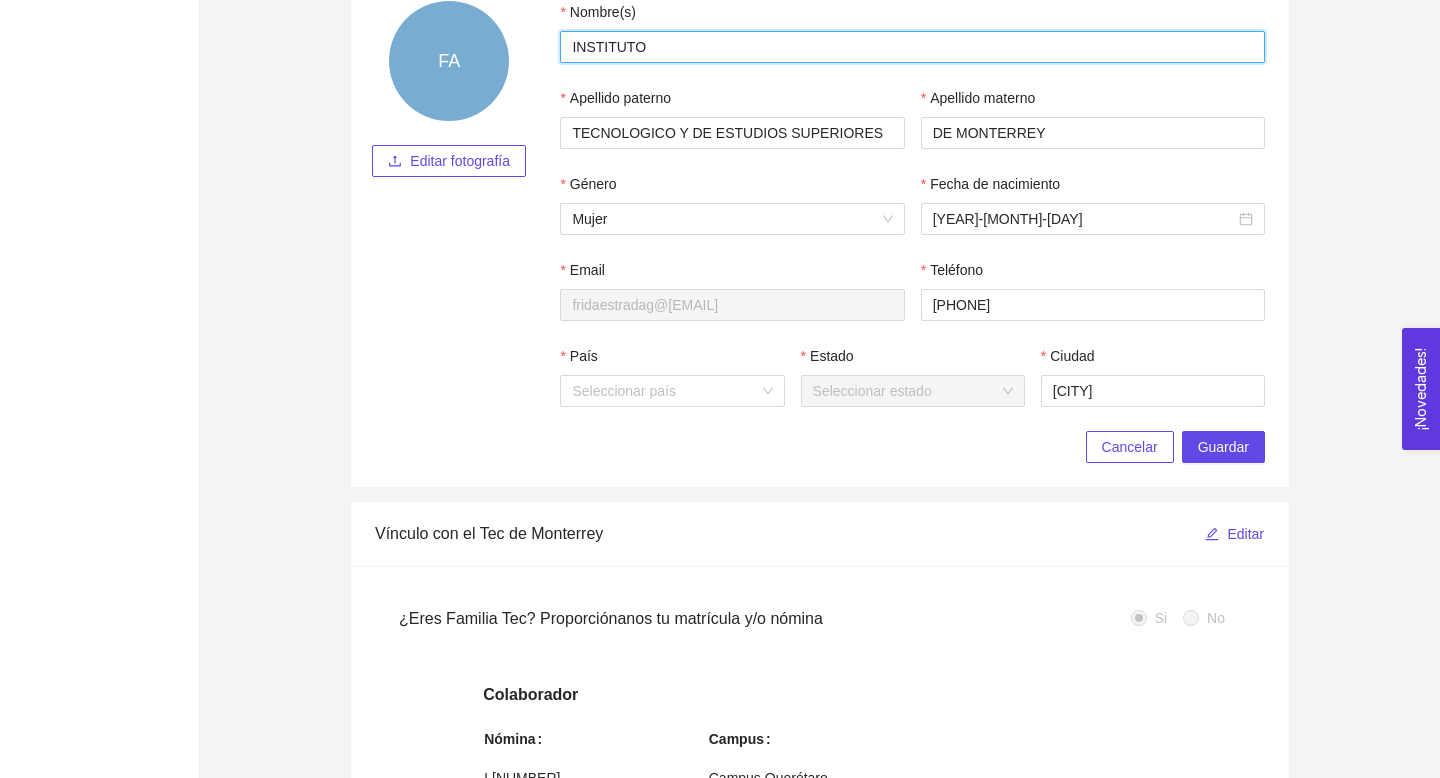 click on "INSTITUTO" at bounding box center [912, 47] 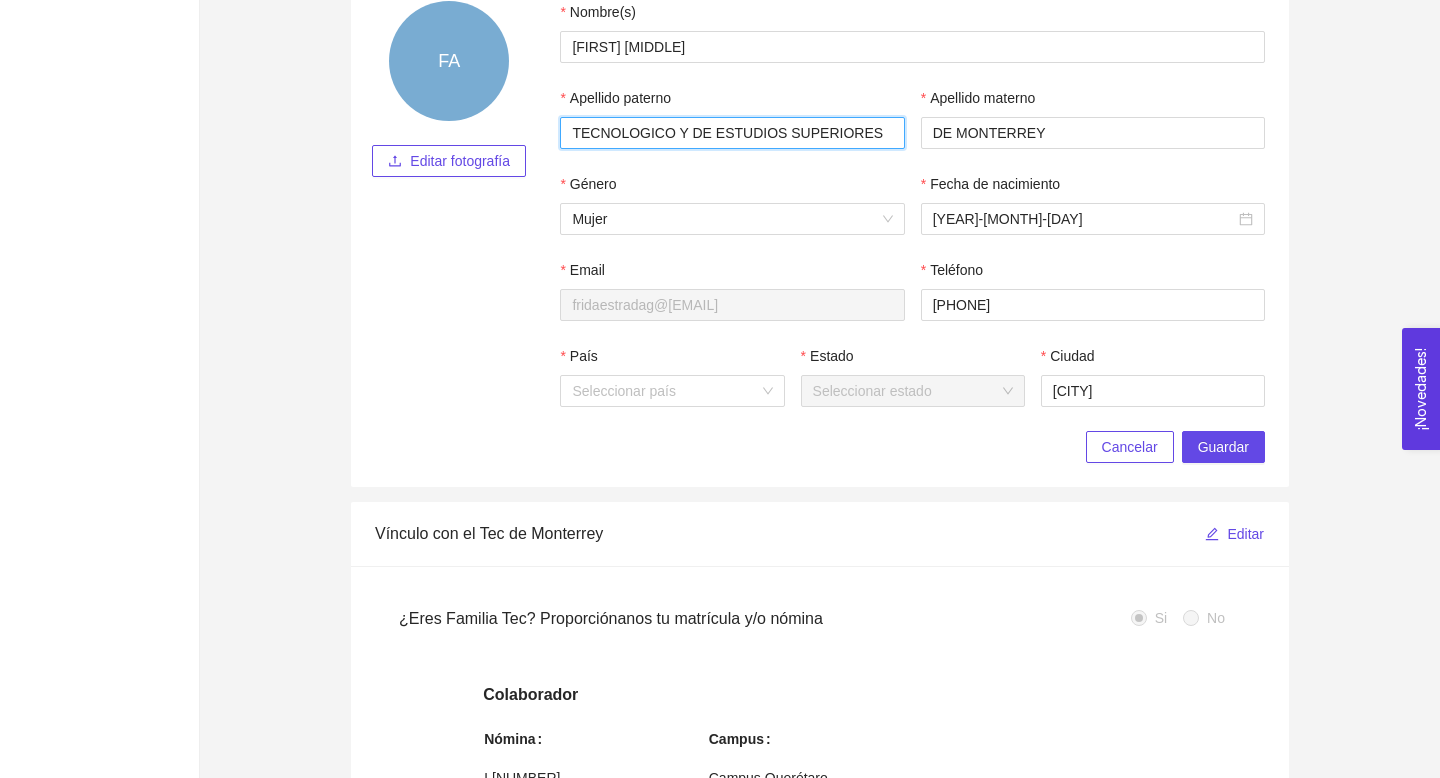 type on "[LAST]" 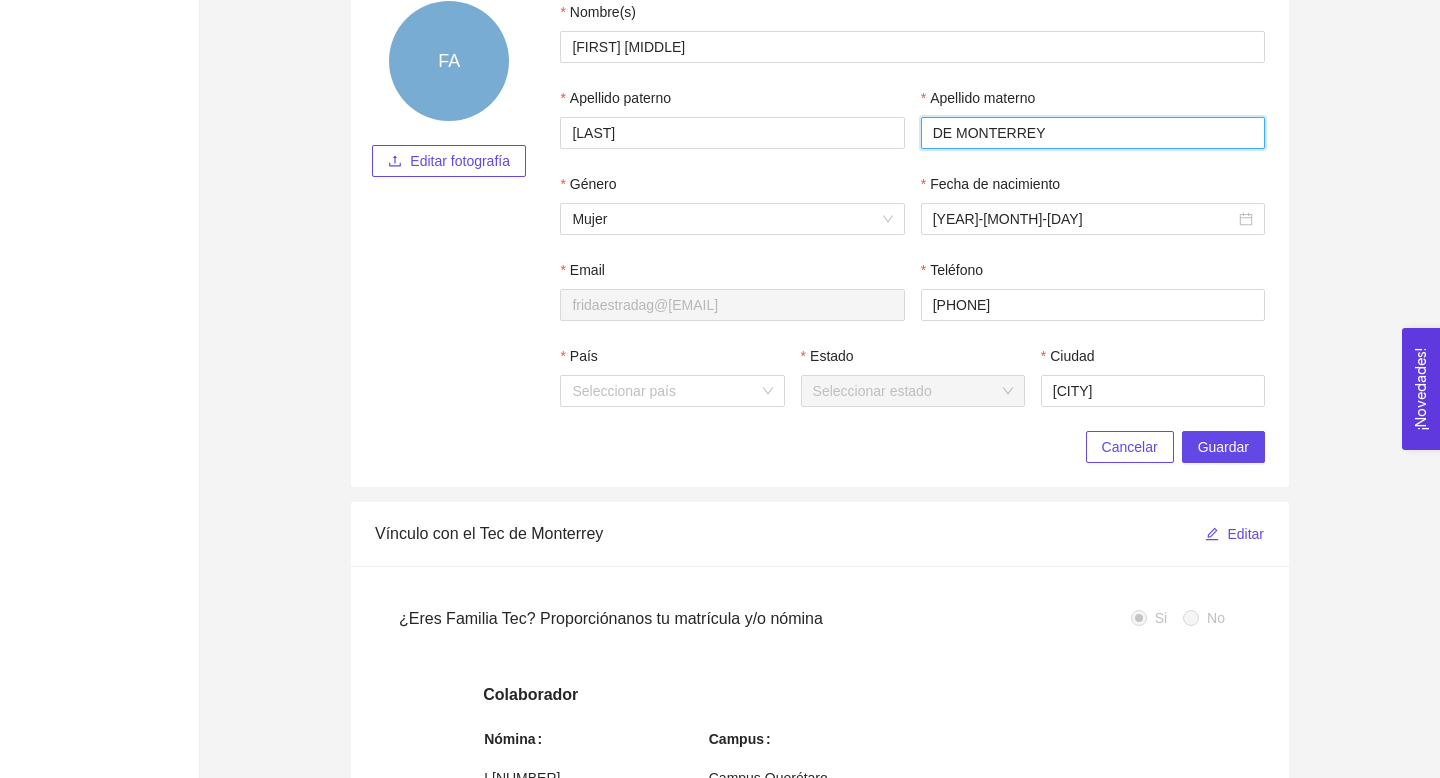type on "[LAST]" 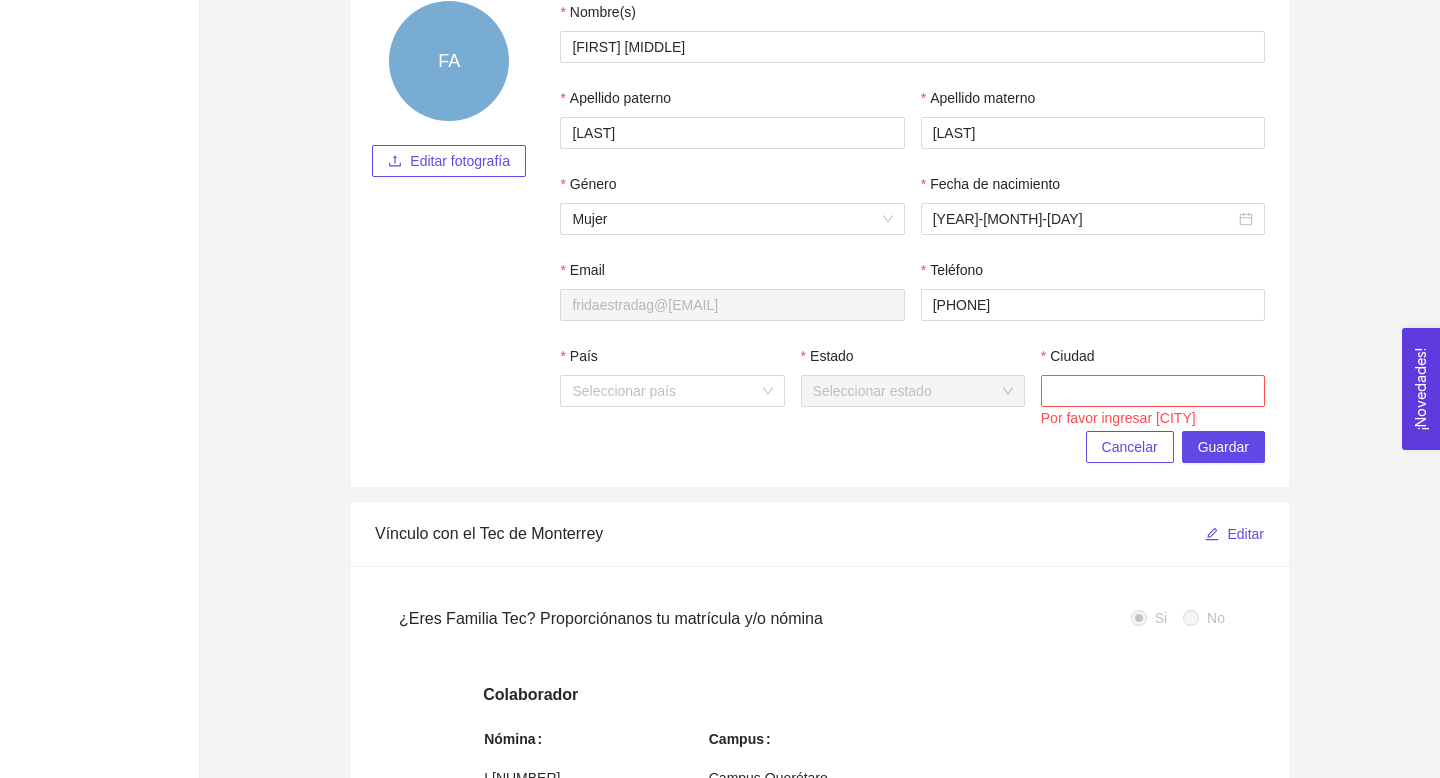 click on "Cancelar Guardar" at bounding box center (820, 447) 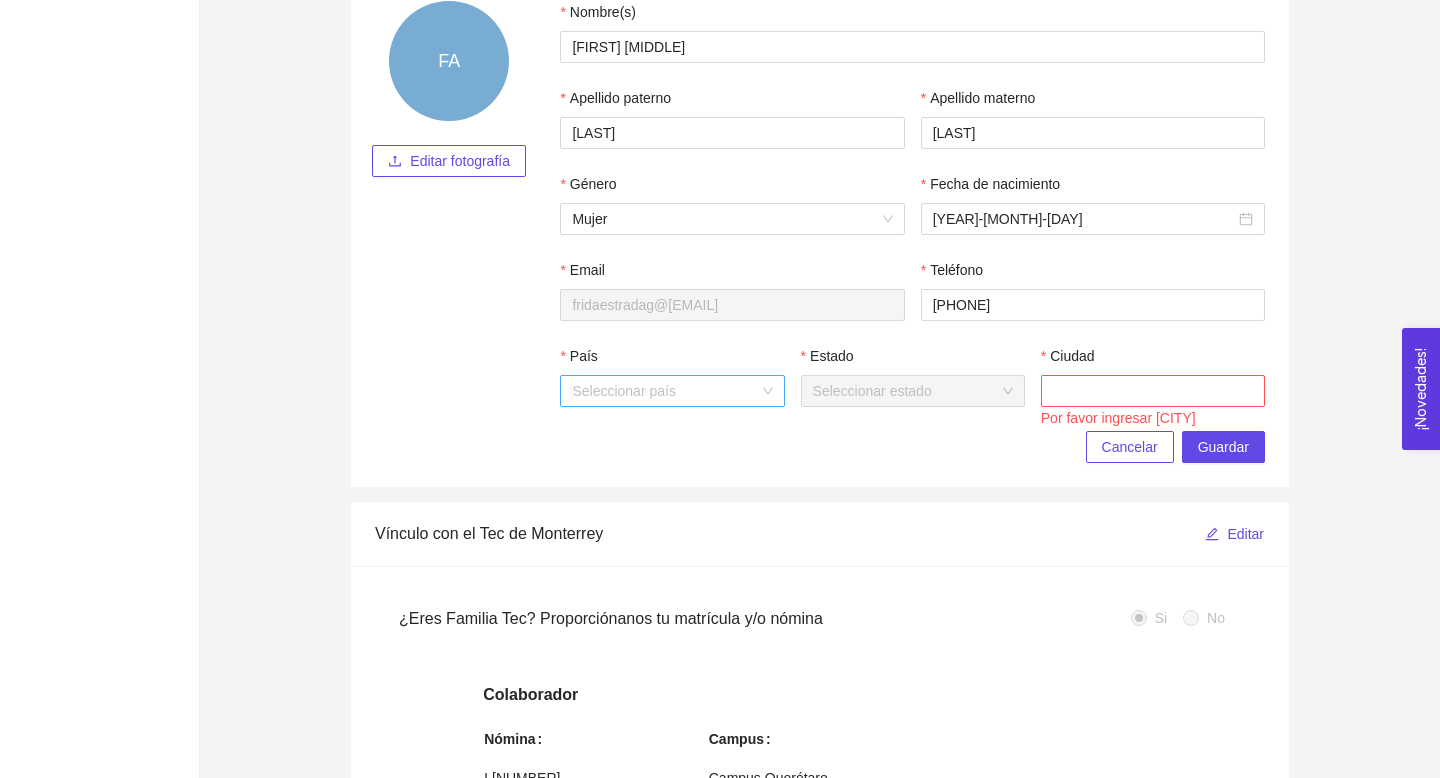 click on "Seleccionar país" at bounding box center (672, 391) 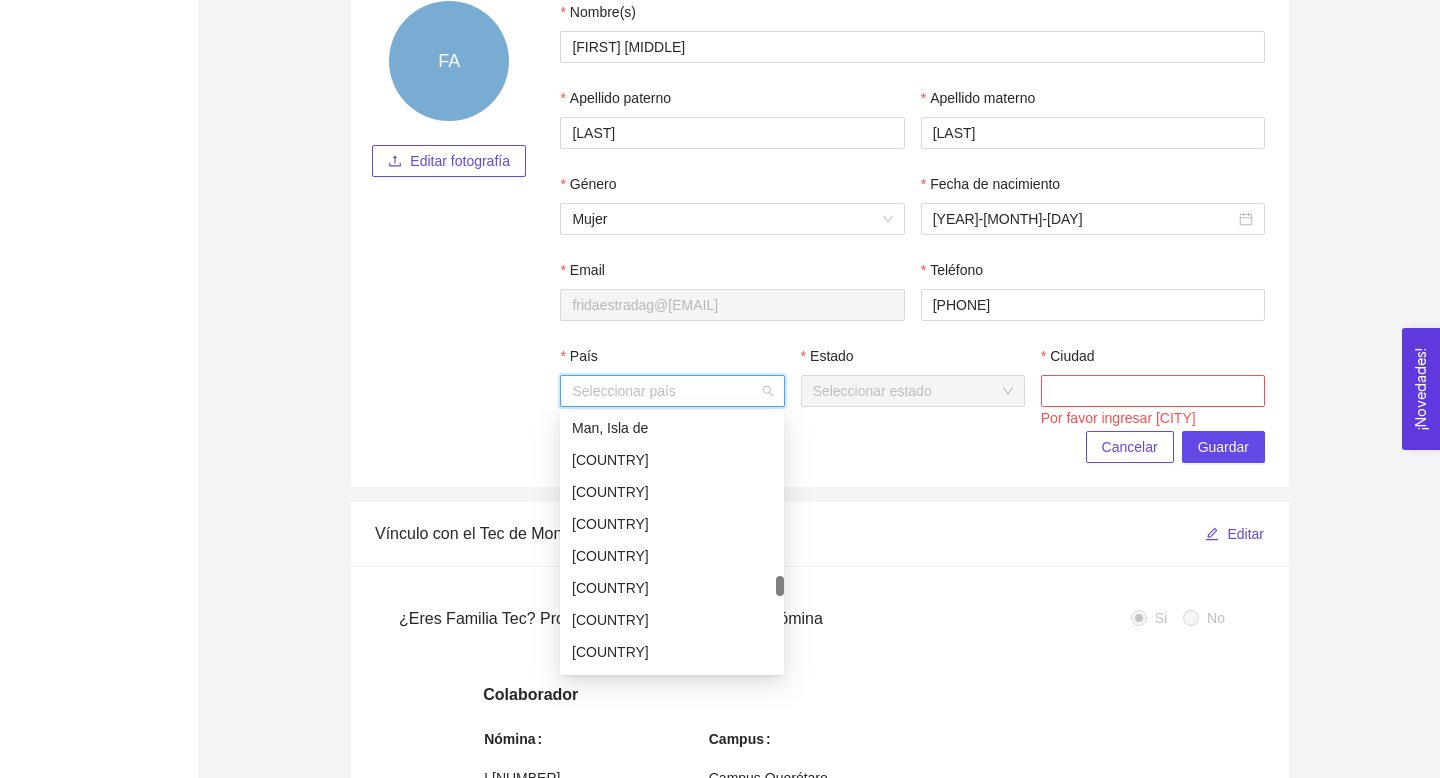 scroll, scrollTop: 4069, scrollLeft: 0, axis: vertical 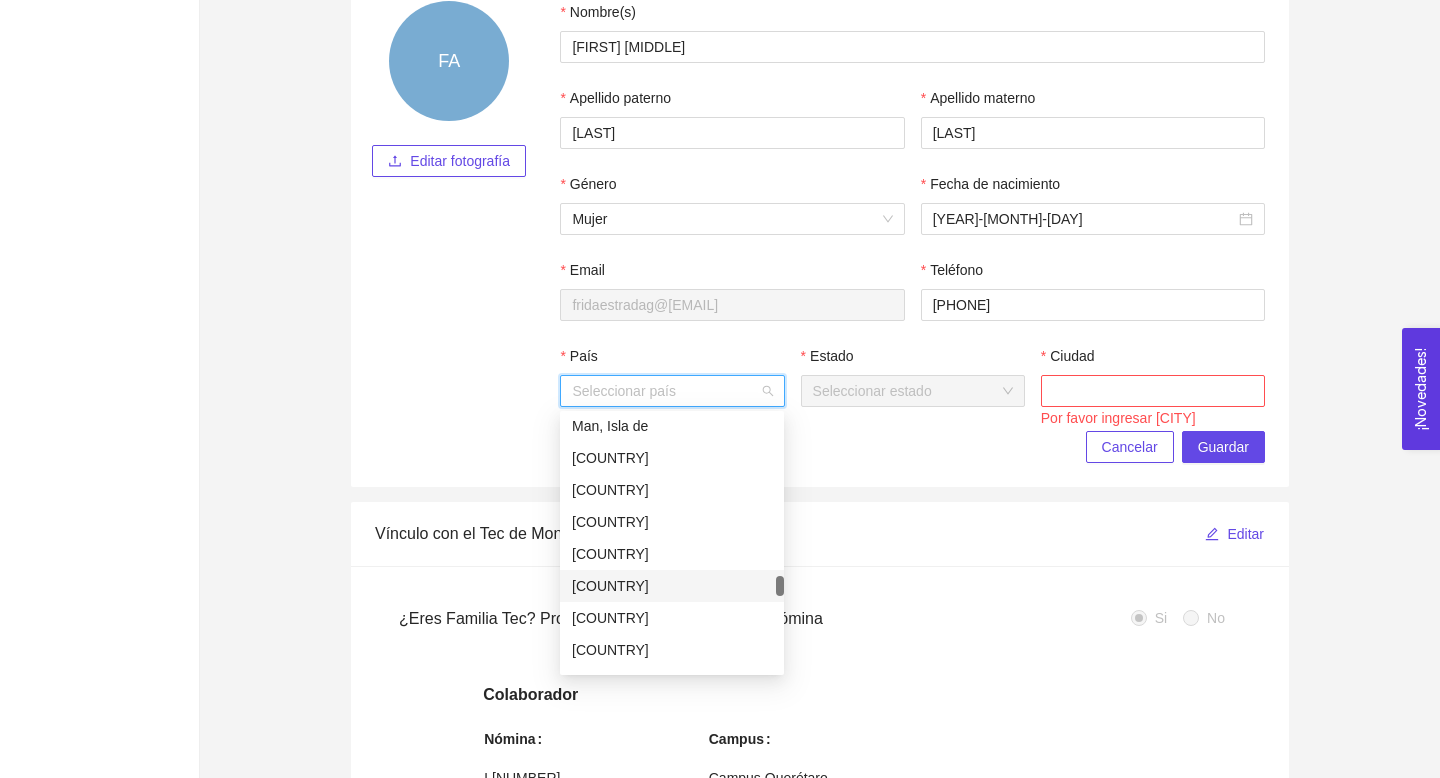 click on "[COUNTRY]" at bounding box center [672, 586] 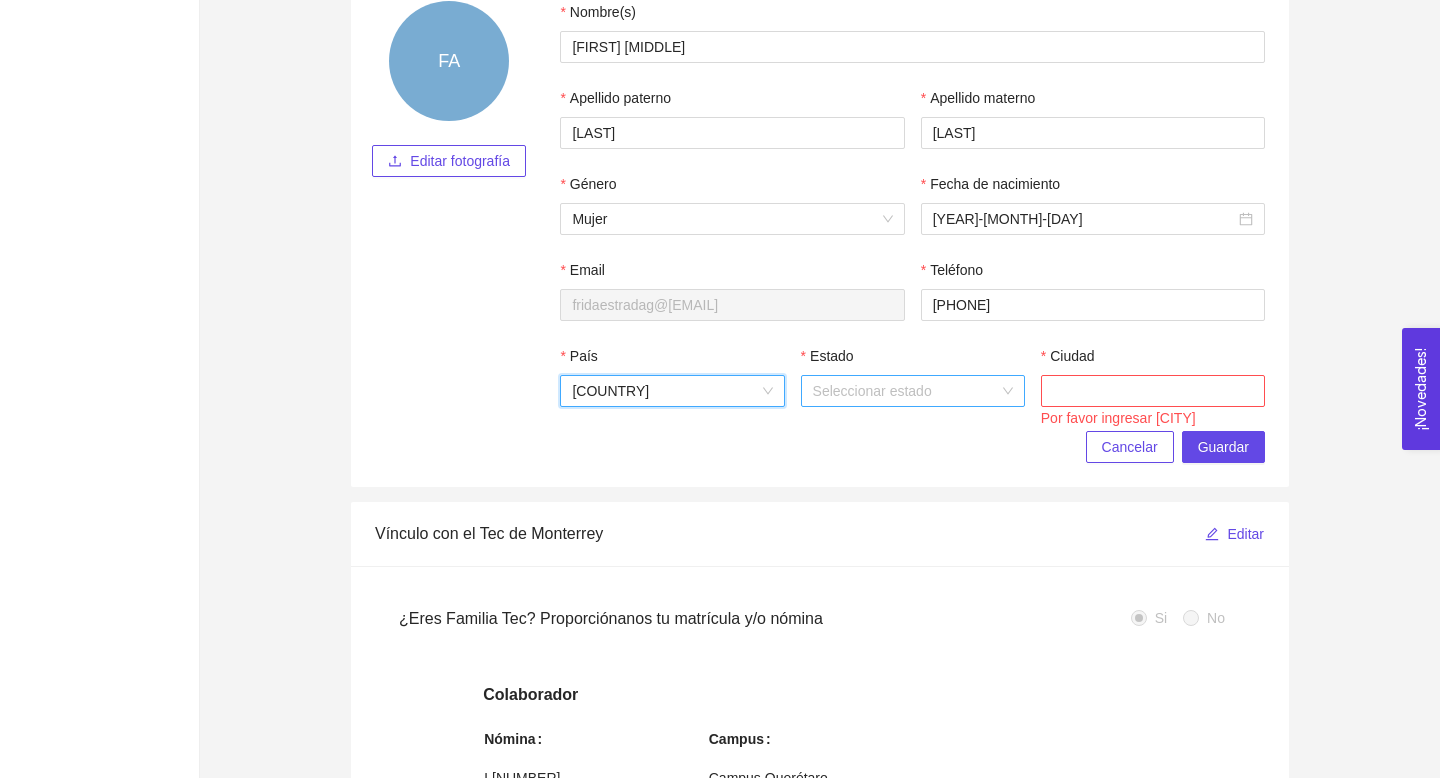 click on "Estado" at bounding box center (906, 391) 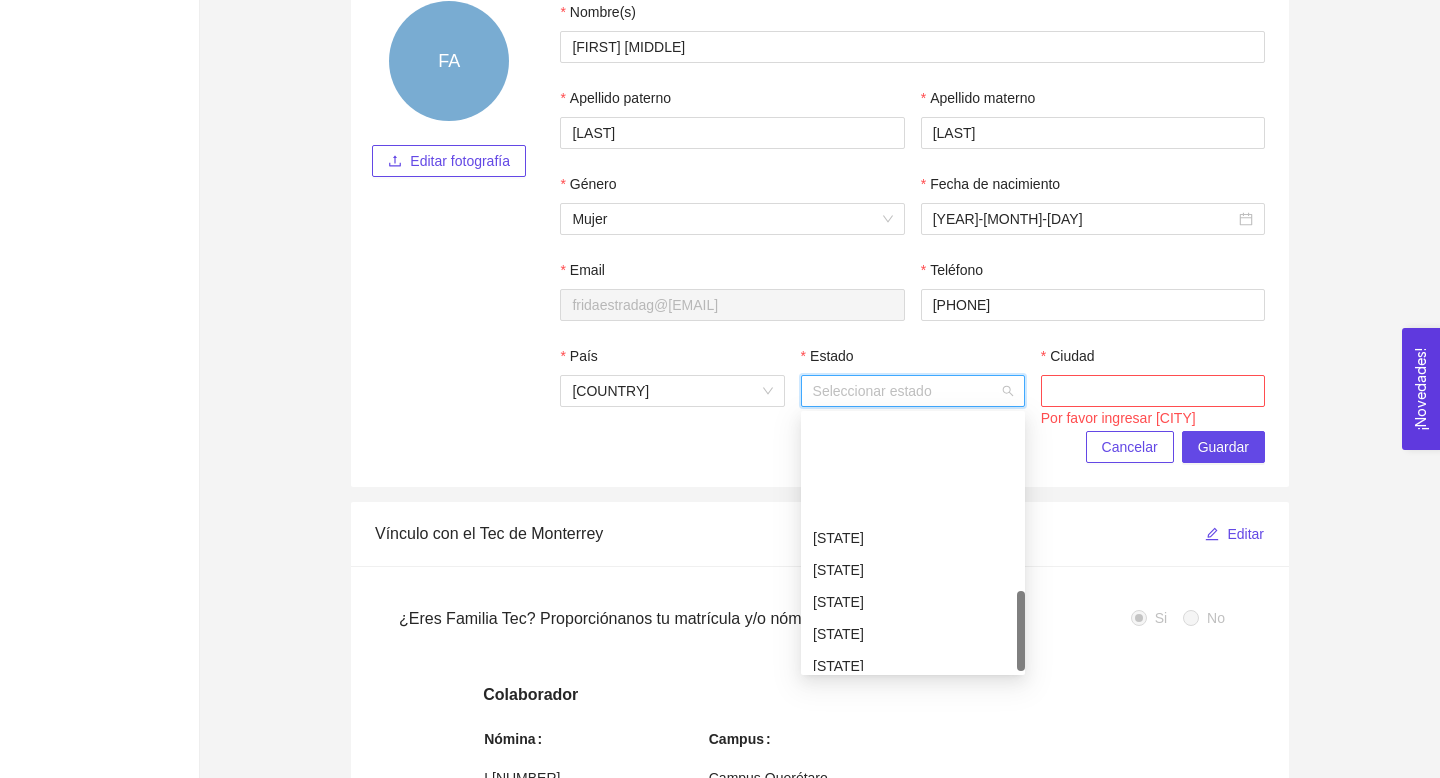 scroll, scrollTop: 768, scrollLeft: 0, axis: vertical 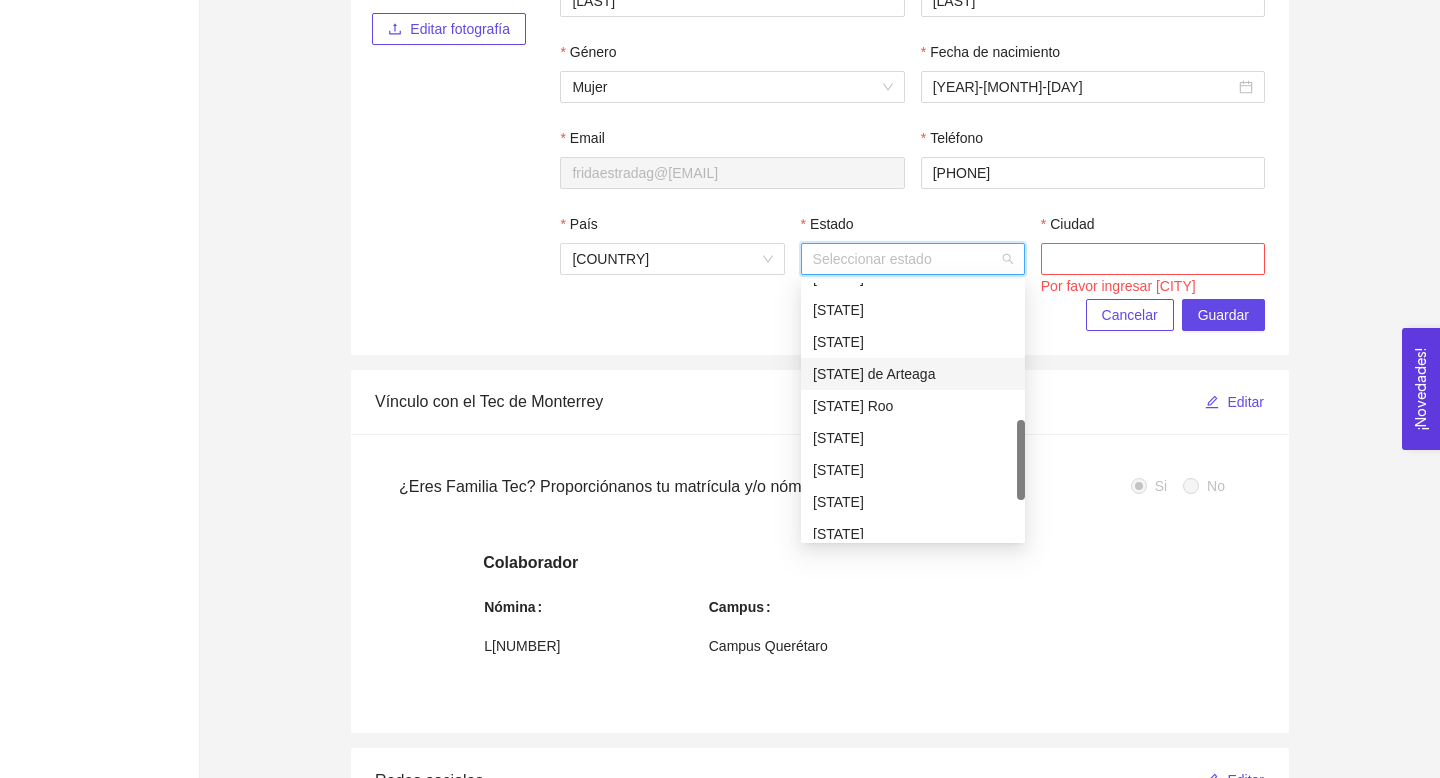 click on "[STATE] de Arteaga" at bounding box center (913, 374) 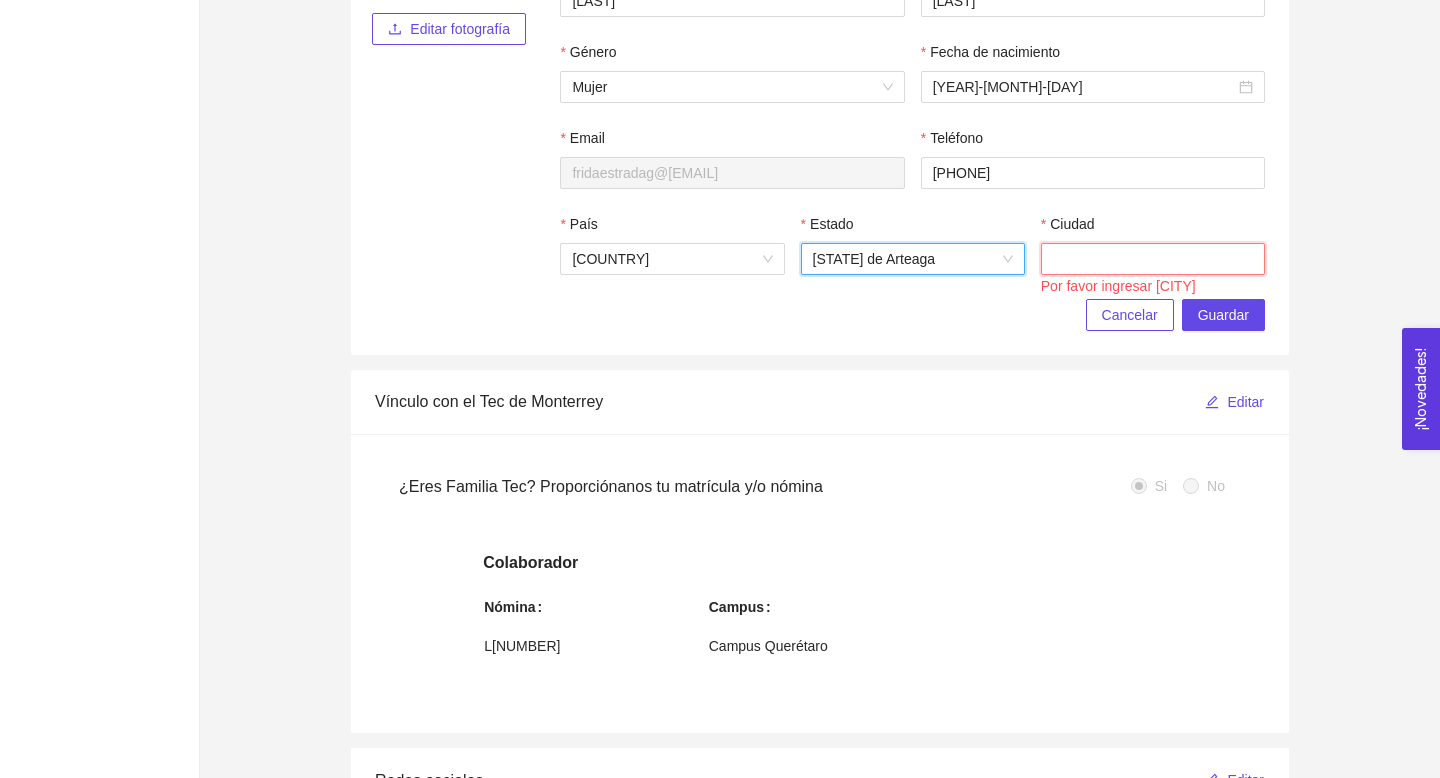click on "Ciudad" at bounding box center (1153, 259) 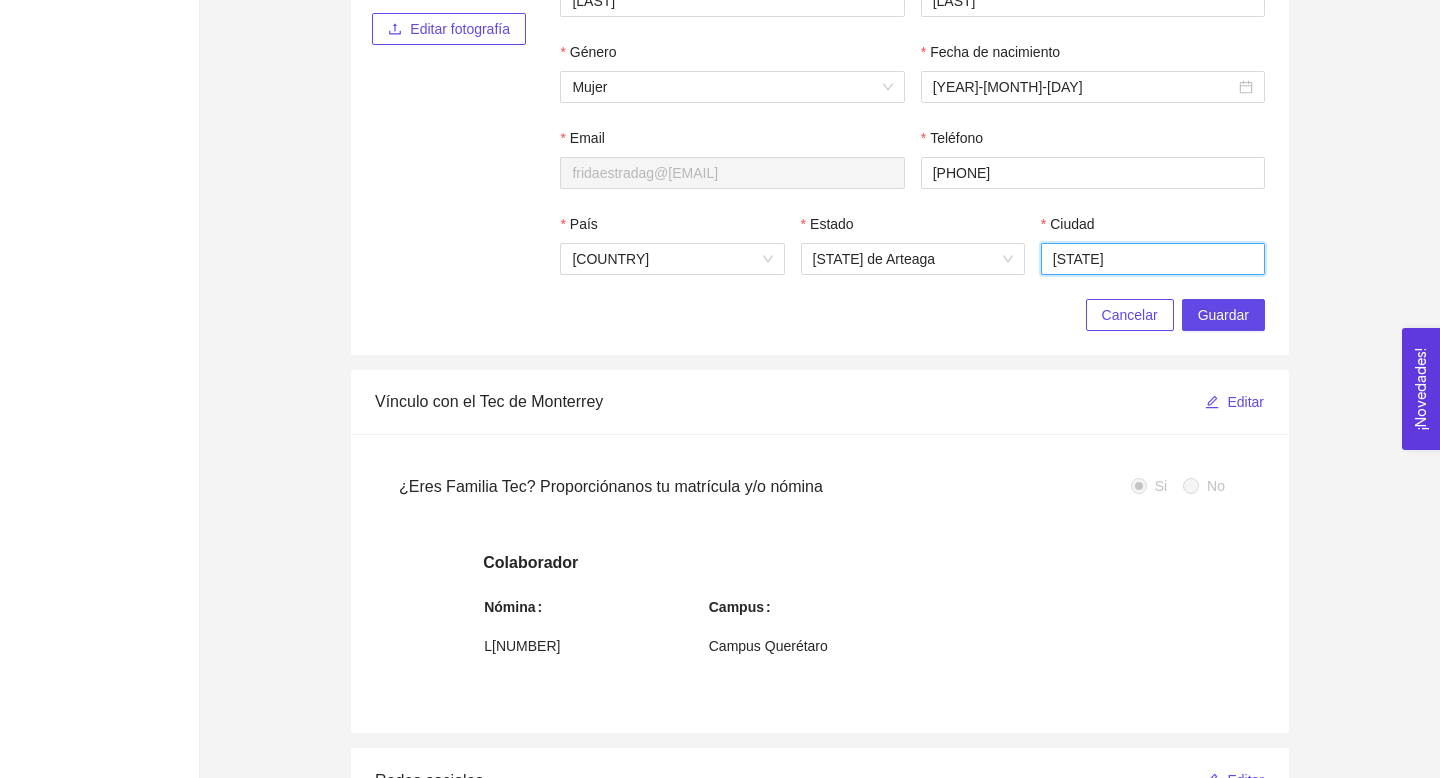 type on "[CITY]" 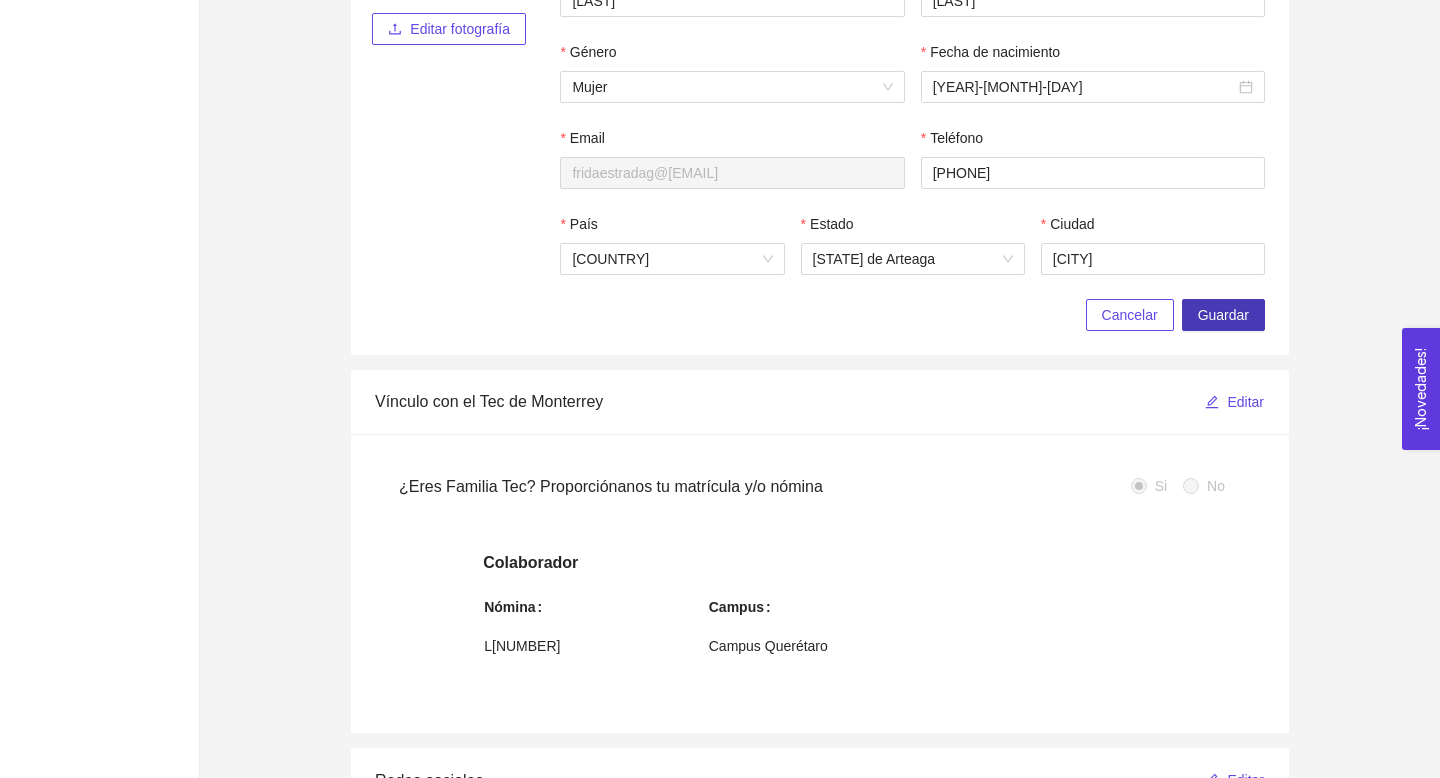 click on "Guardar" at bounding box center [1223, 315] 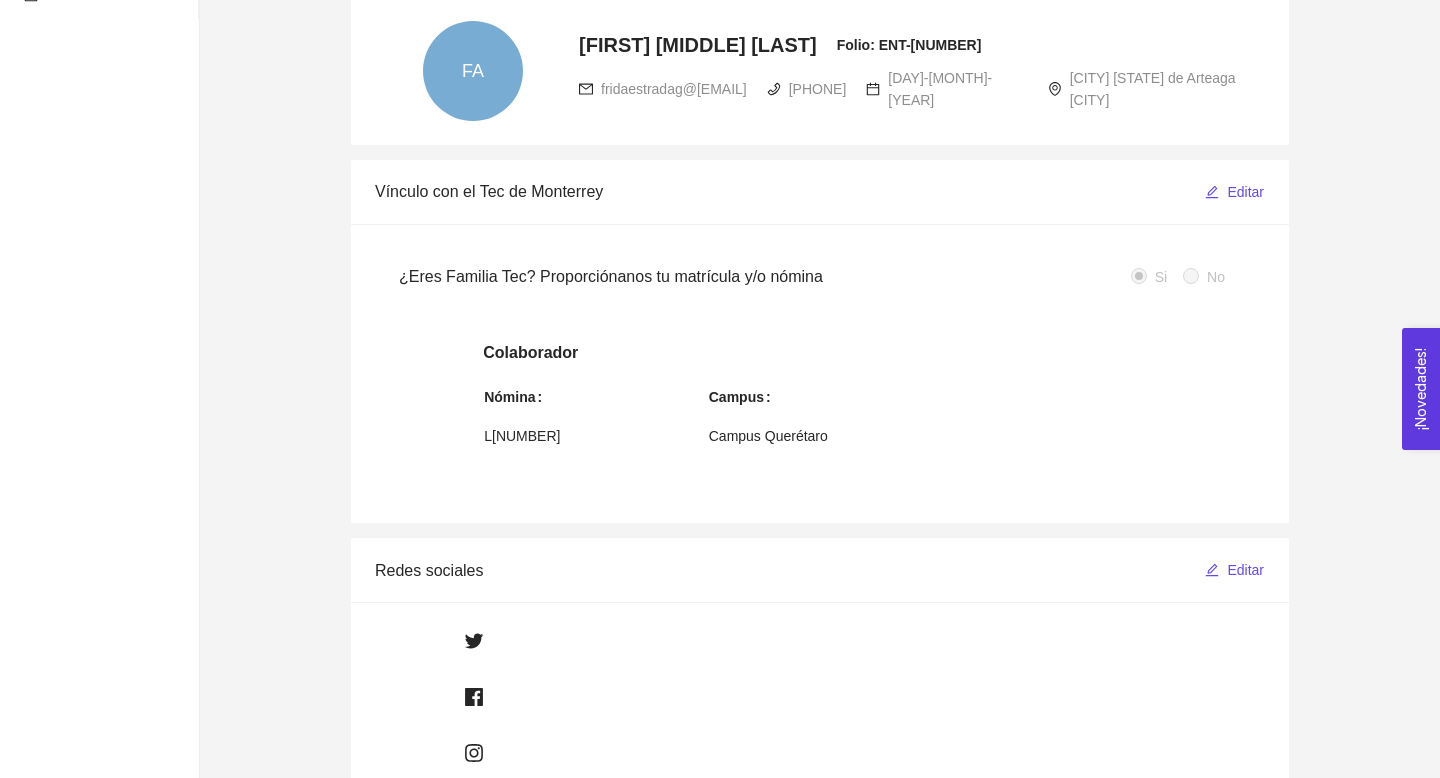 scroll, scrollTop: 0, scrollLeft: 0, axis: both 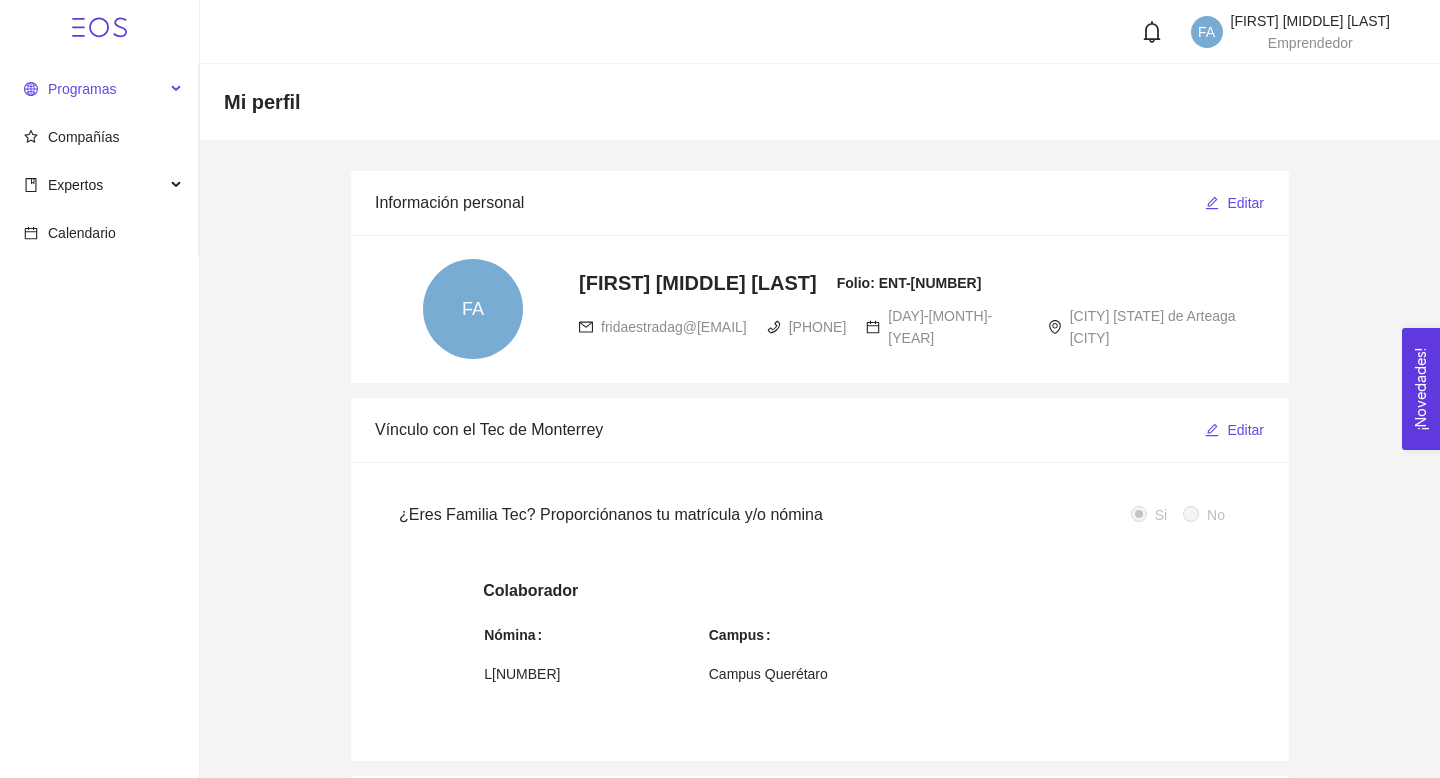 click on "Programas" at bounding box center [94, 89] 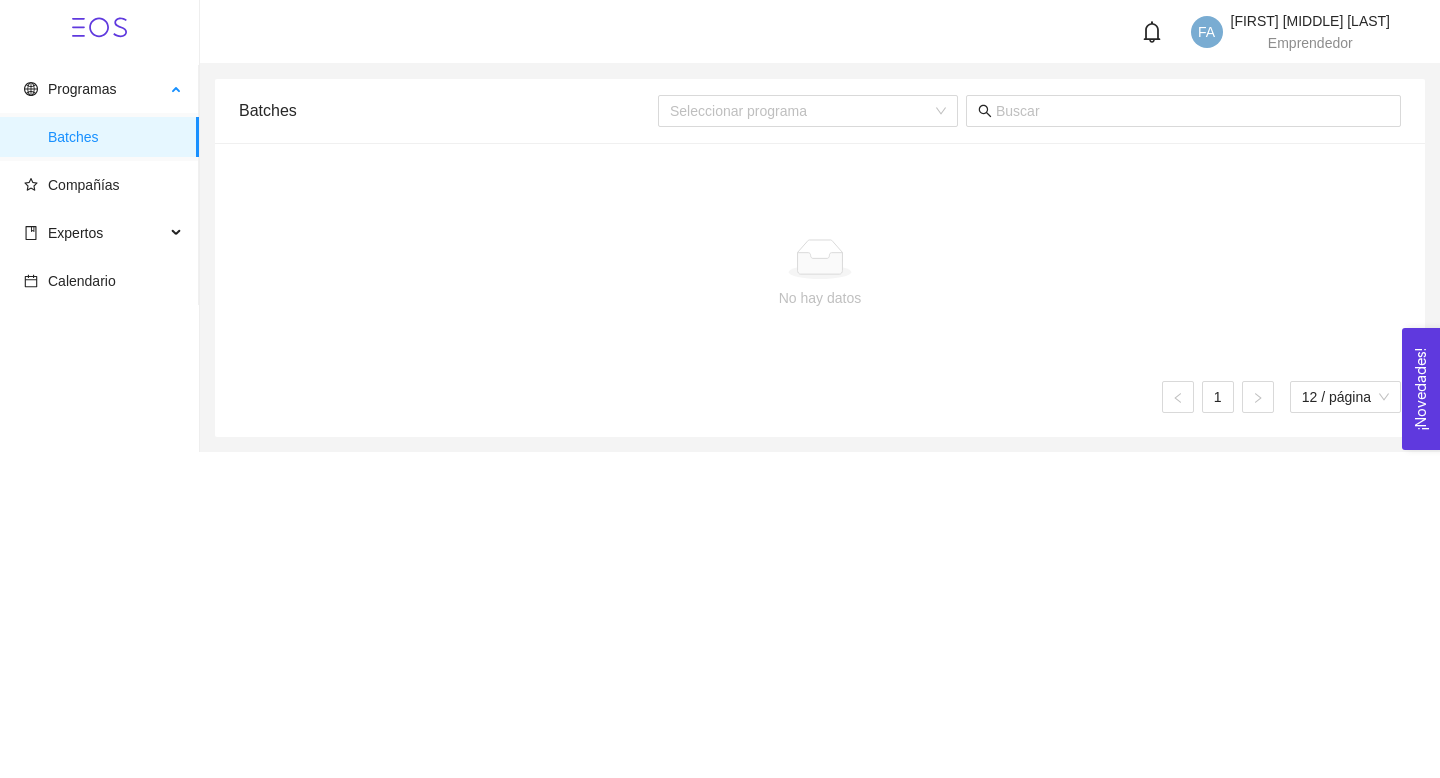 click on "Batches" at bounding box center (115, 137) 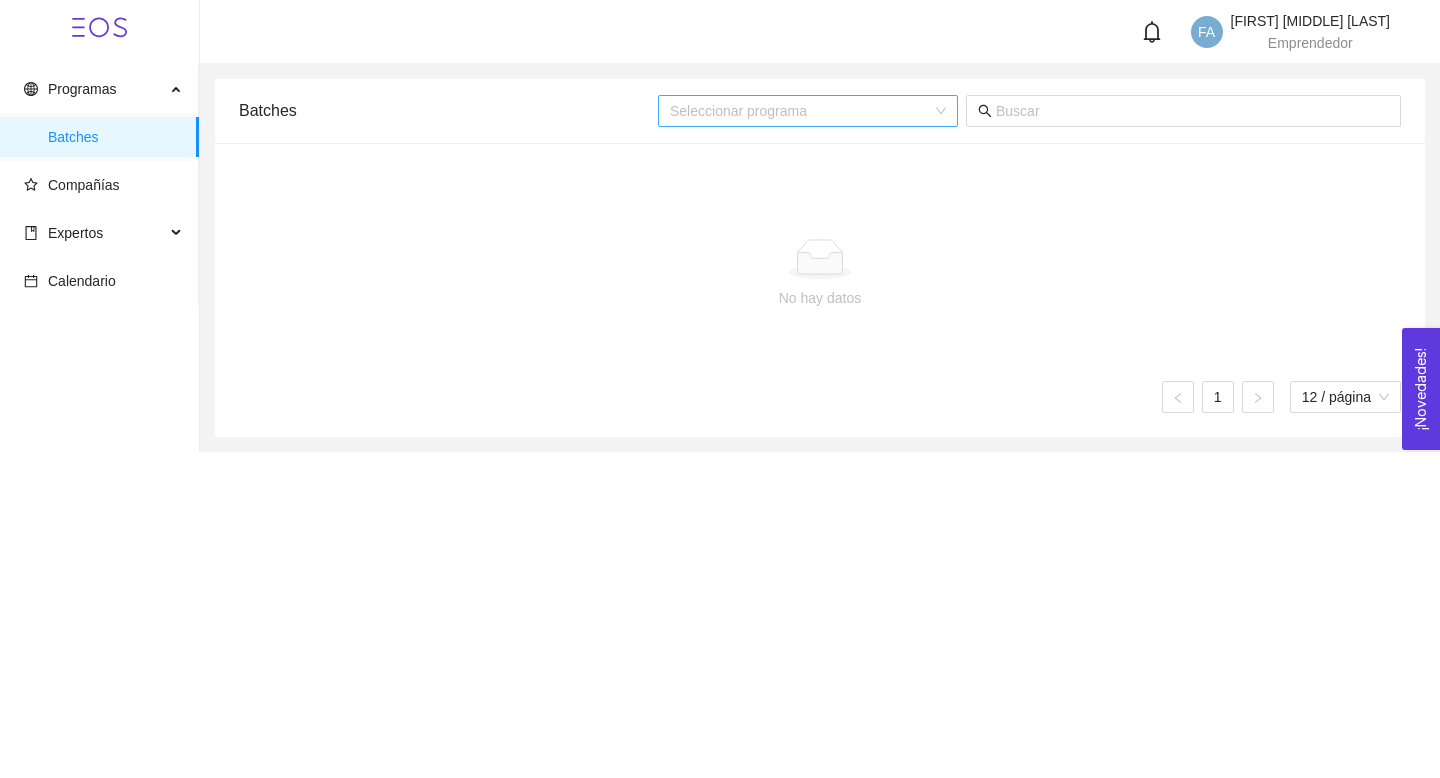 click at bounding box center (801, 111) 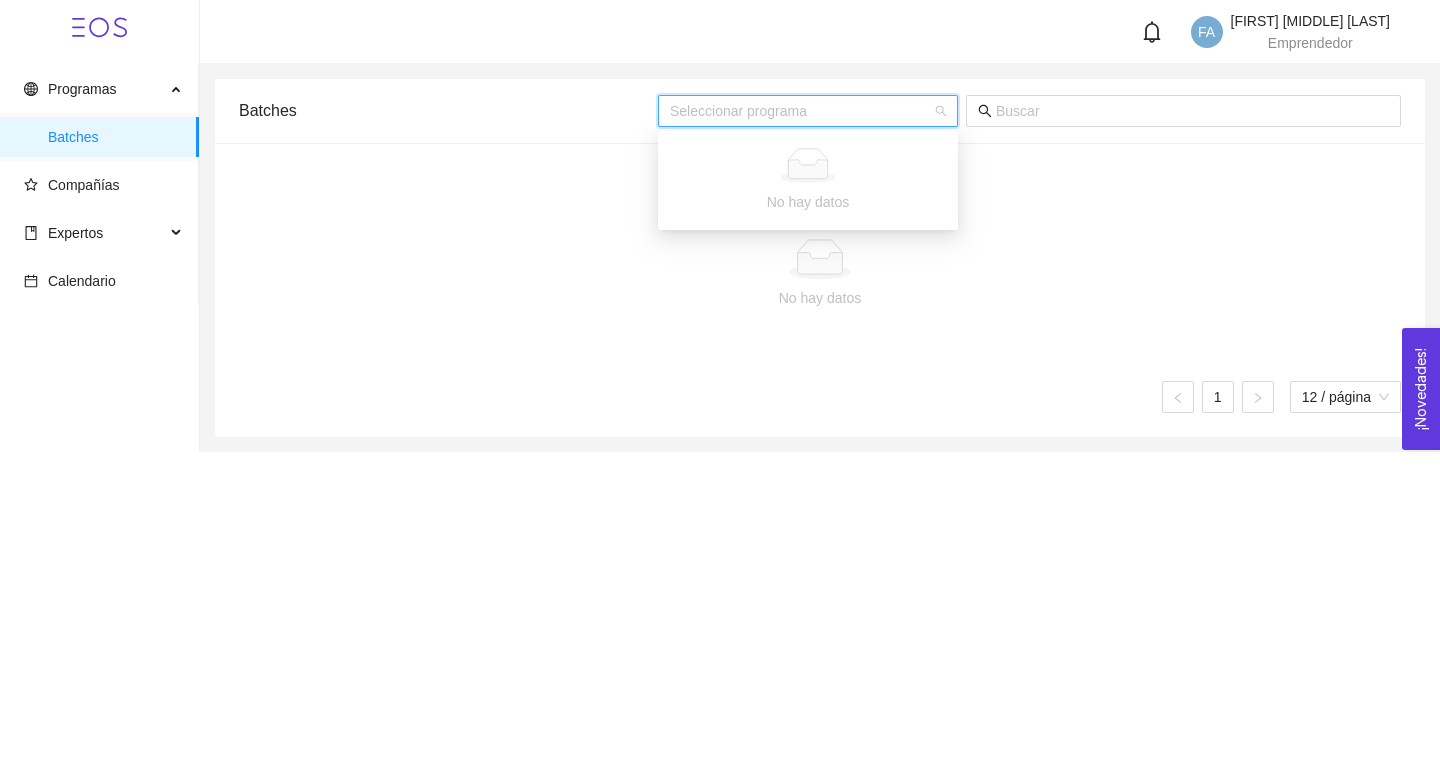 click at bounding box center [808, 165] 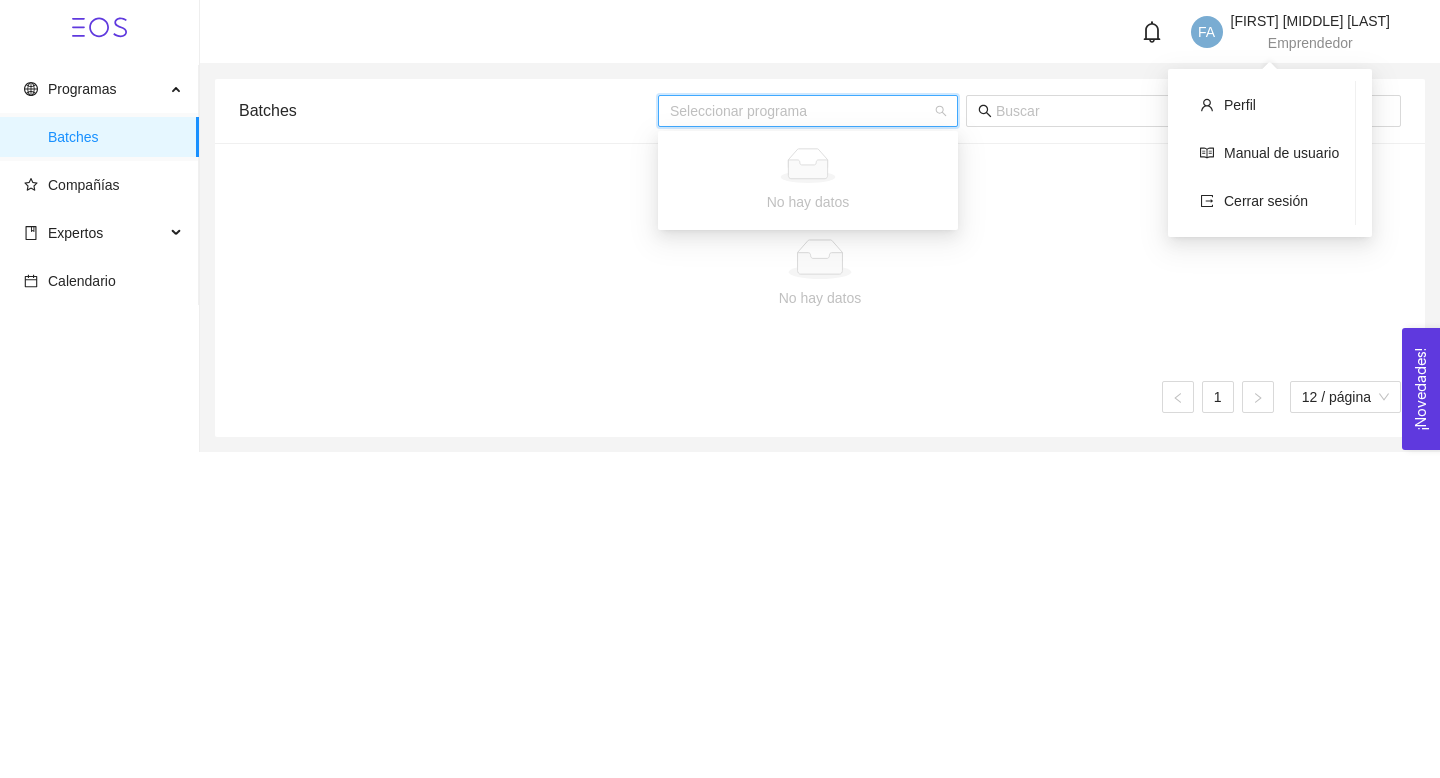click on "FA" at bounding box center (1206, 32) 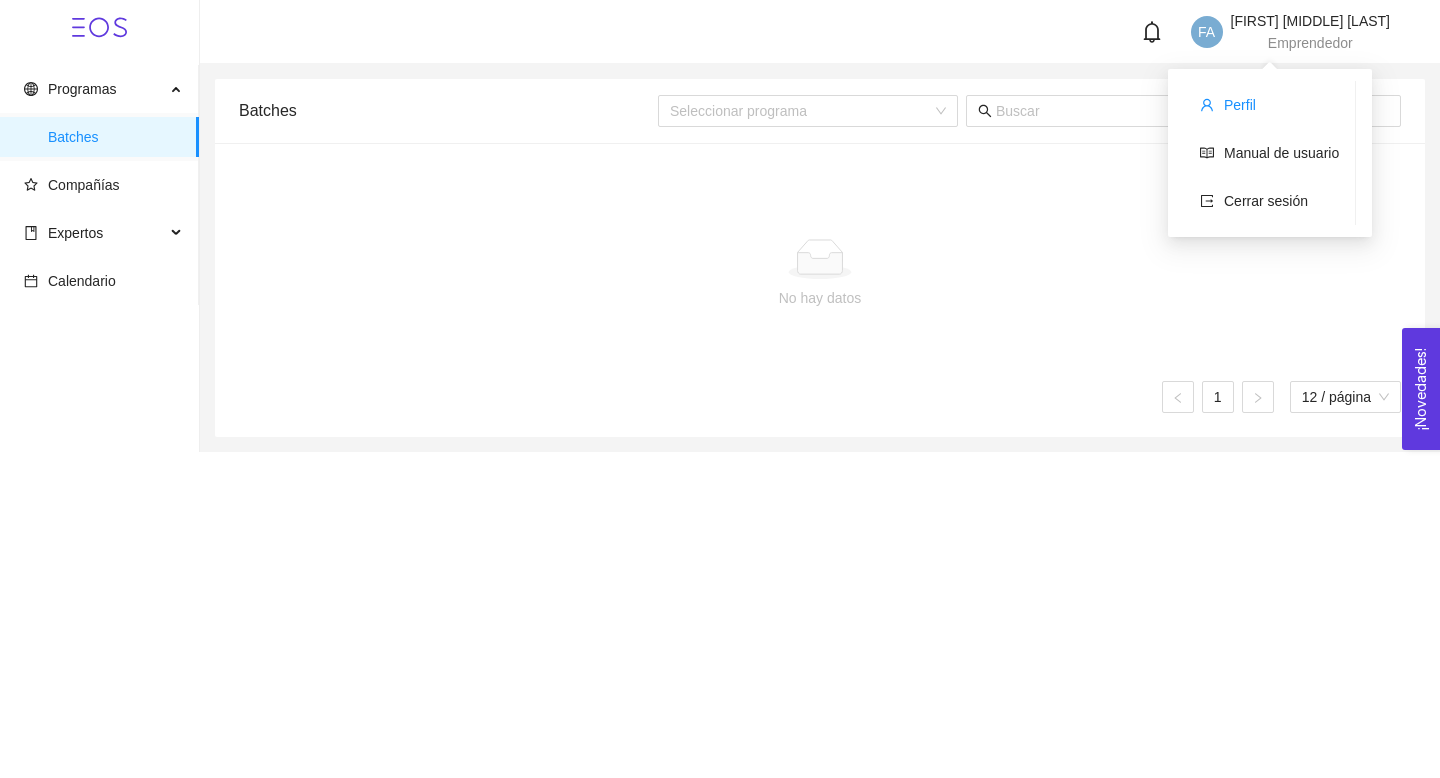 click on "Perfil" at bounding box center [1269, 105] 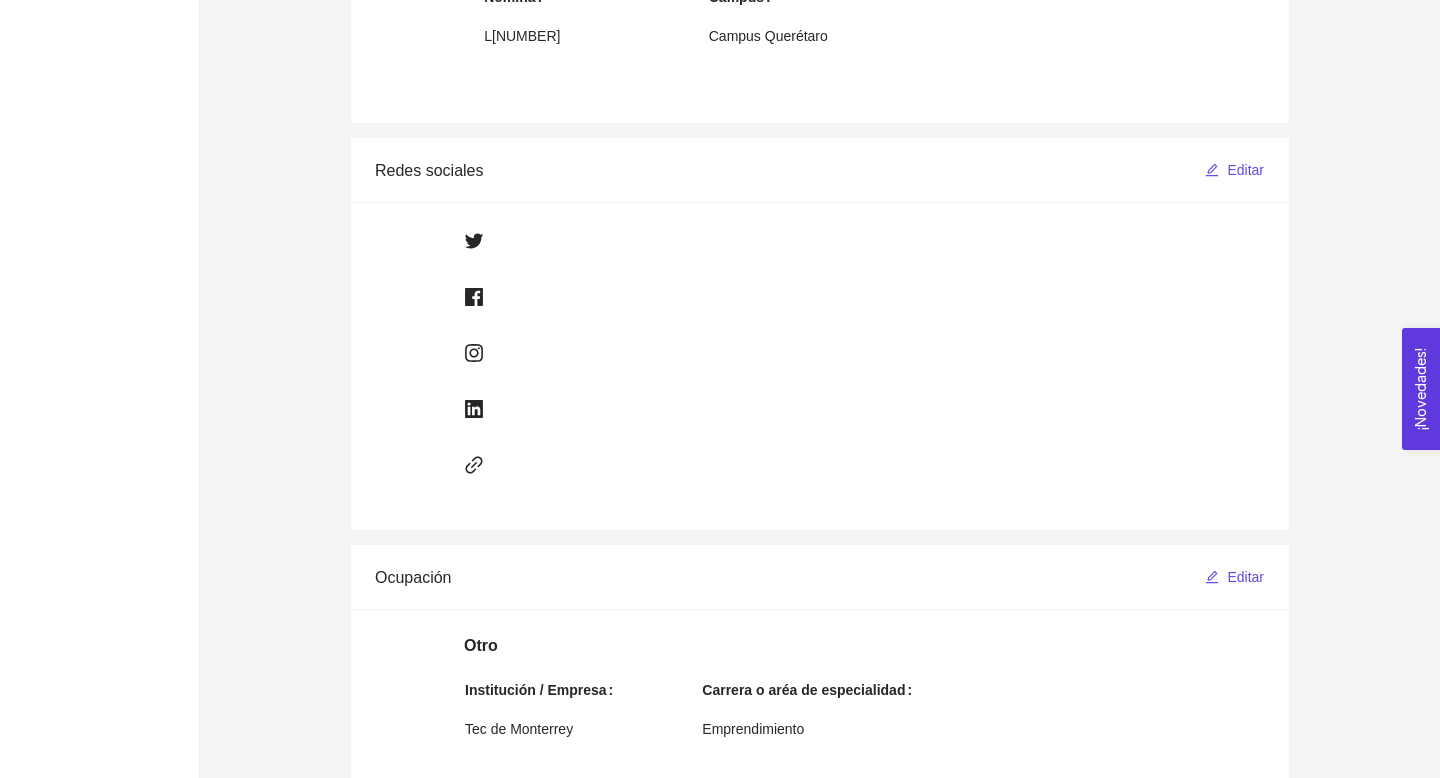 scroll, scrollTop: 641, scrollLeft: 0, axis: vertical 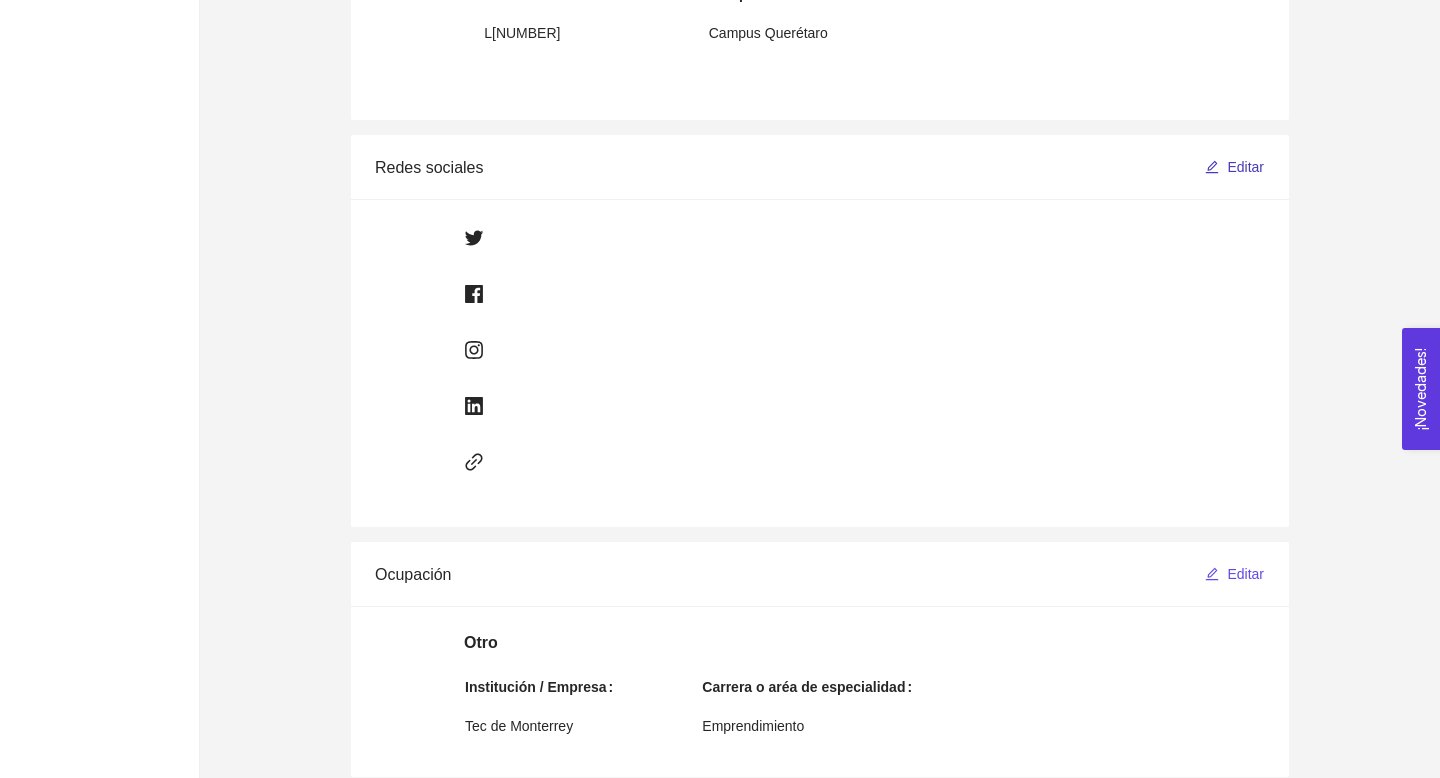 click on "Editar" at bounding box center (1245, 167) 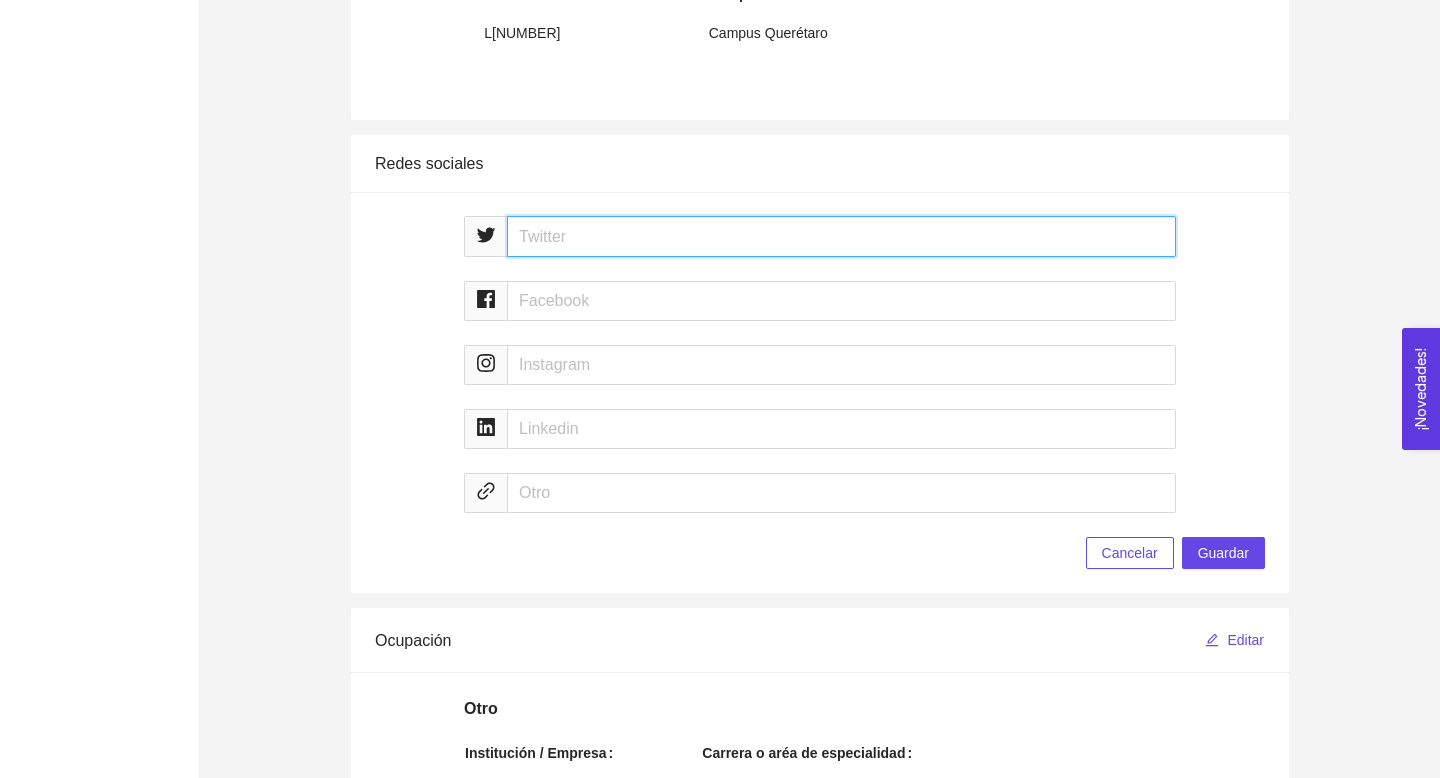 click at bounding box center [841, 236] 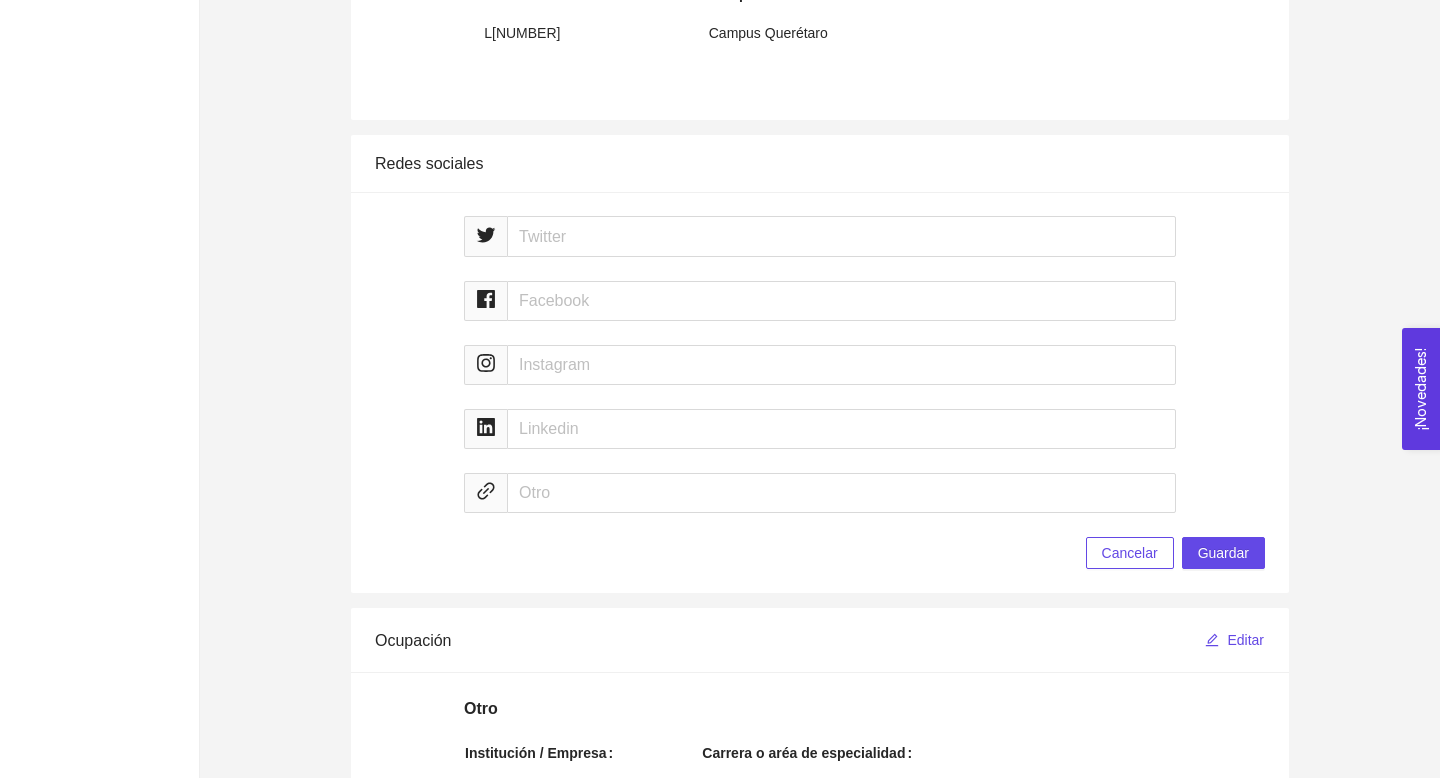 click at bounding box center [820, 364] 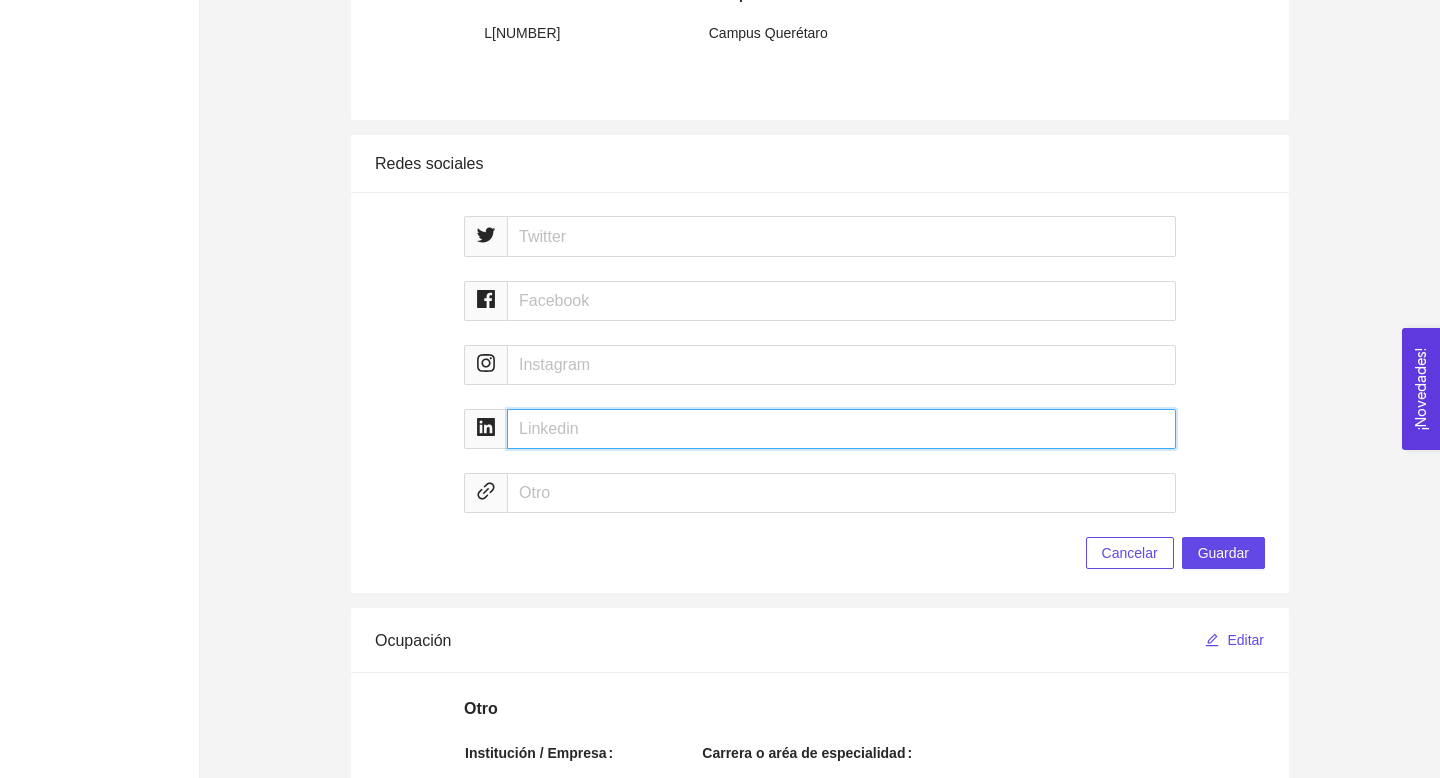 click at bounding box center (841, 429) 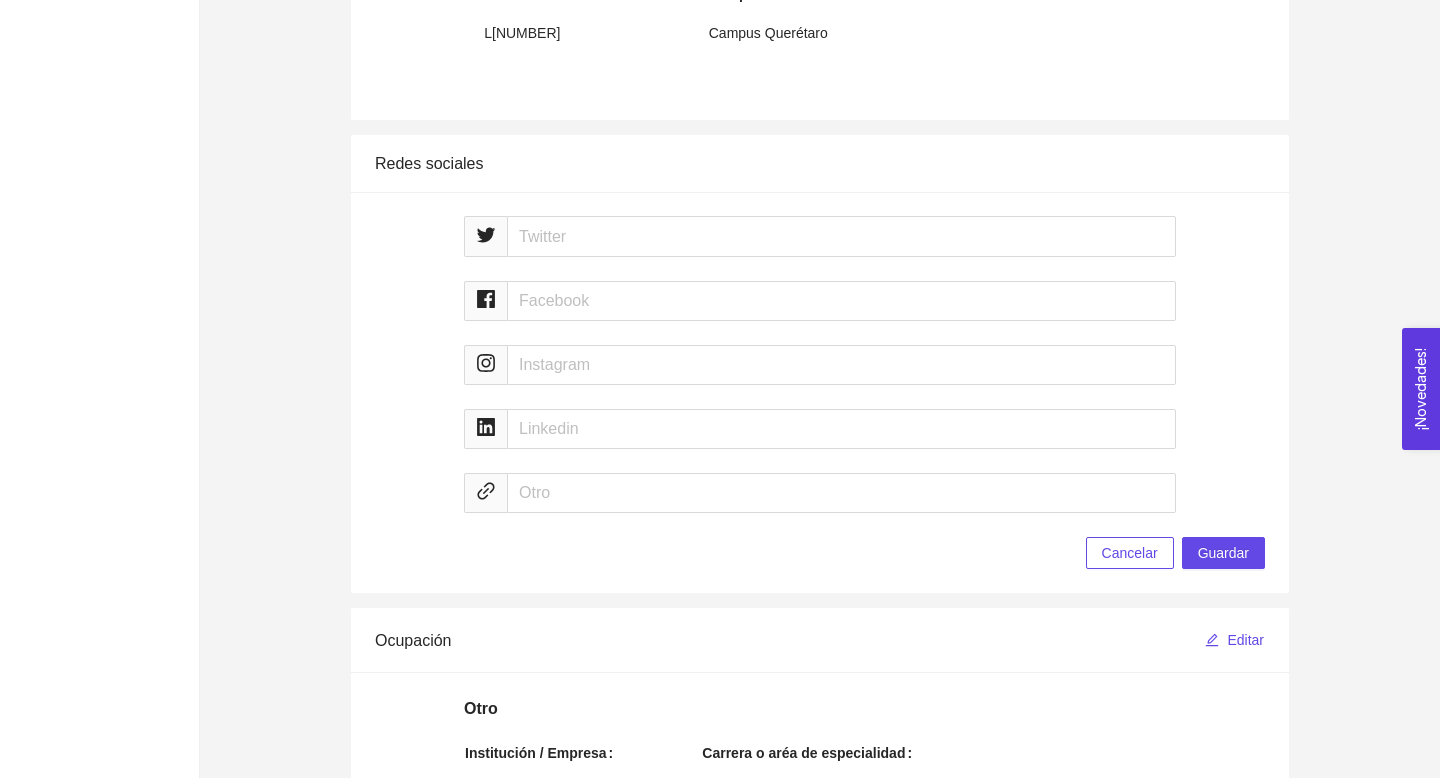 click on "Cancelar" at bounding box center (1130, 553) 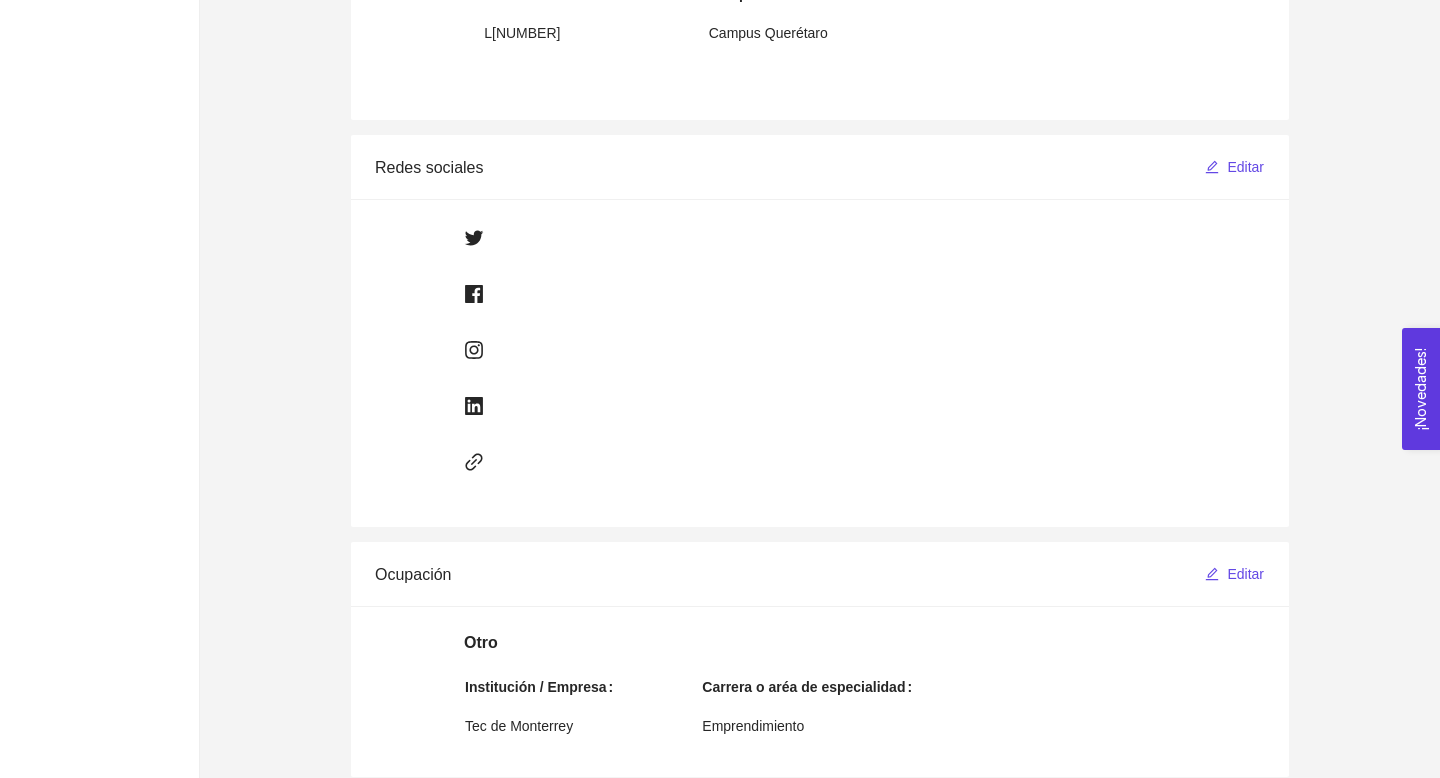 scroll, scrollTop: 963, scrollLeft: 0, axis: vertical 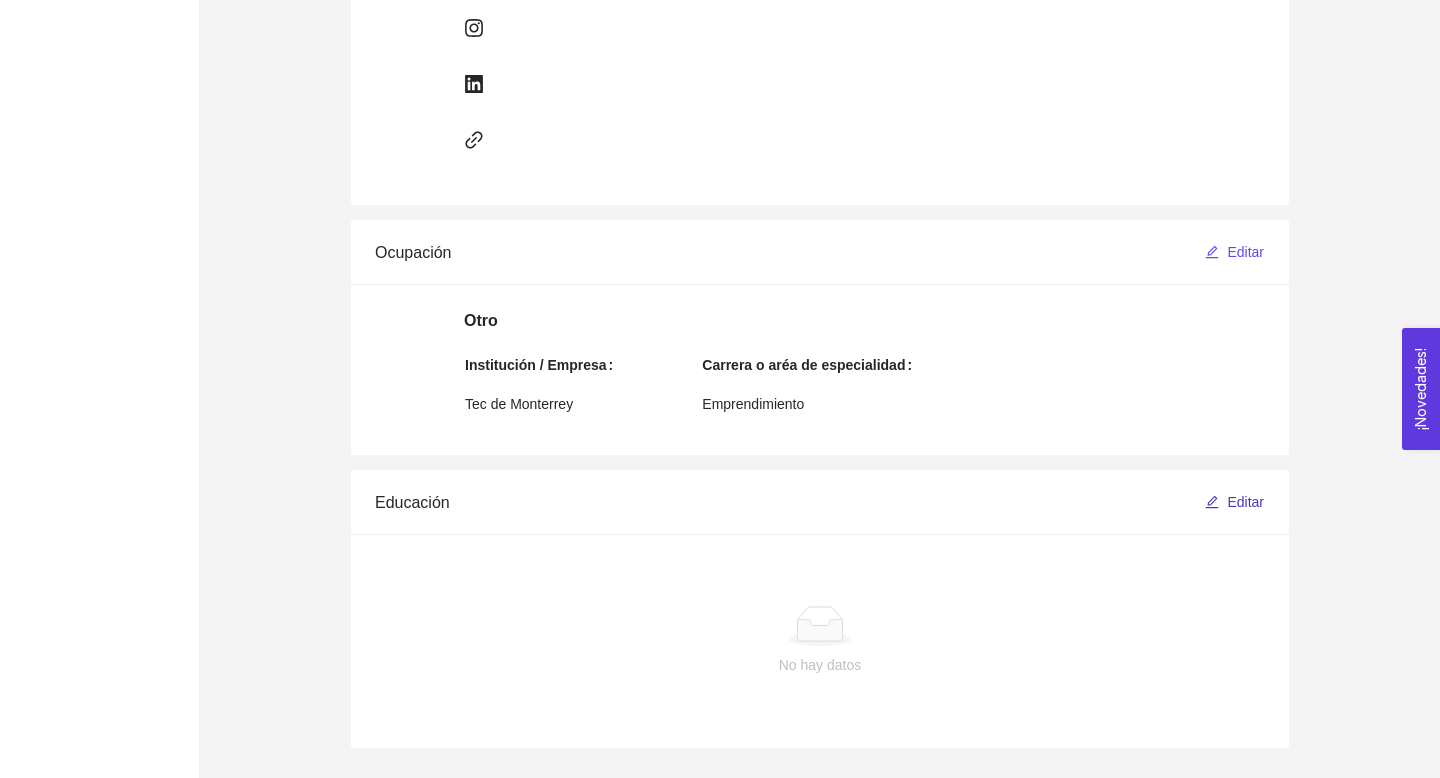 click on "Editar" at bounding box center [1245, 502] 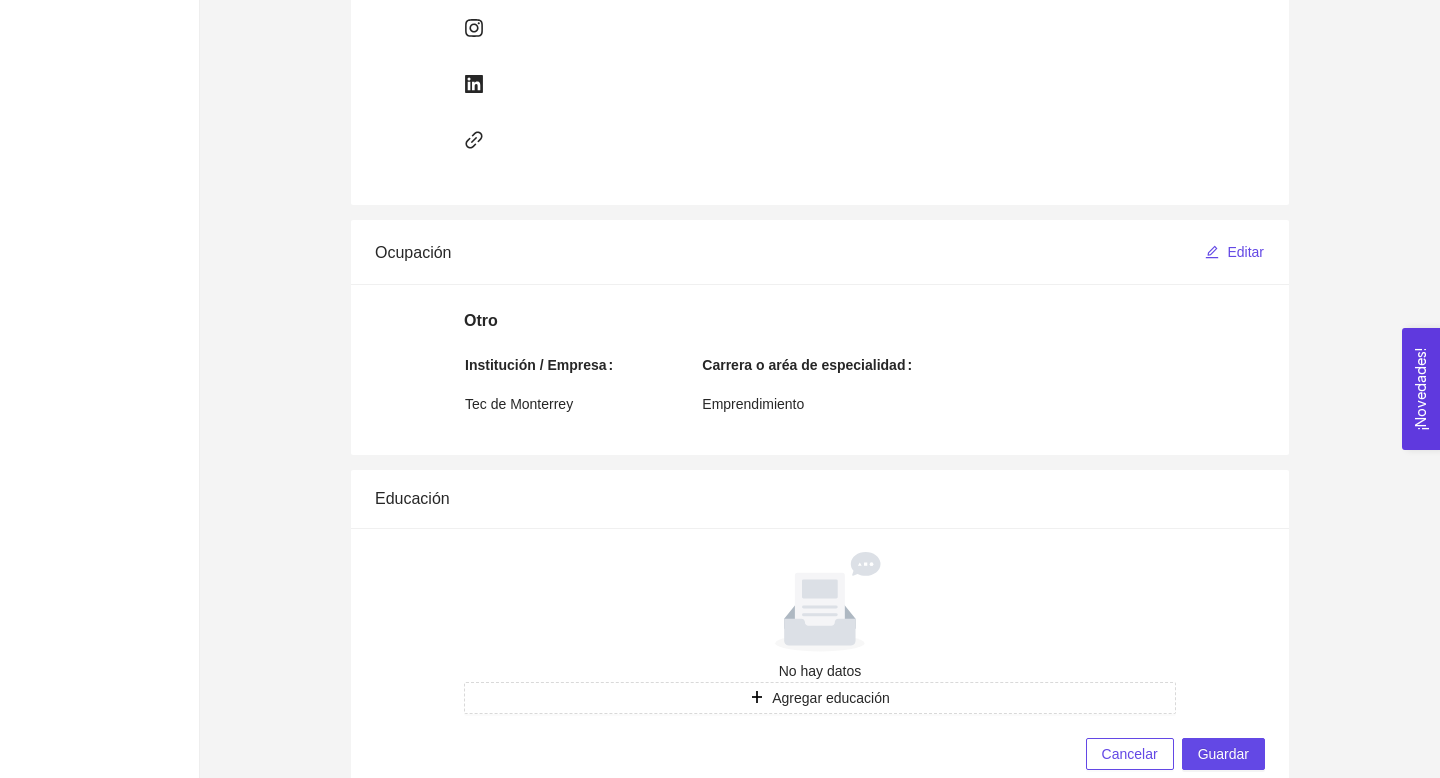 scroll, scrollTop: 1008, scrollLeft: 0, axis: vertical 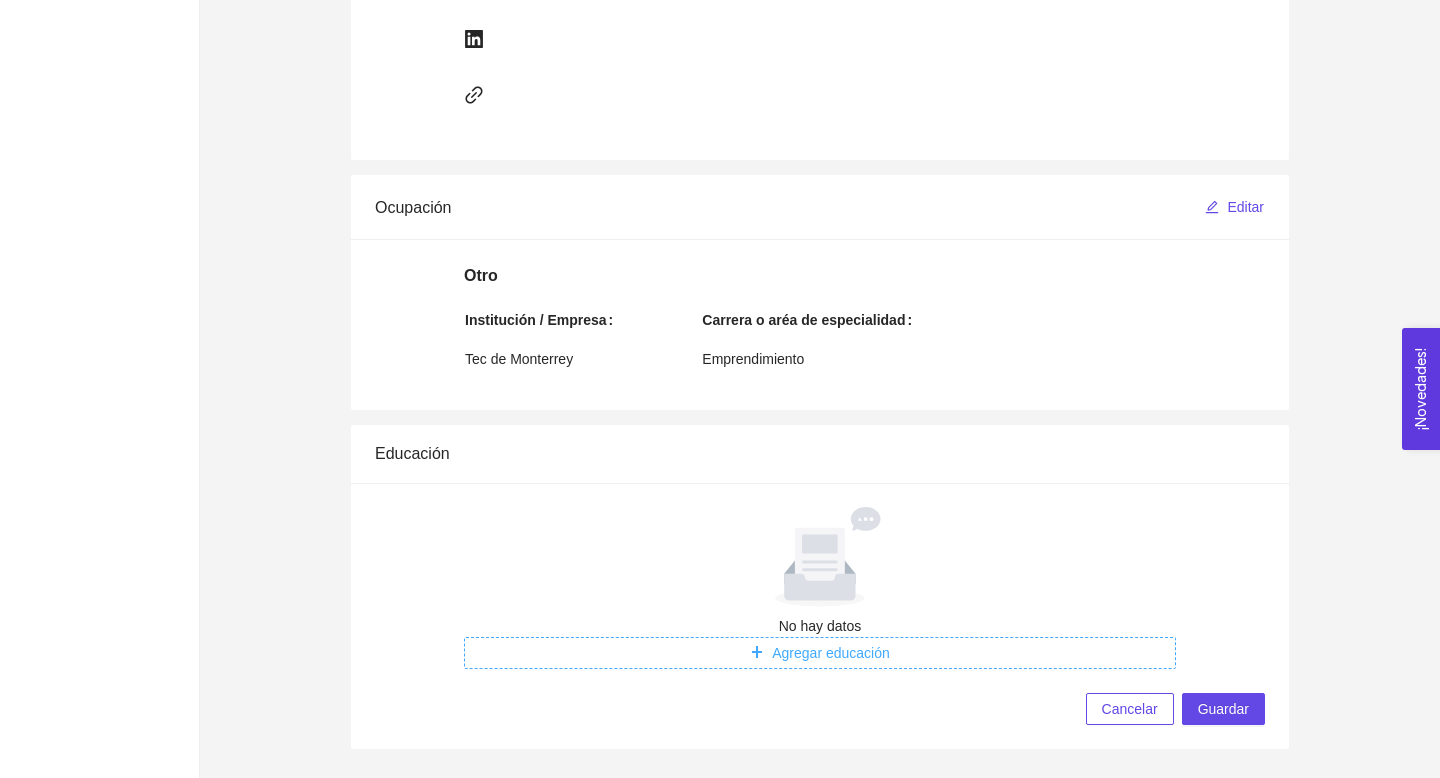 click on "Agregar educación" at bounding box center (831, 653) 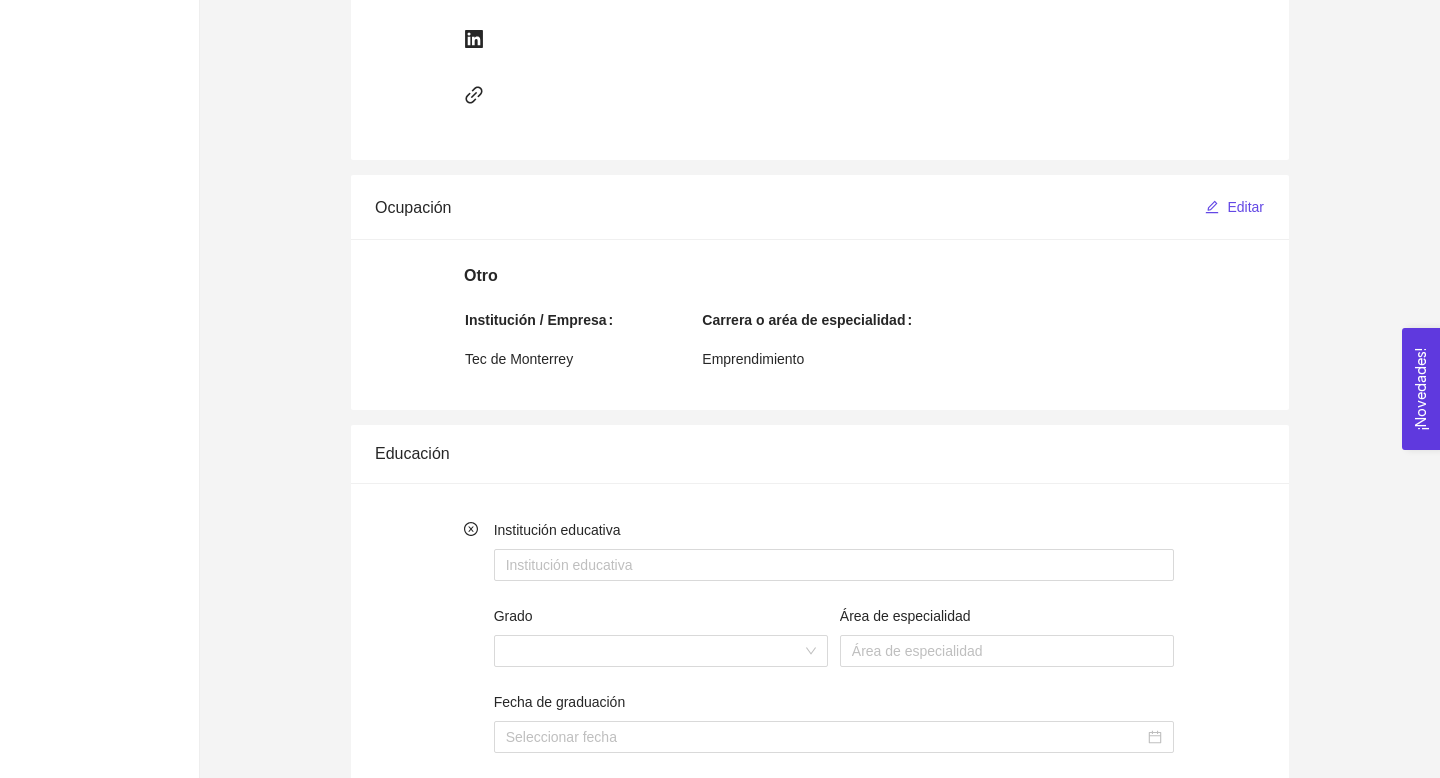 scroll, scrollTop: 1160, scrollLeft: 0, axis: vertical 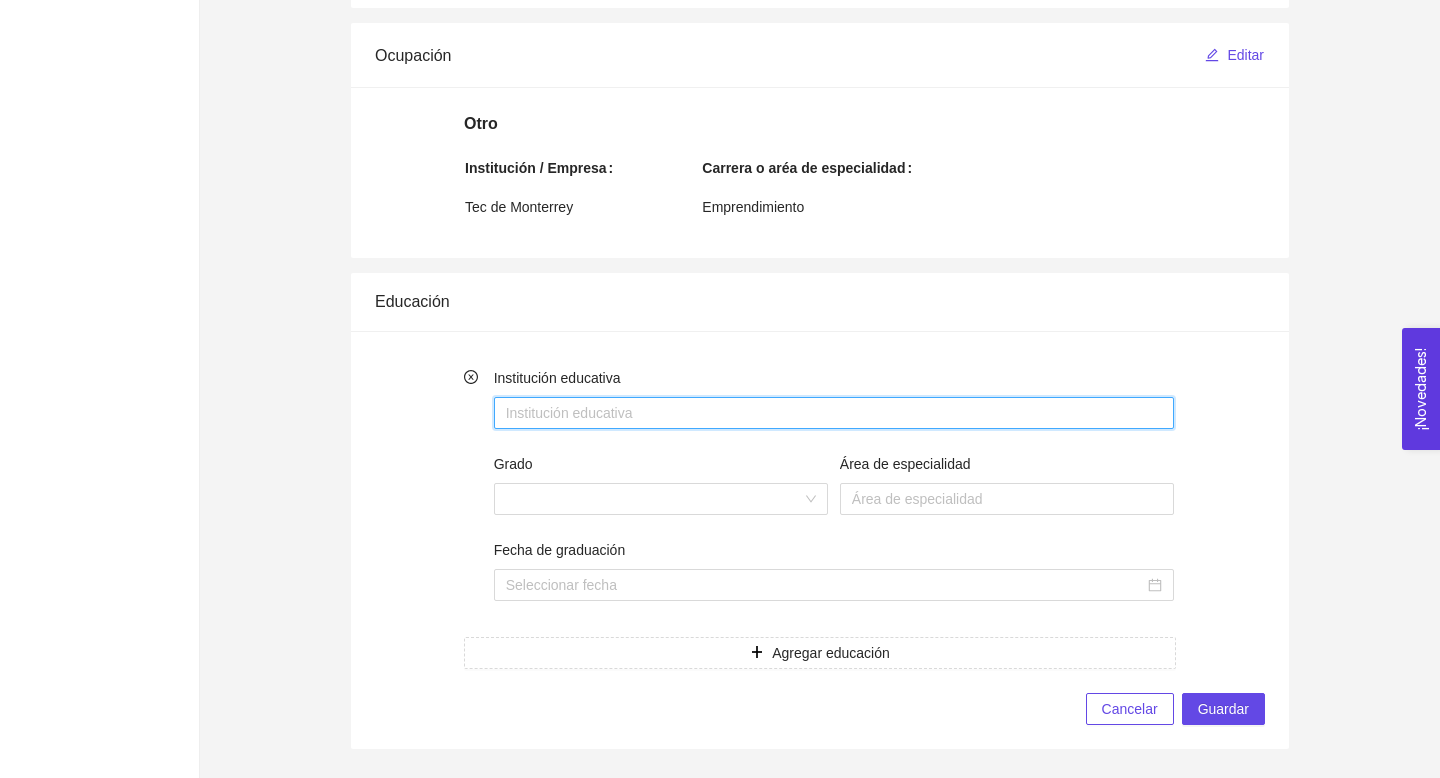 click on "Institución educativa" at bounding box center [834, 413] 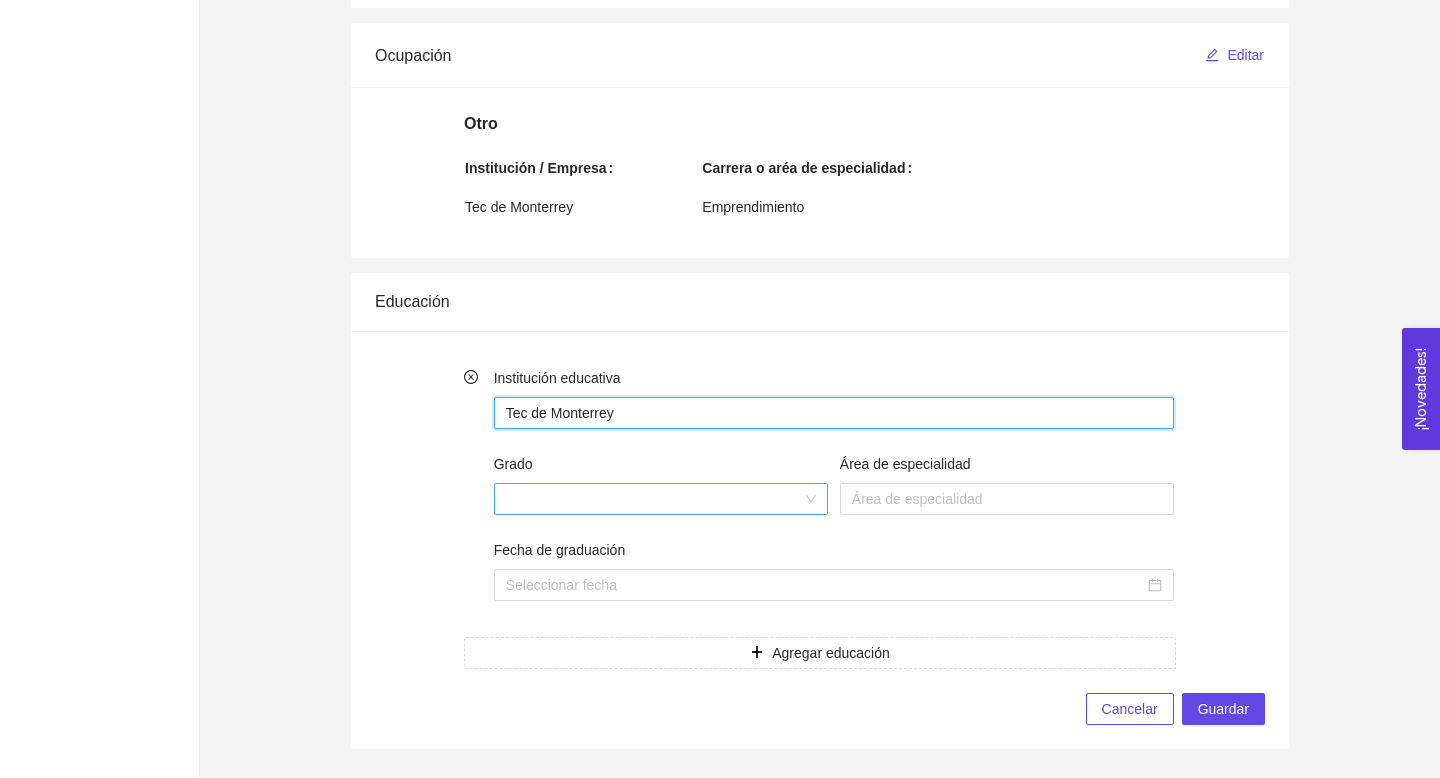 click at bounding box center (661, 499) 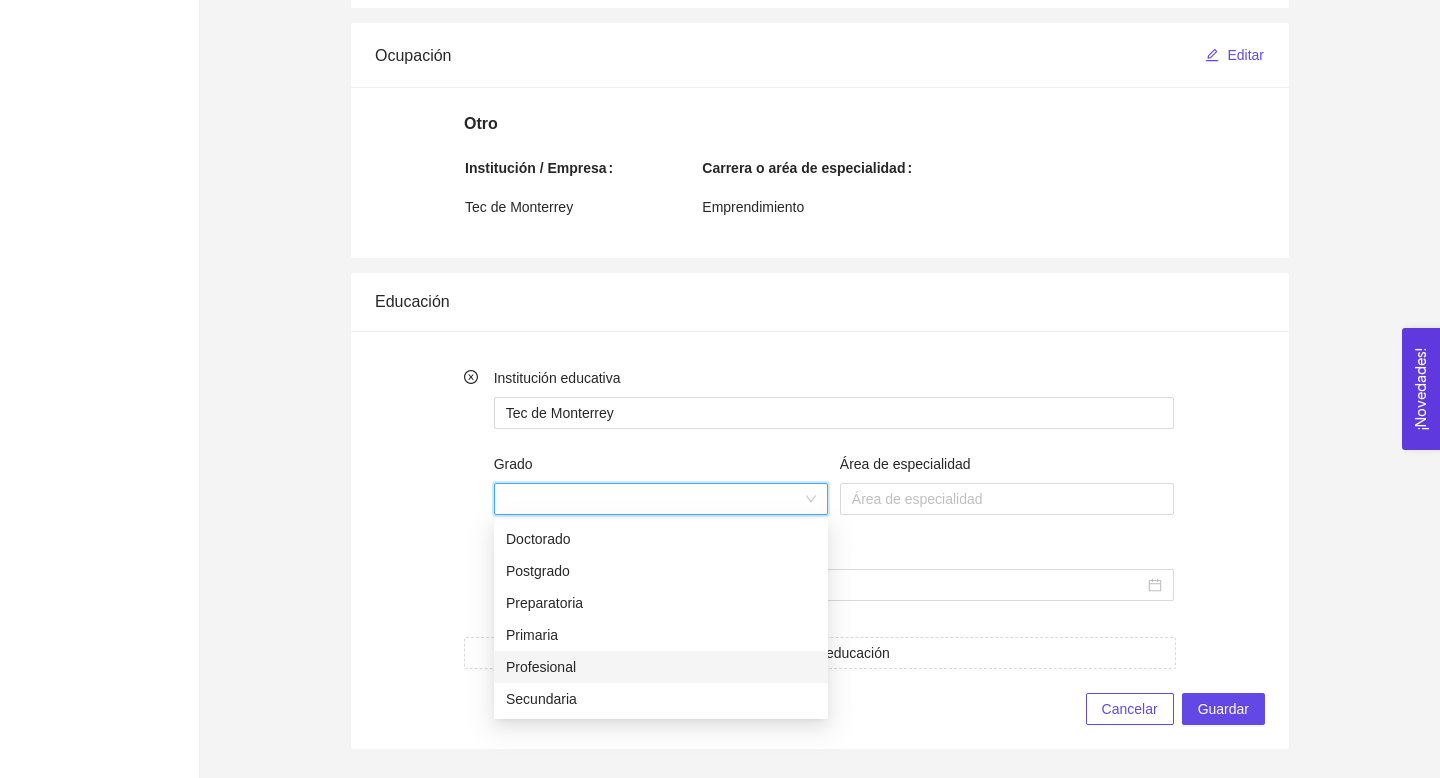 click on "Profesional" at bounding box center (661, 667) 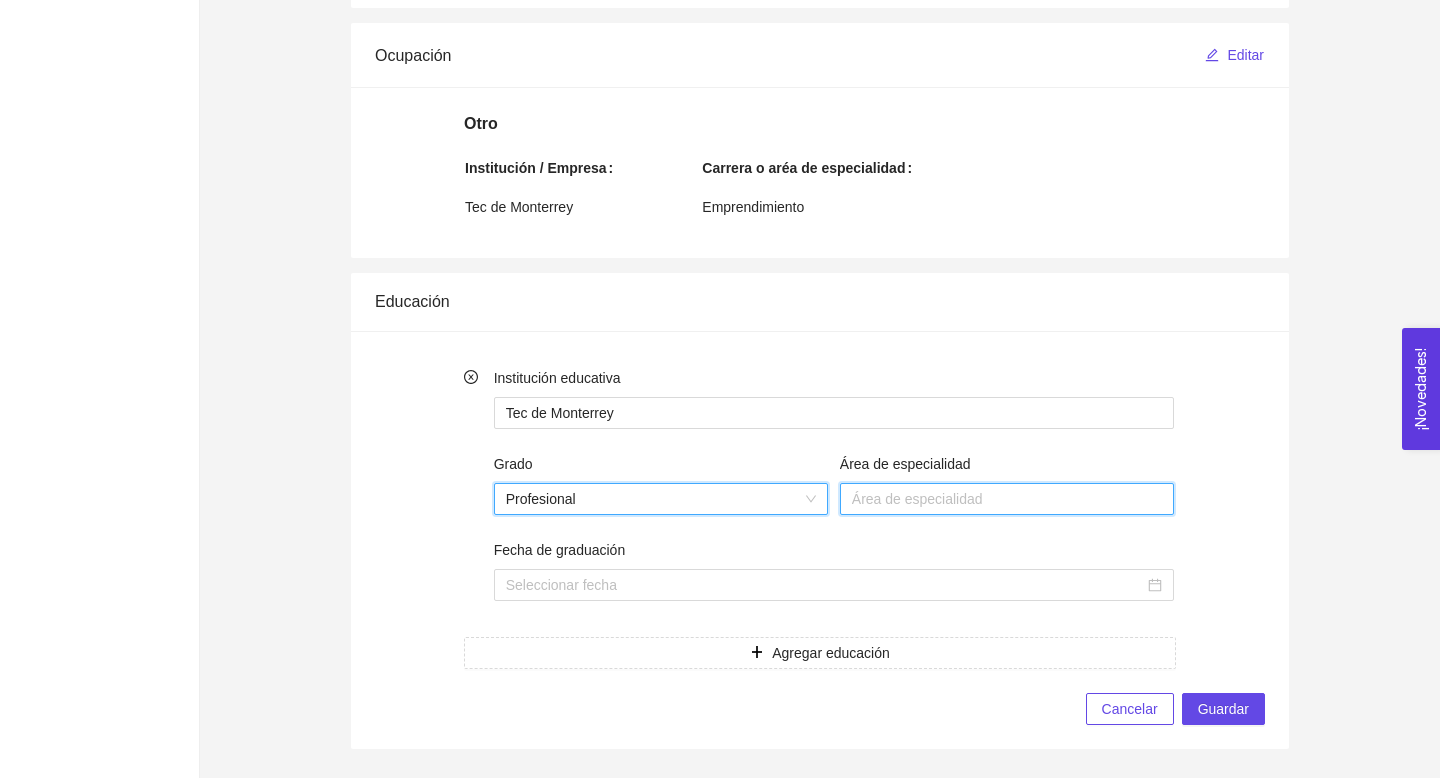 click on "Área de especialidad" at bounding box center [1007, 499] 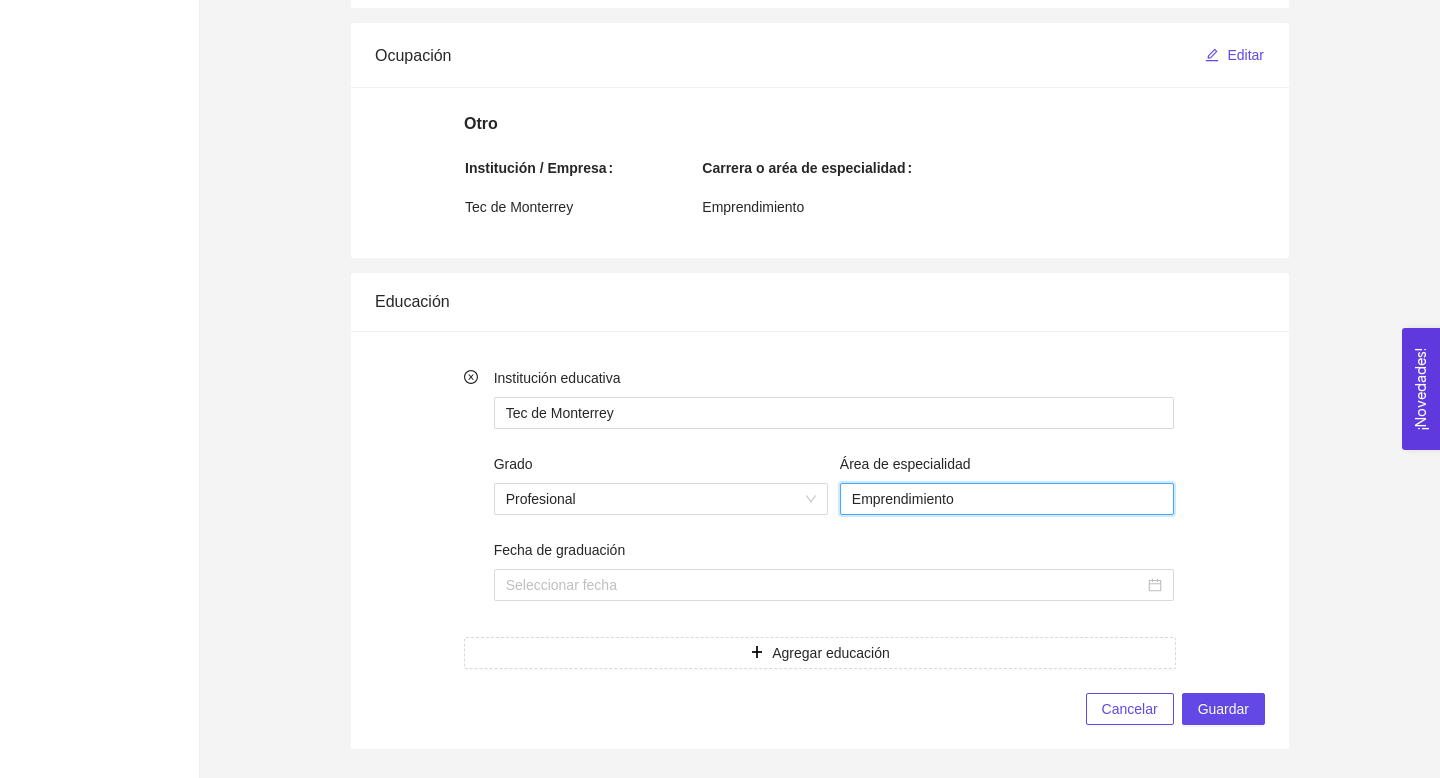 type on "Emprendimiento" 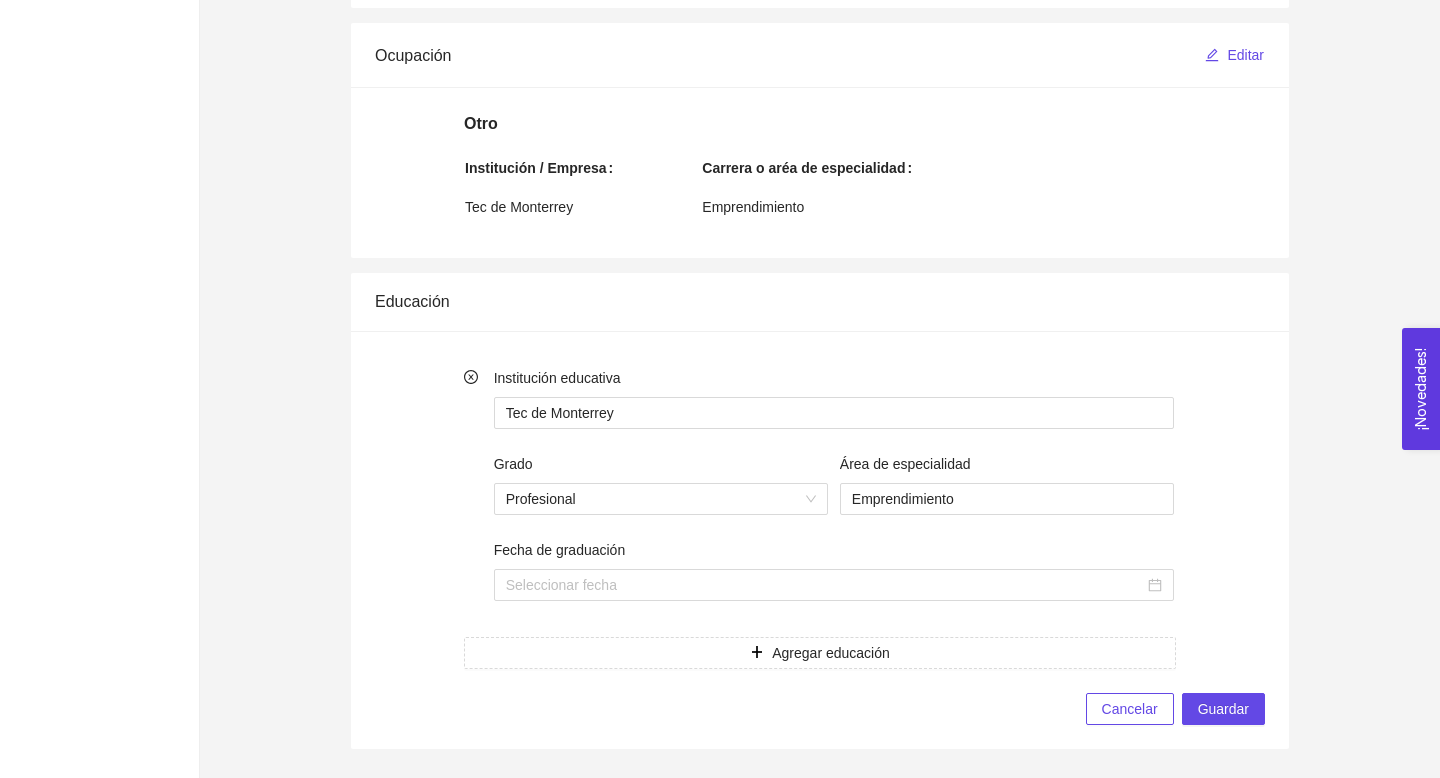 click on "Institución educativa Tec de Monterrey Grado Profesional Área de especialidad Emprendimiento Fecha de graduación" at bounding box center (834, 496) 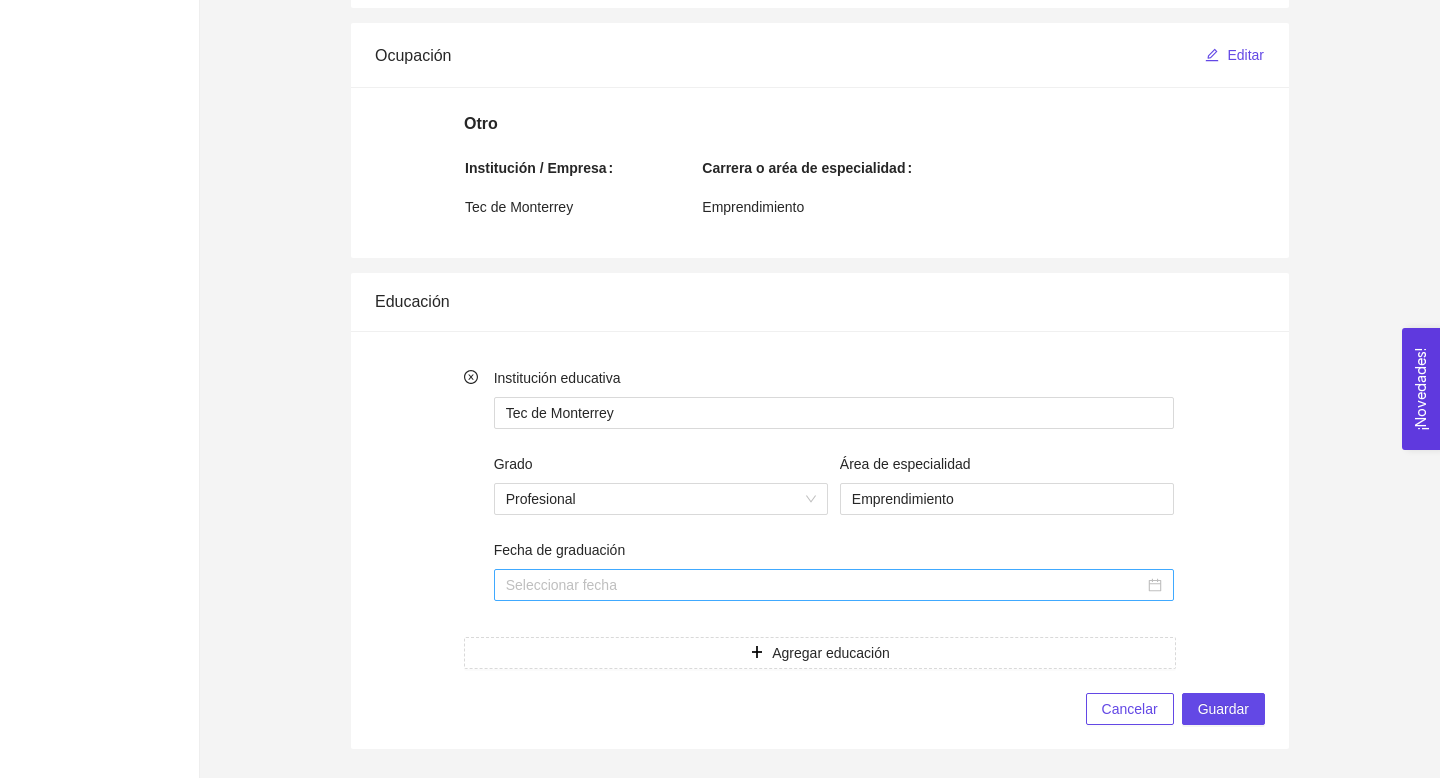 click on "Fecha de graduación" at bounding box center (825, 585) 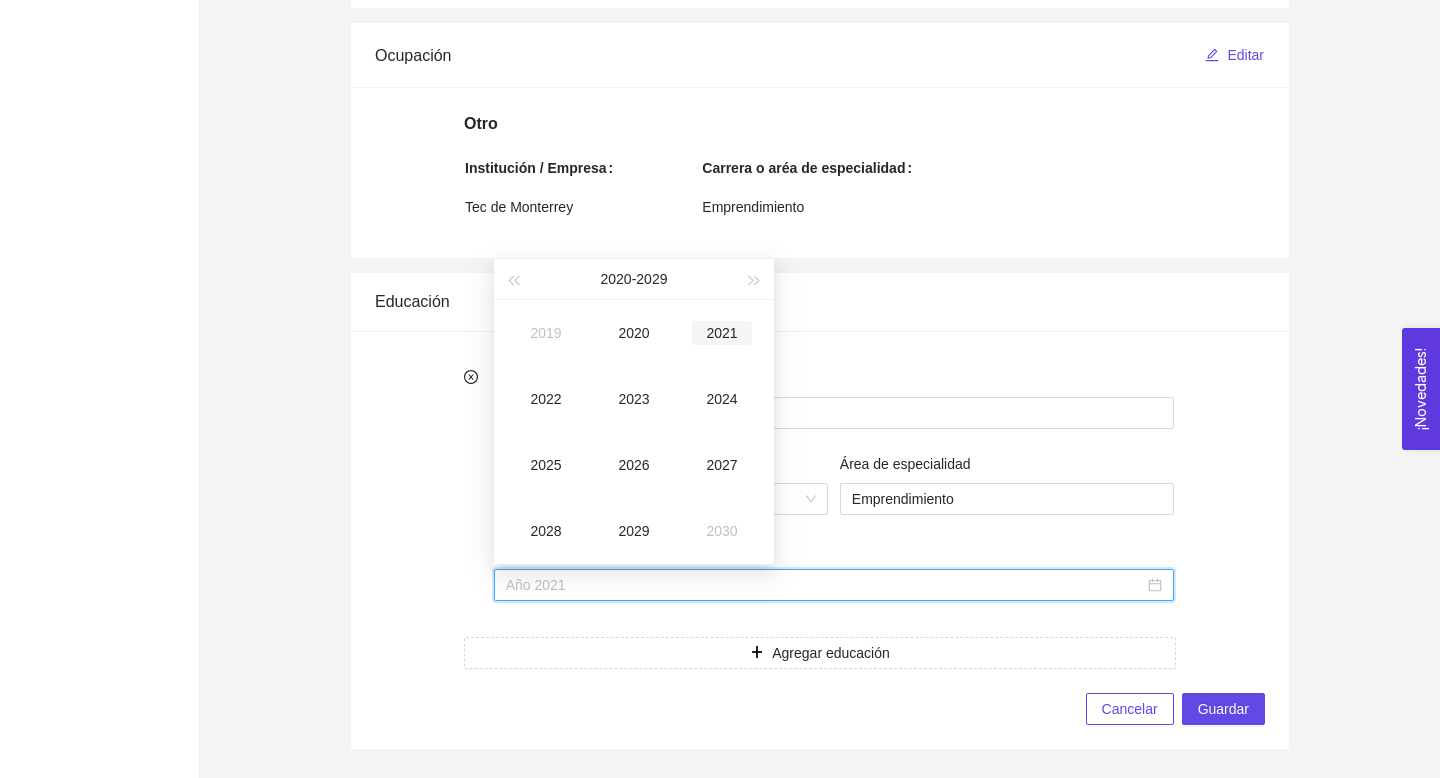 click on "2021" at bounding box center (722, 333) 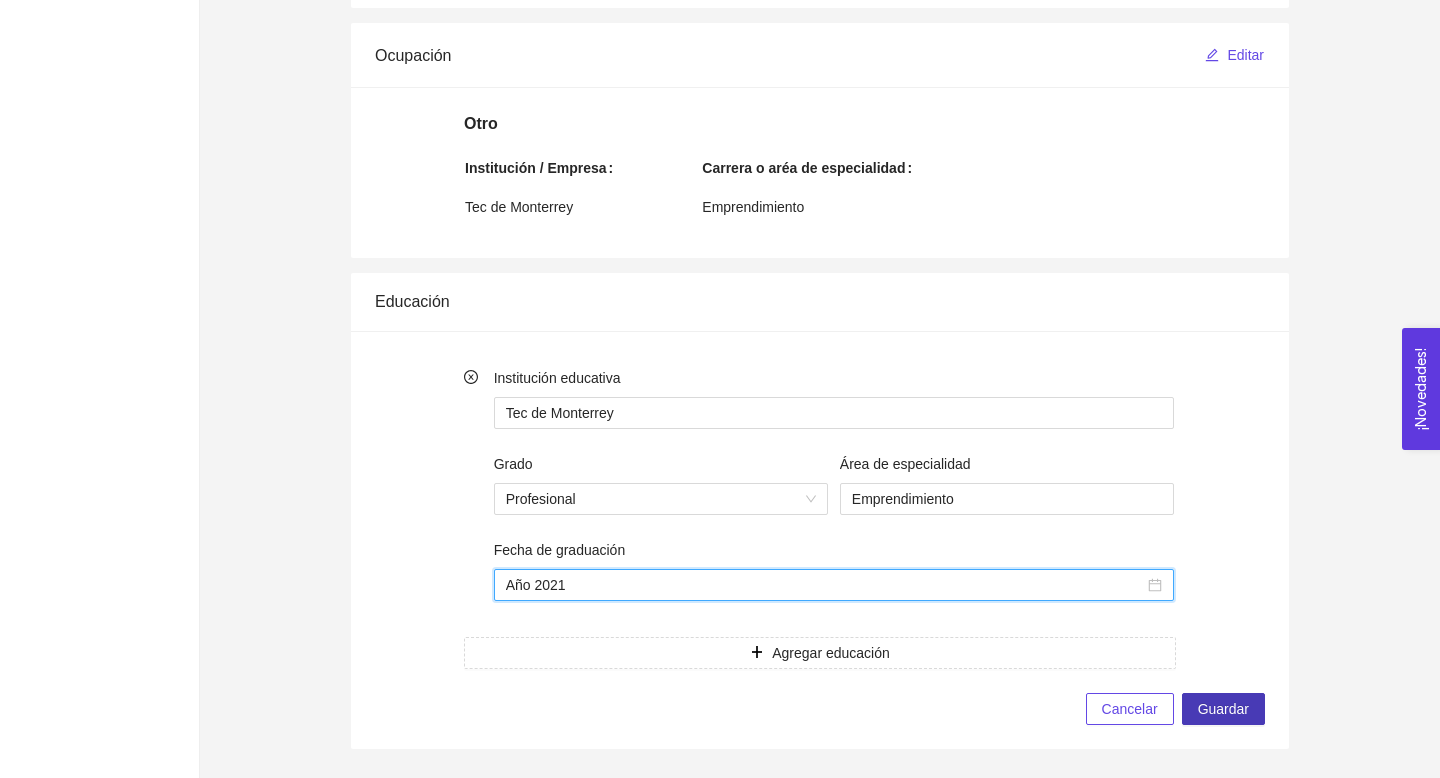 click on "Guardar" at bounding box center [1223, 709] 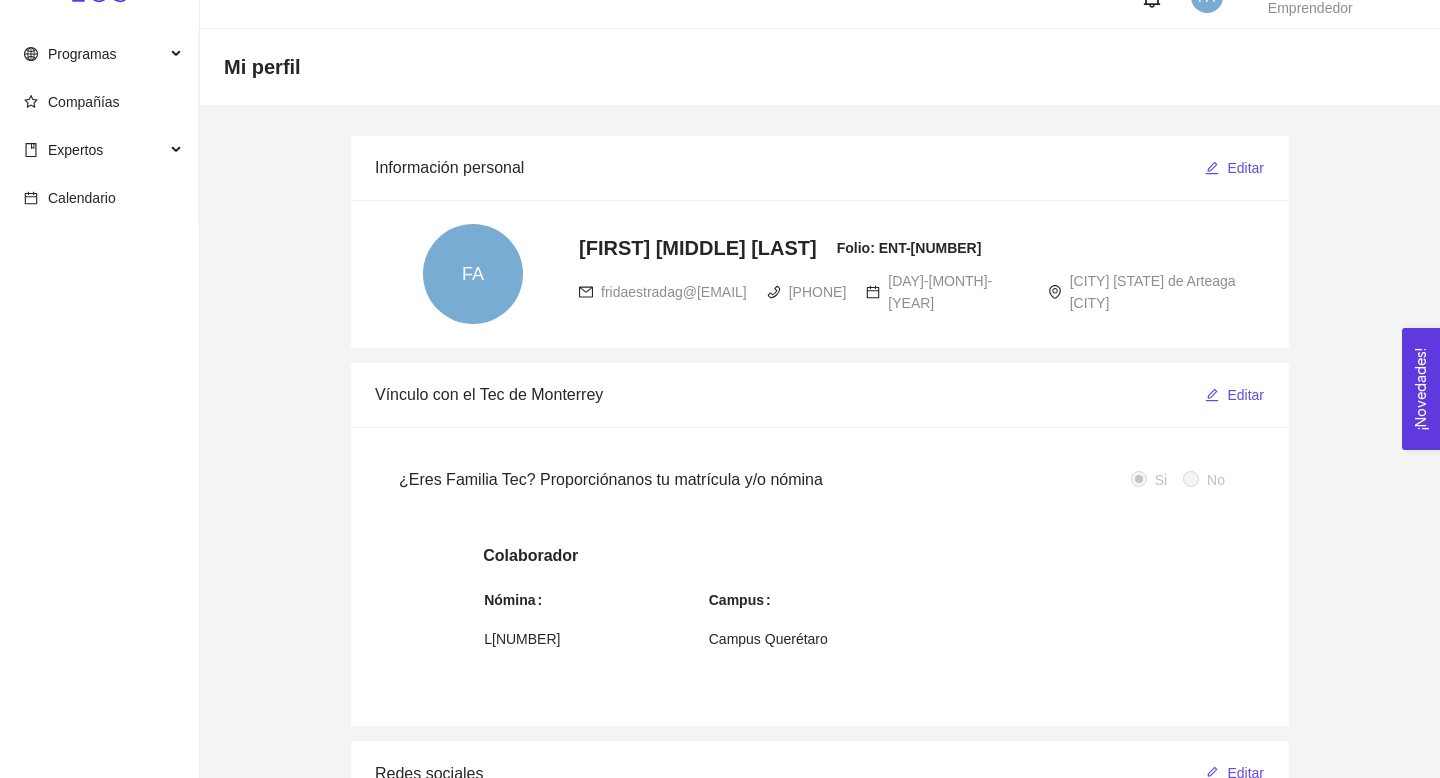 scroll, scrollTop: 0, scrollLeft: 0, axis: both 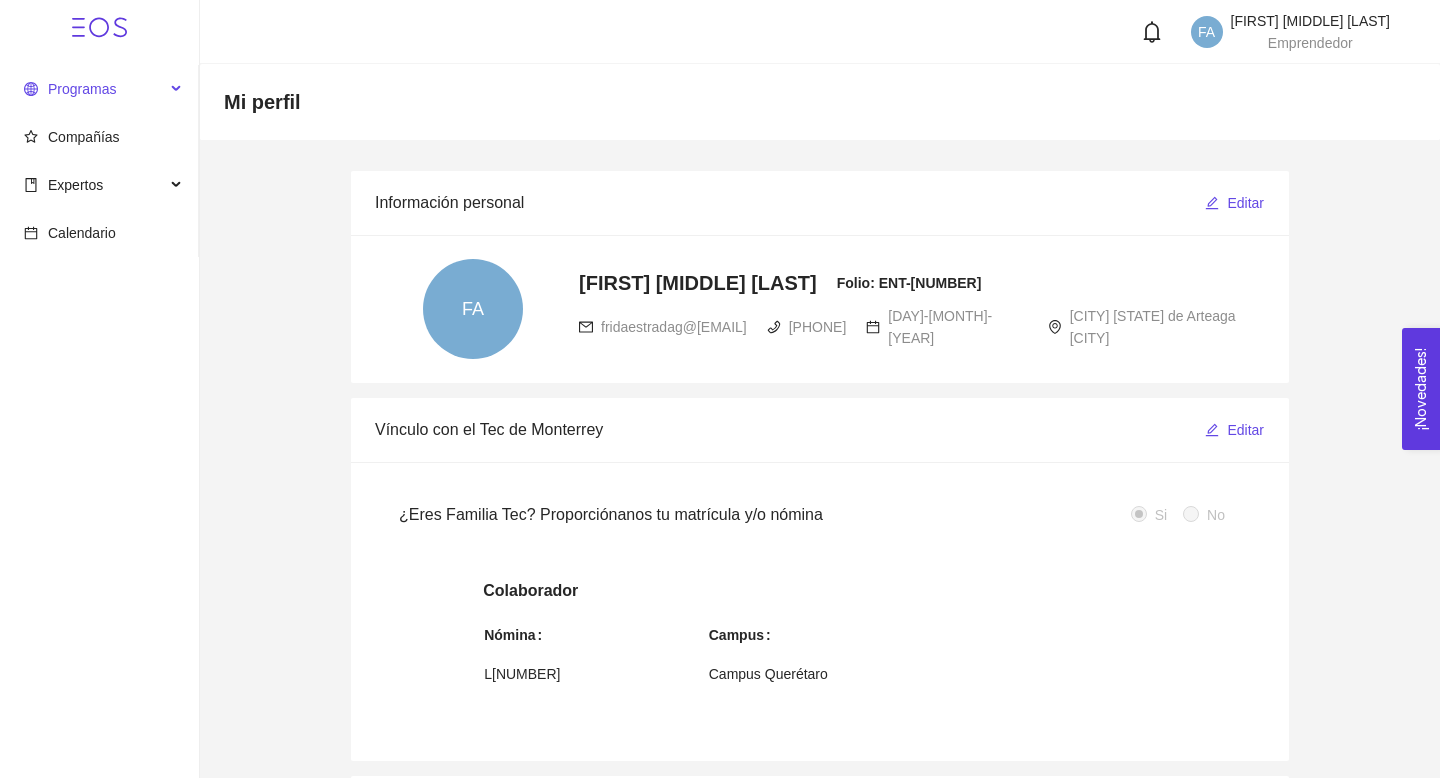 click on "Programas" at bounding box center [82, 89] 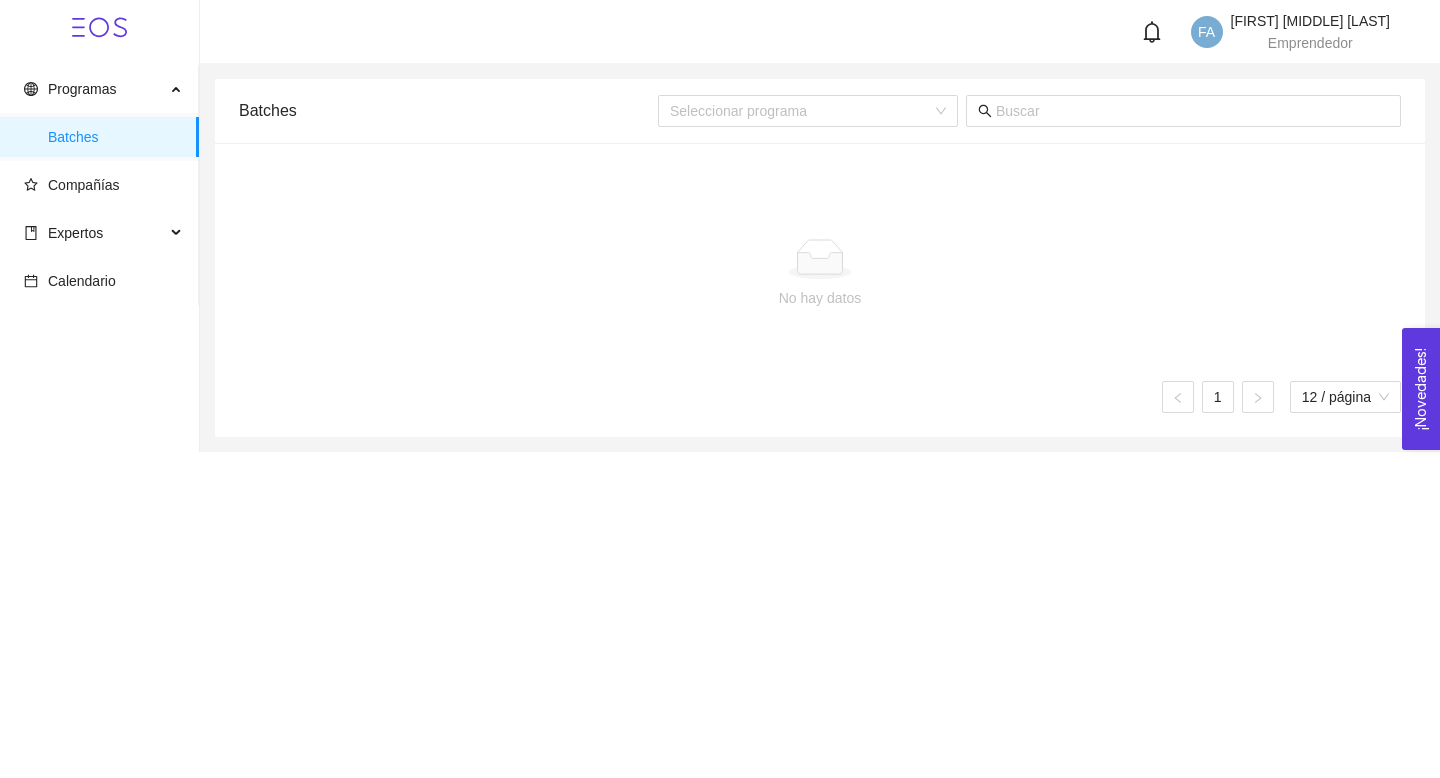 click on "Batches" at bounding box center [448, 110] 